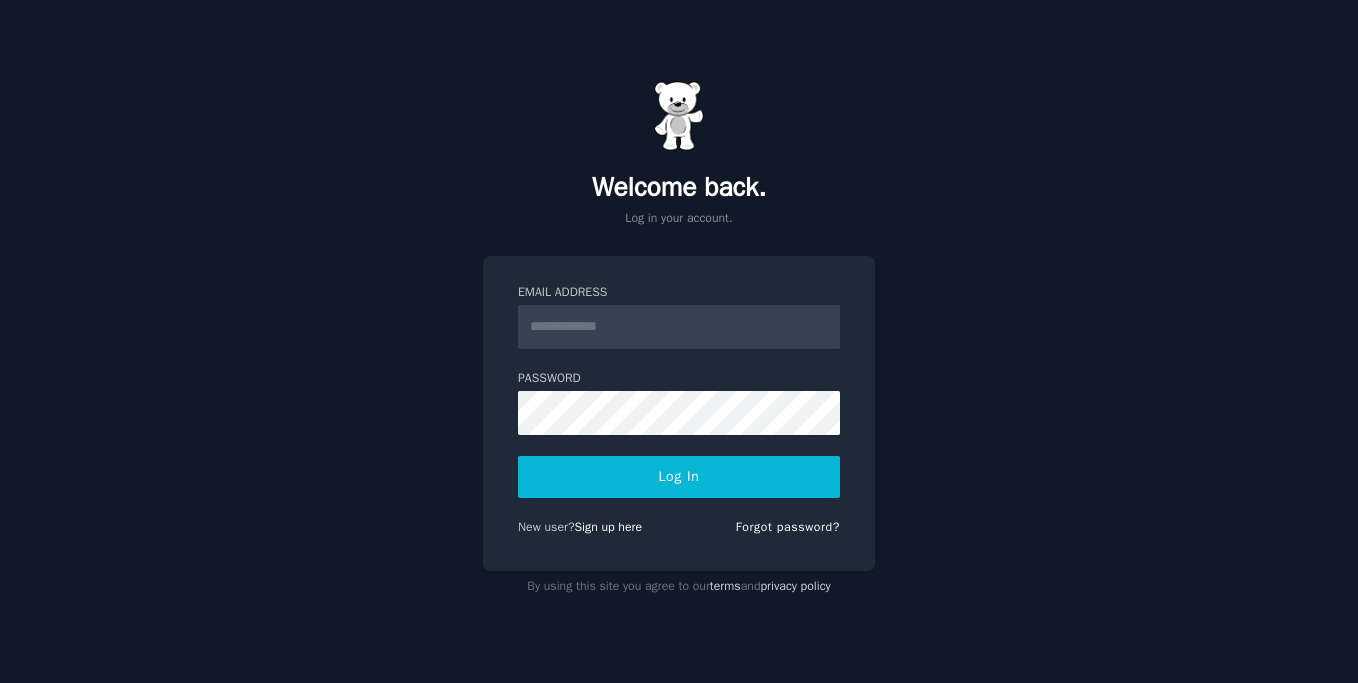 scroll, scrollTop: 0, scrollLeft: 0, axis: both 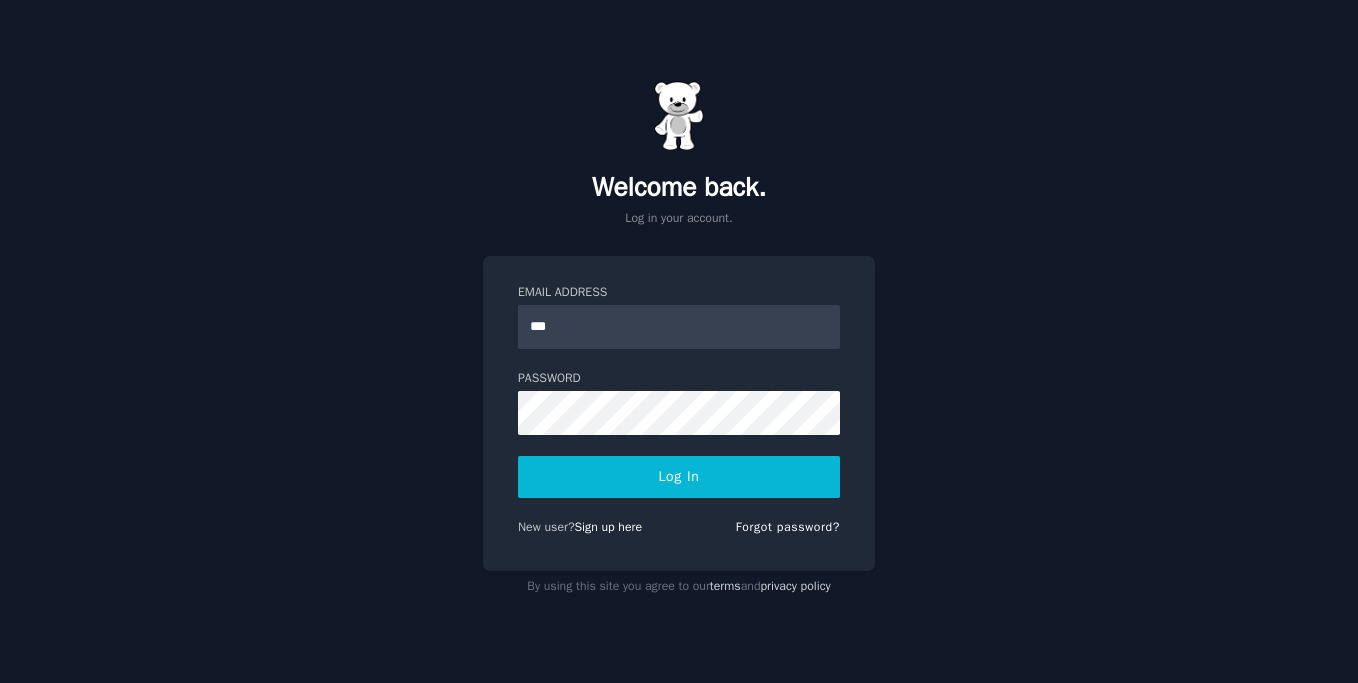 type on "**********" 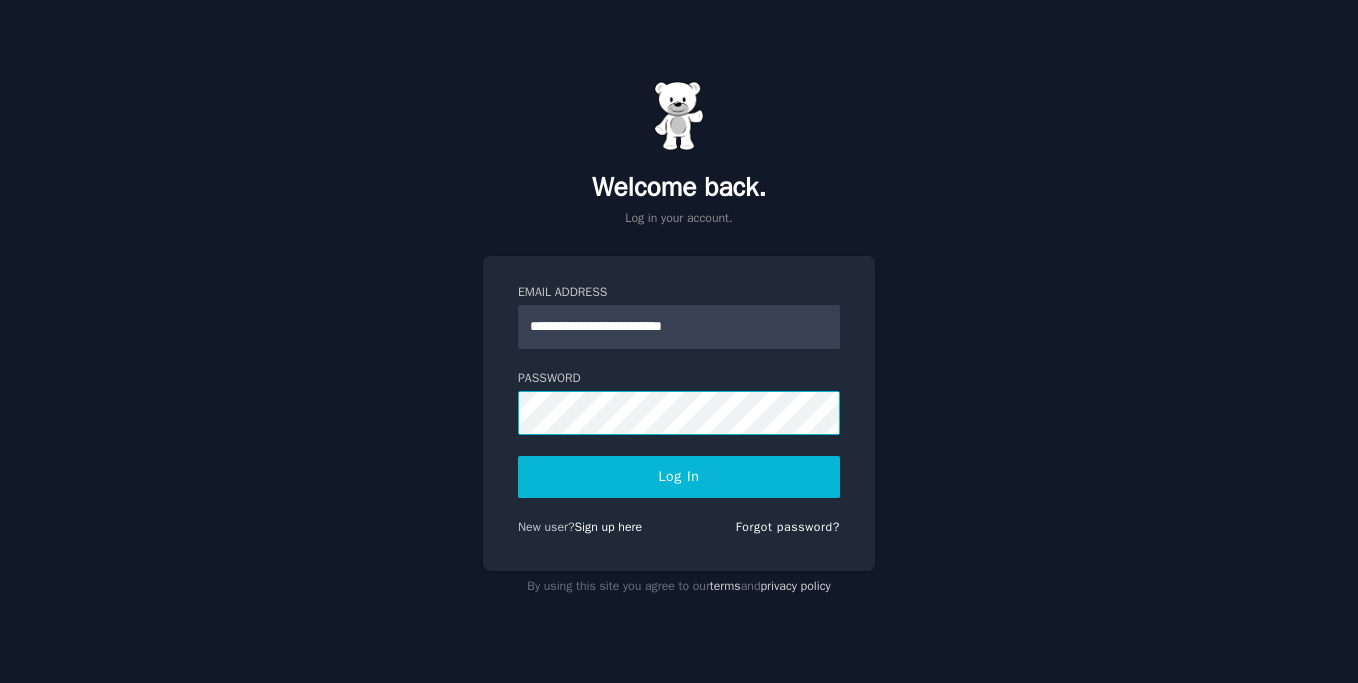 click on "Log In" at bounding box center (679, 477) 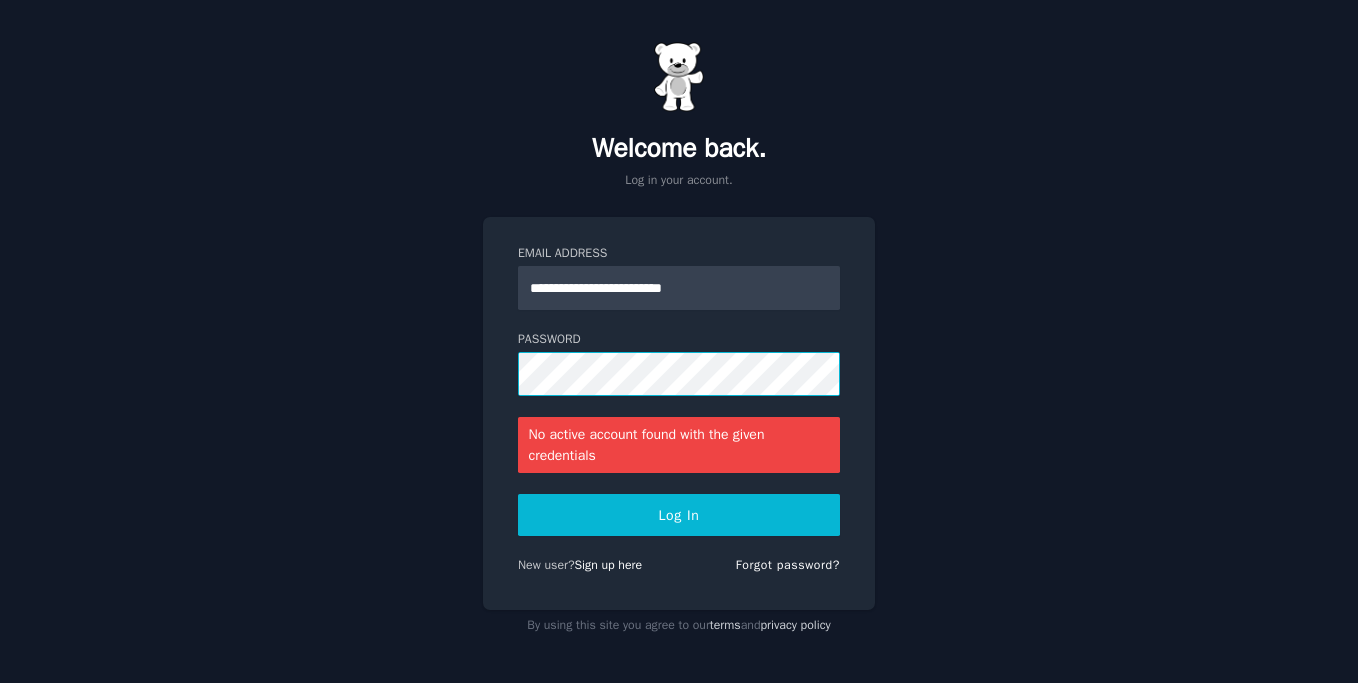click on "Log In" at bounding box center [679, 515] 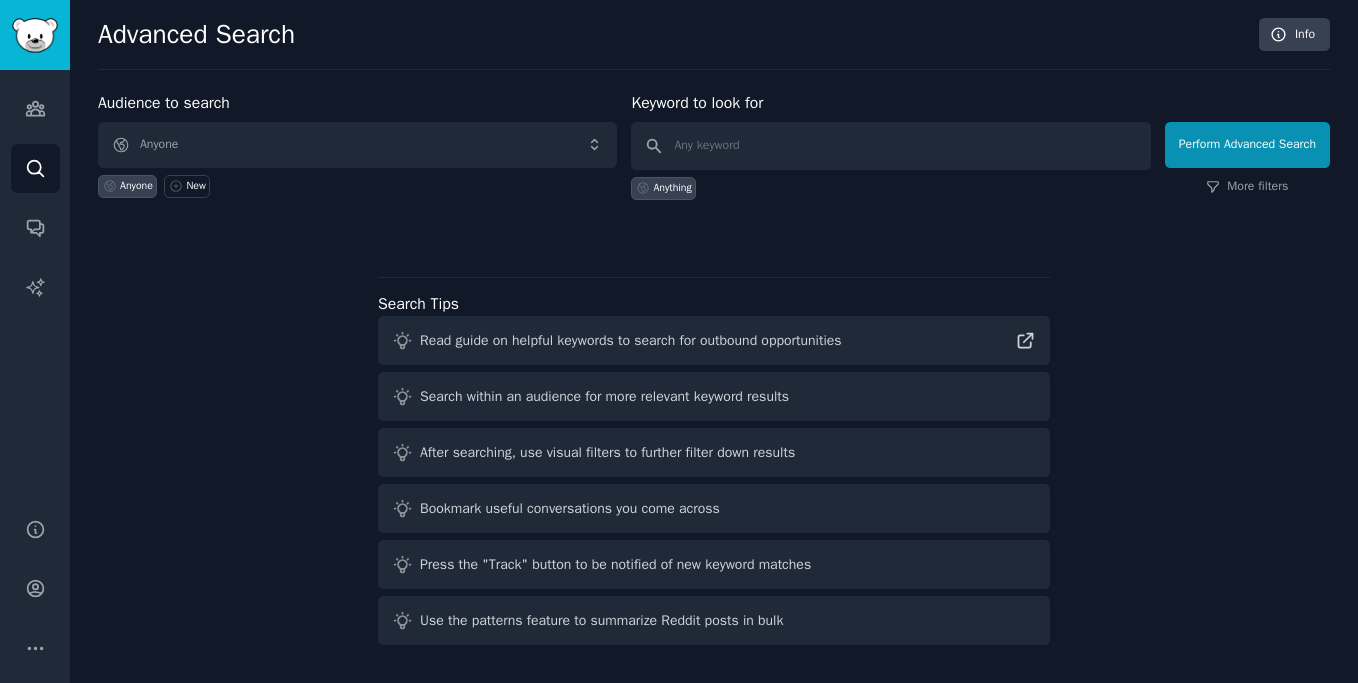scroll, scrollTop: 0, scrollLeft: 0, axis: both 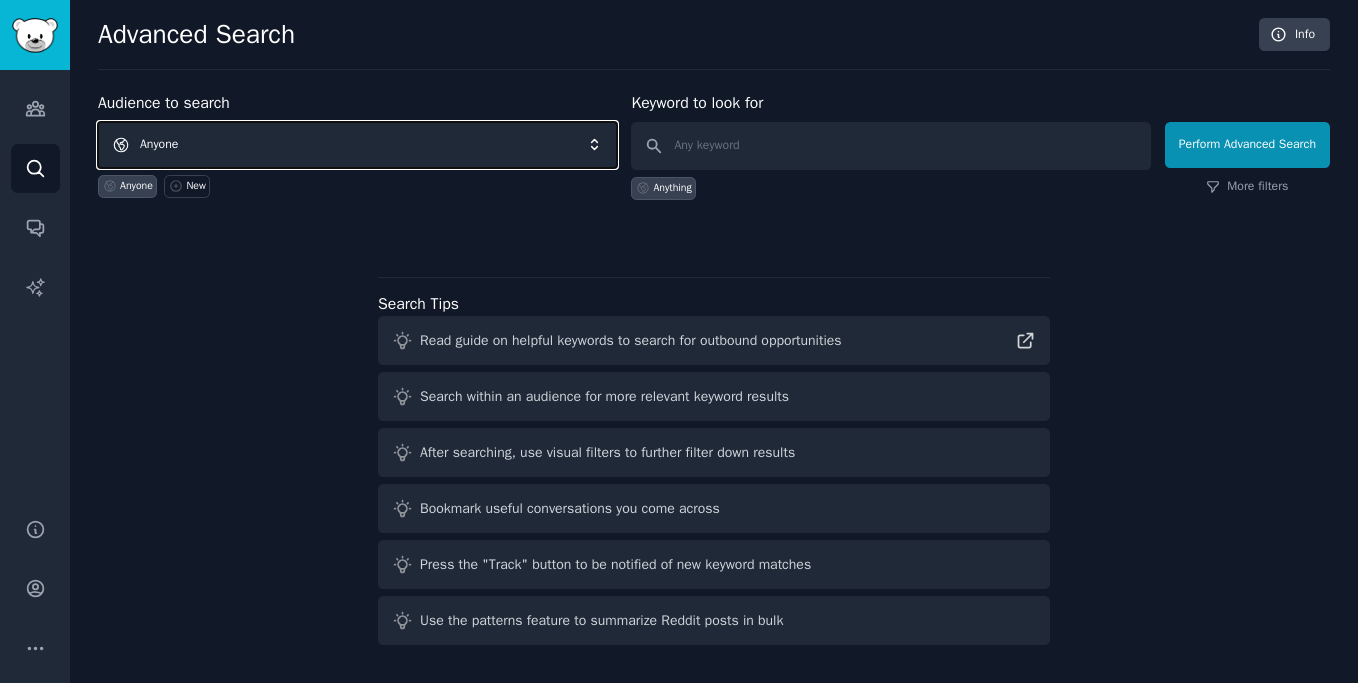 click on "Anyone" at bounding box center (357, 145) 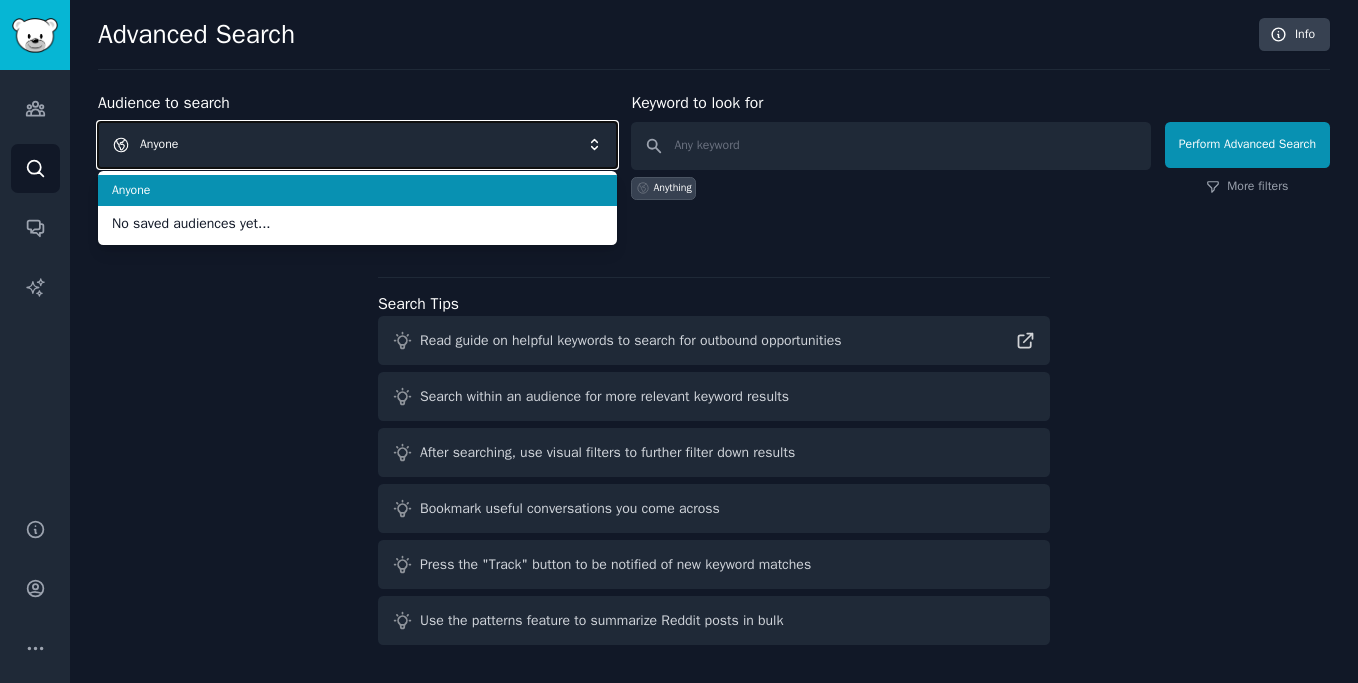 click on "Advanced Search Info Audience to search Anyone Anyone No saved audiences yet... Anyone New Keyword to look for Anything   Perform Advanced Search More filters Search Tips Read guide on helpful keywords to search for outbound opportunities Search within an audience for more relevant keyword results After searching, use visual filters to further filter down results Bookmark useful conversations you come across Press the "Track" button to be notified of new keyword matches Use the patterns feature to summarize Reddit posts in bulk" 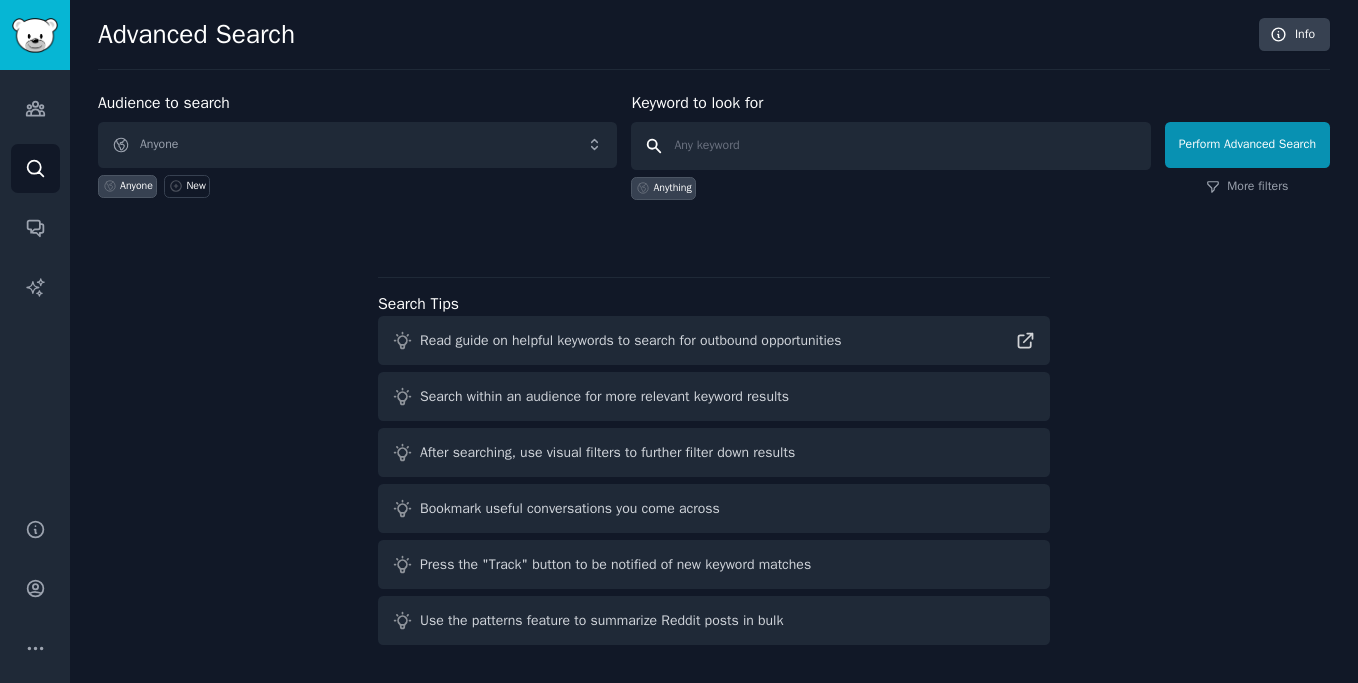 click at bounding box center [890, 146] 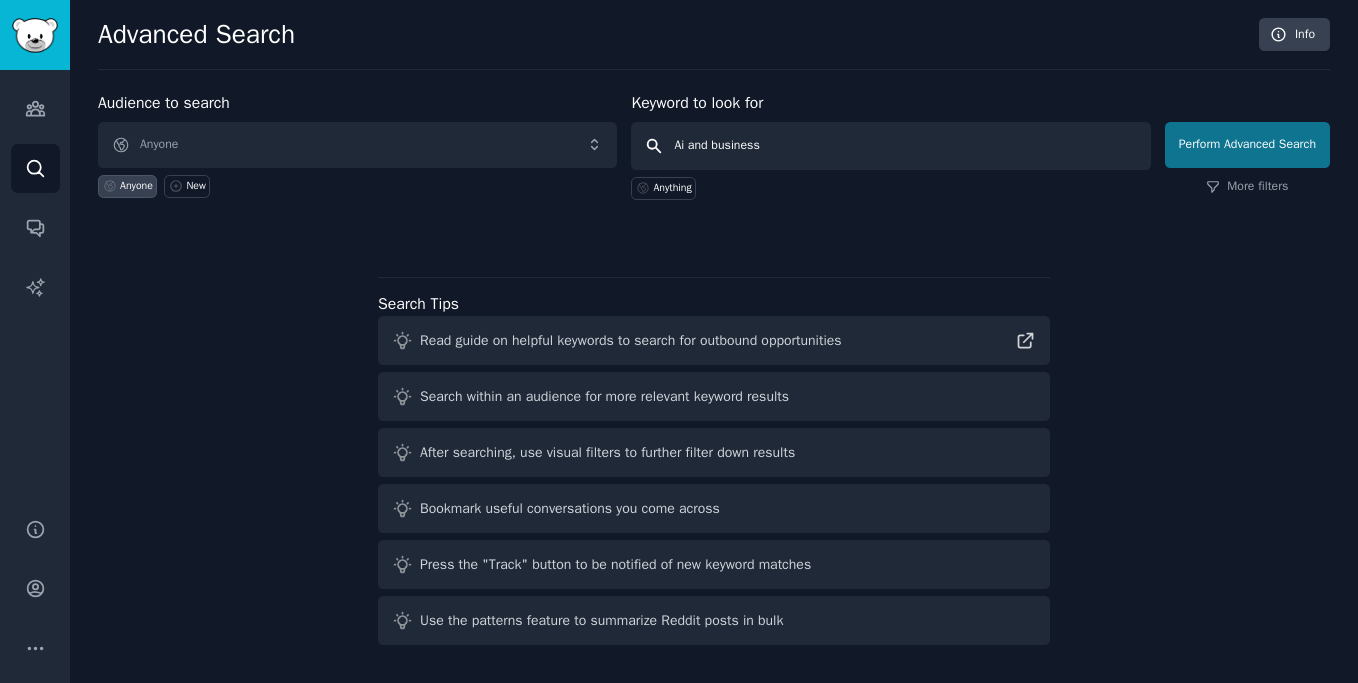 type on "Ai and business" 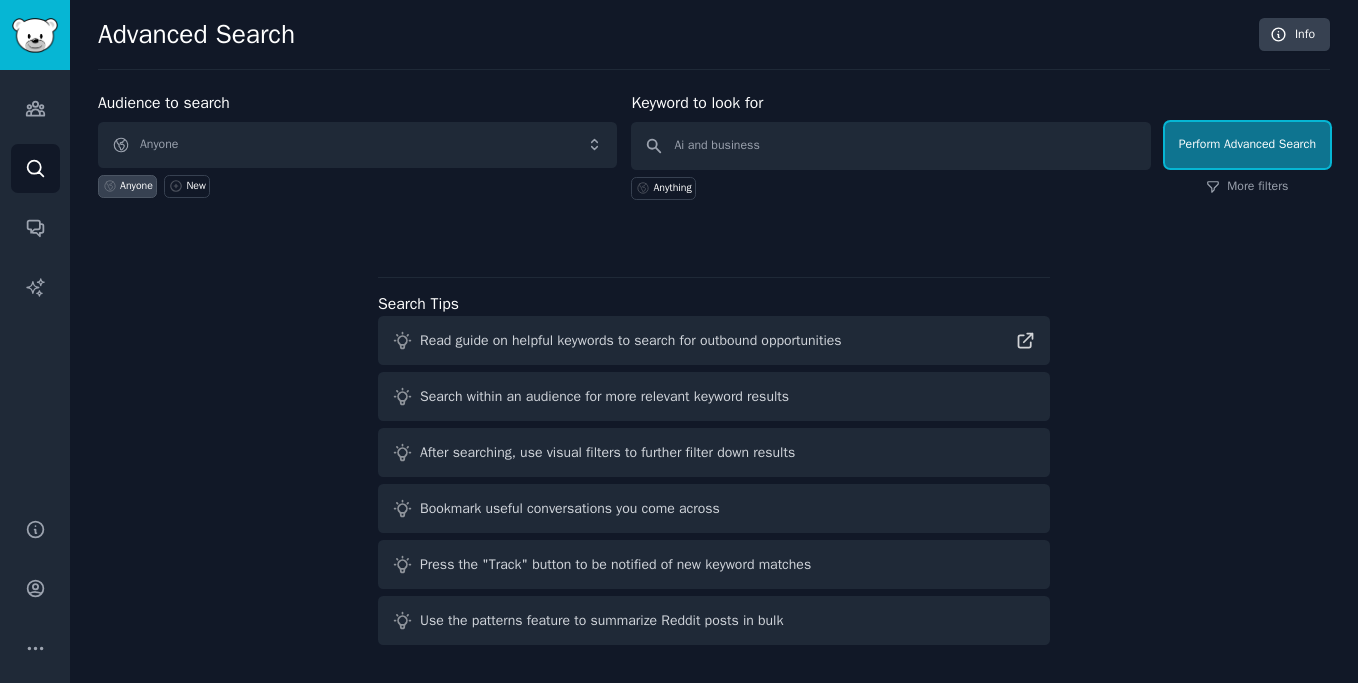 click on "Perform Advanced Search" at bounding box center [1247, 145] 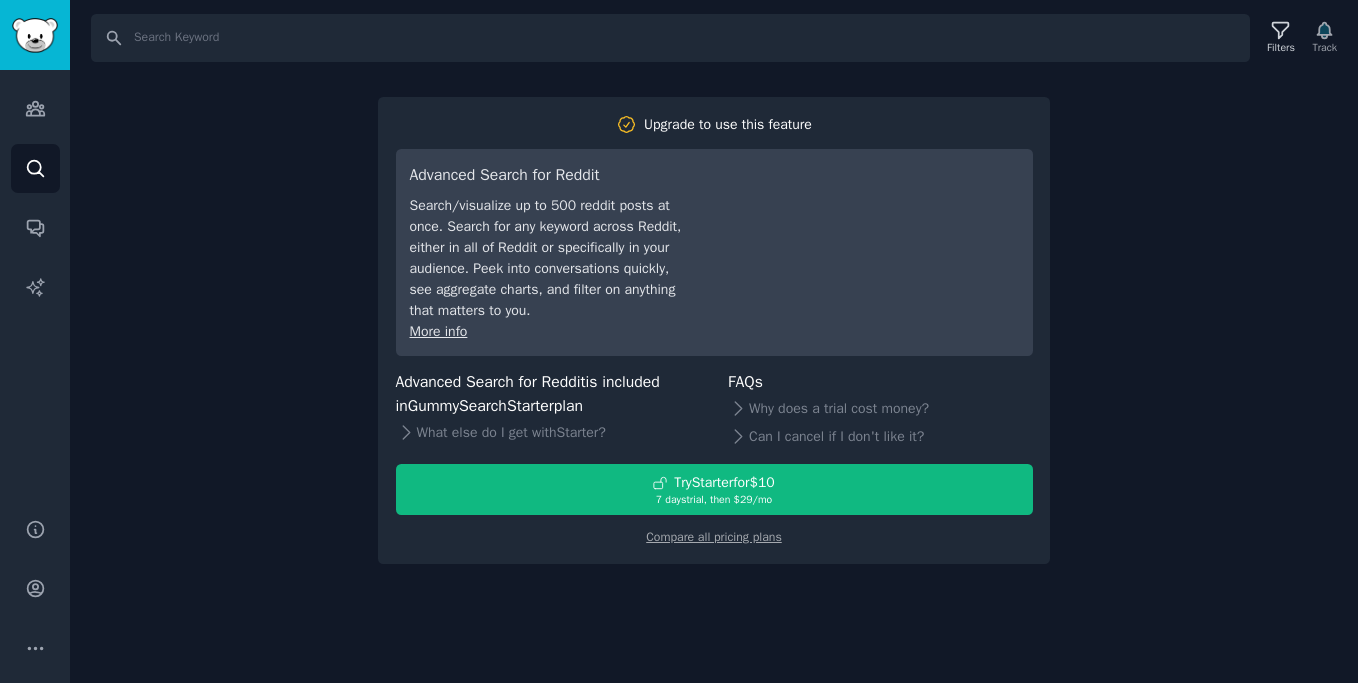 click on "Search Filters Track Upgrade to use this feature Advanced Search for Reddit Search/visualize up to 500 reddit posts at once. Search for any keyword across Reddit, either in all of Reddit or specifically in your audience. Peek into conversations quickly, see aggregate charts, and filter on anything that matters to you. More info Advanced Search for Reddit  is included in  GummySearch  Starter  plan What else do I get with  Starter ? FAQs Why does a trial cost money? Can I cancel if I don't like it? Try  Starter  for  $10 7 days  trial, then $ 29 /mo Compare all pricing plans" at bounding box center (714, 341) 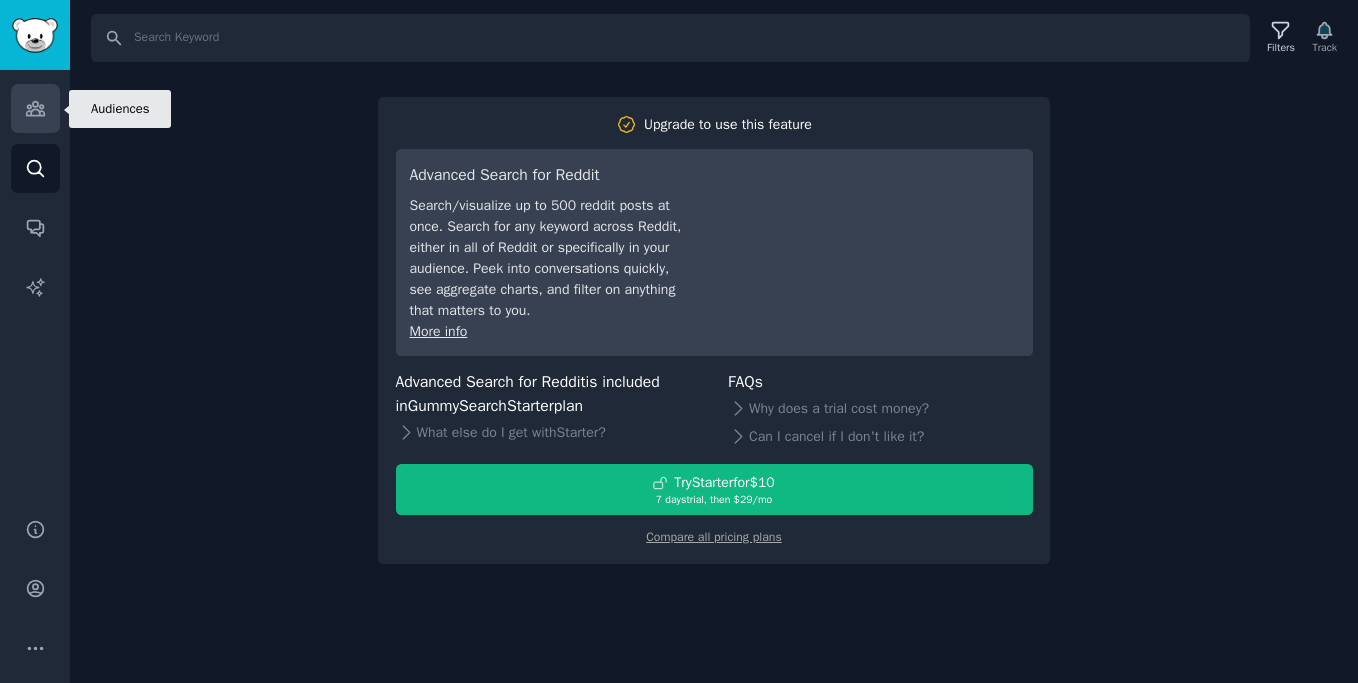 click 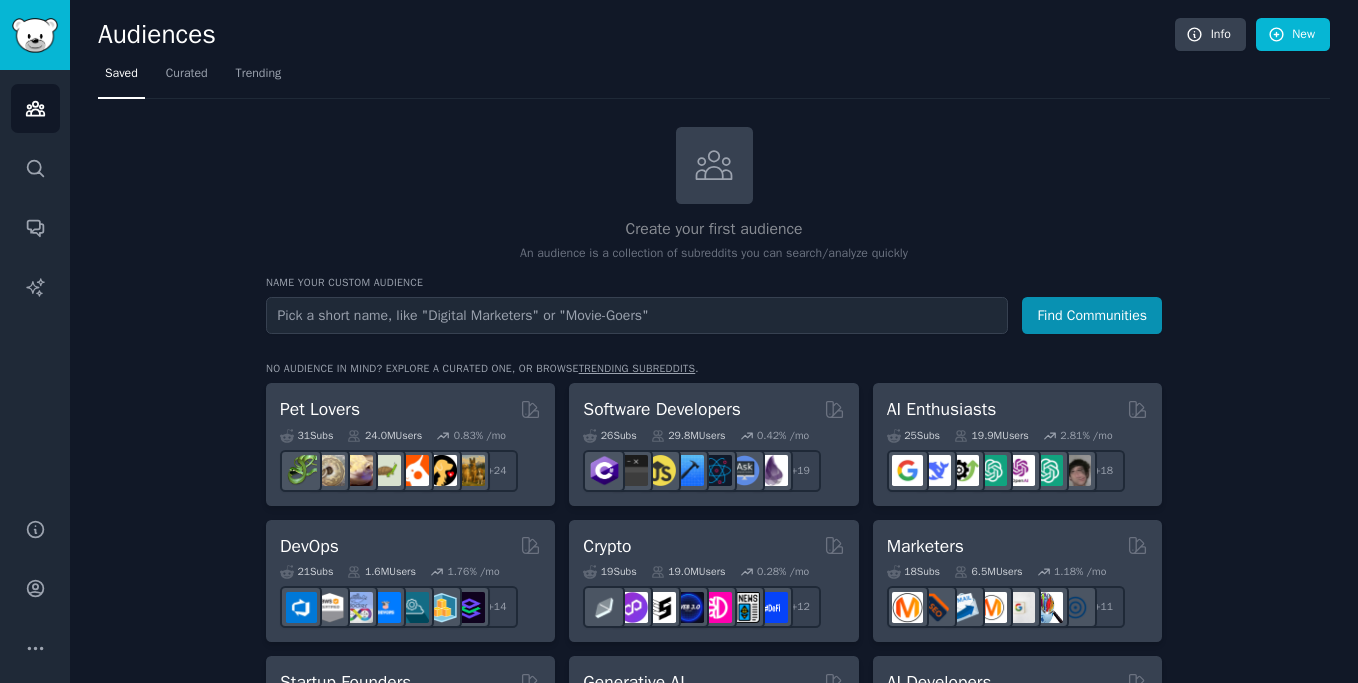 click at bounding box center (637, 315) 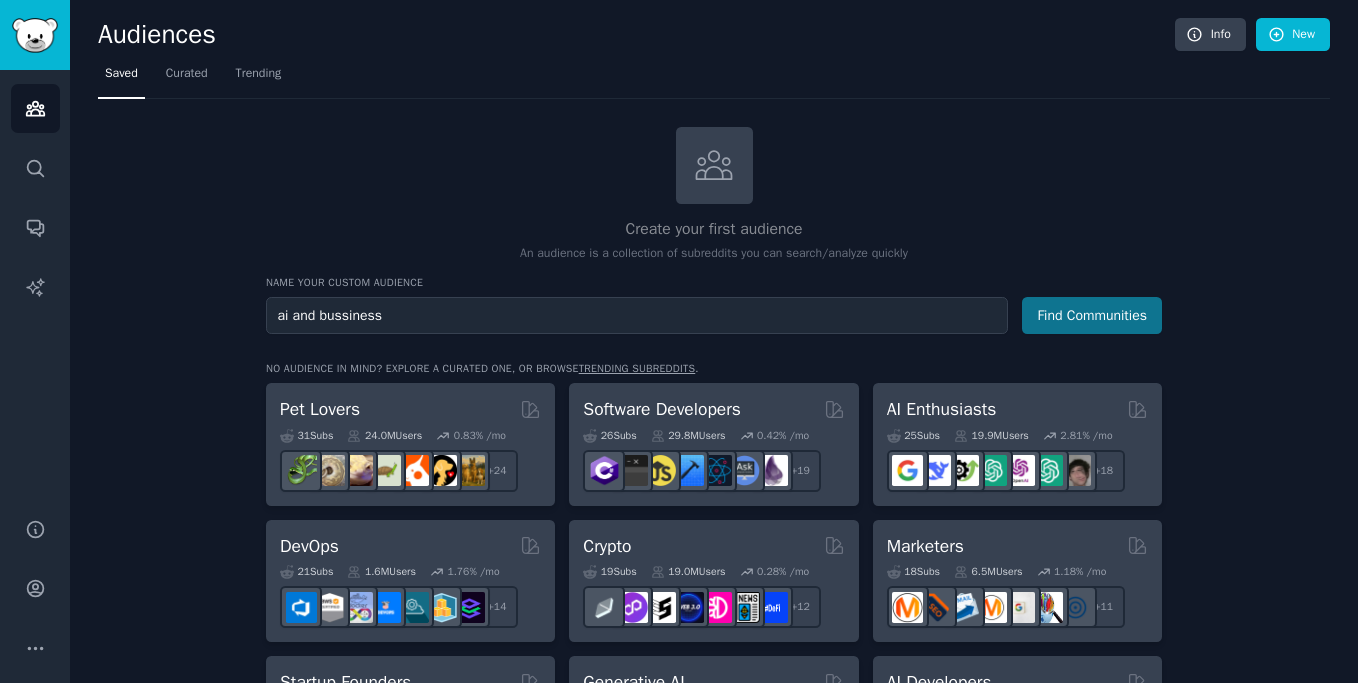 type on "ai and bussiness" 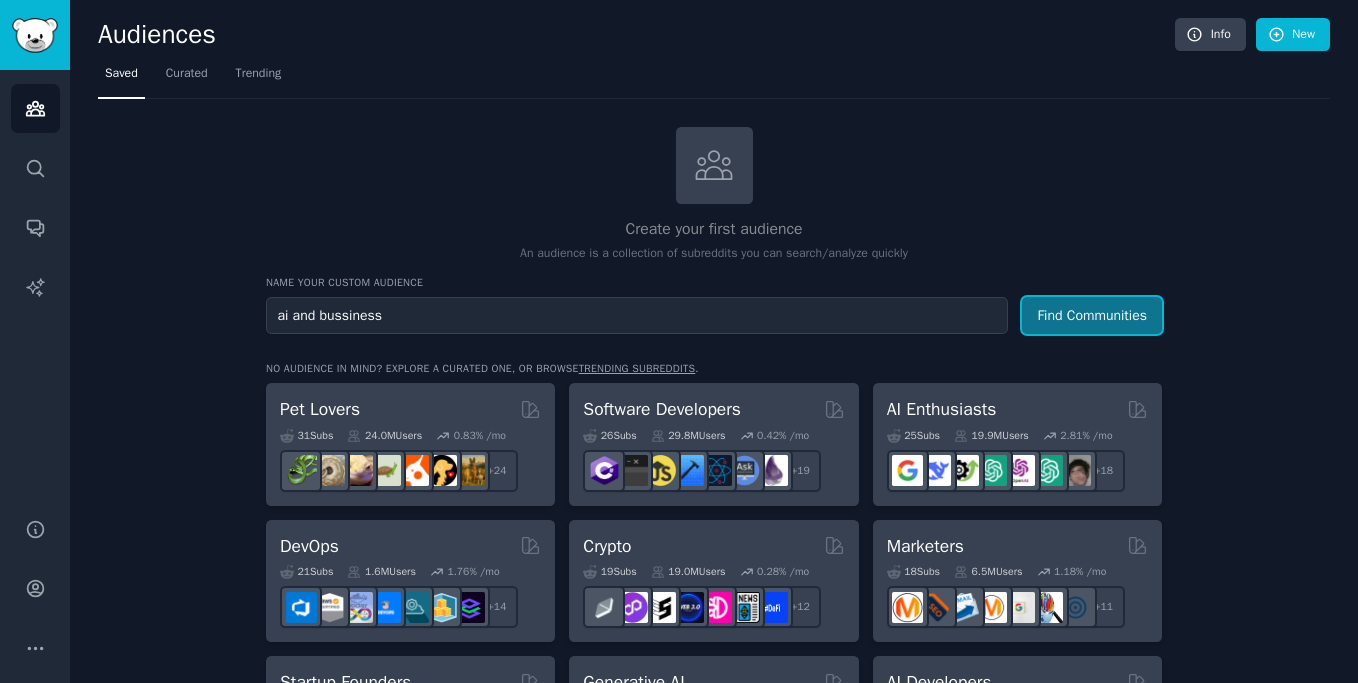 click on "Find Communities" at bounding box center (1092, 315) 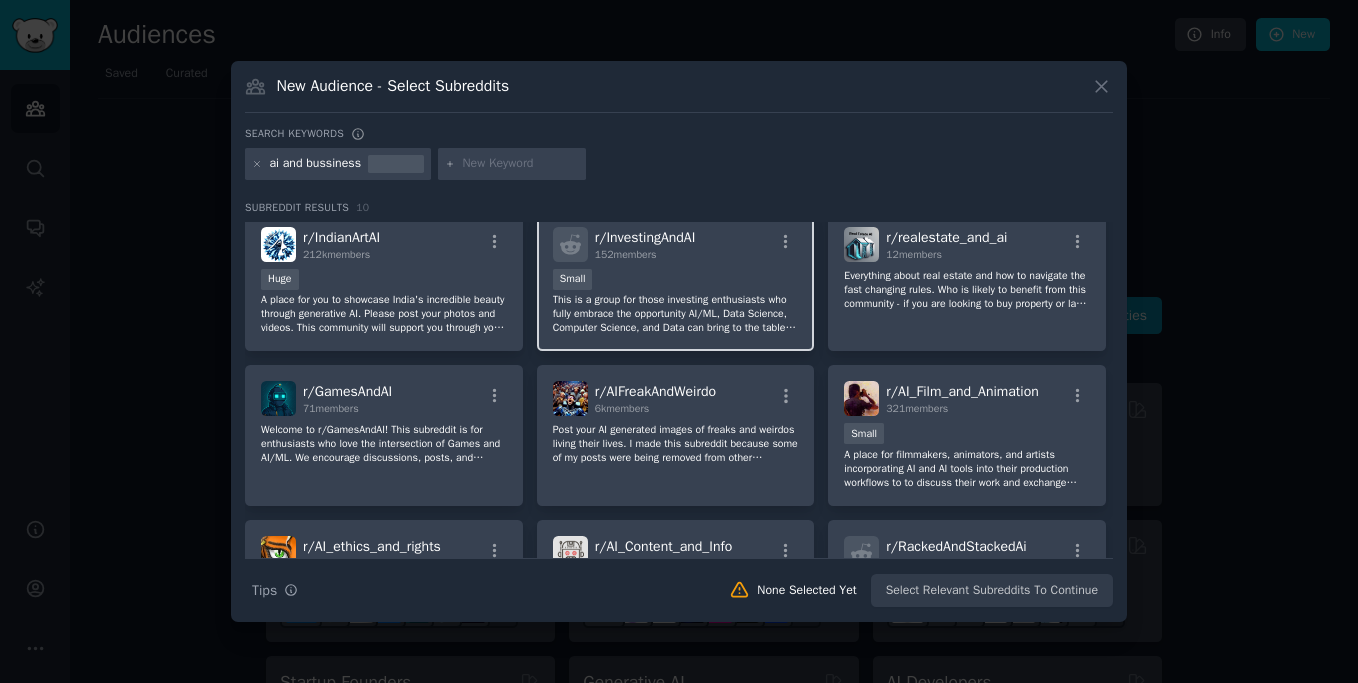 scroll, scrollTop: 7, scrollLeft: 0, axis: vertical 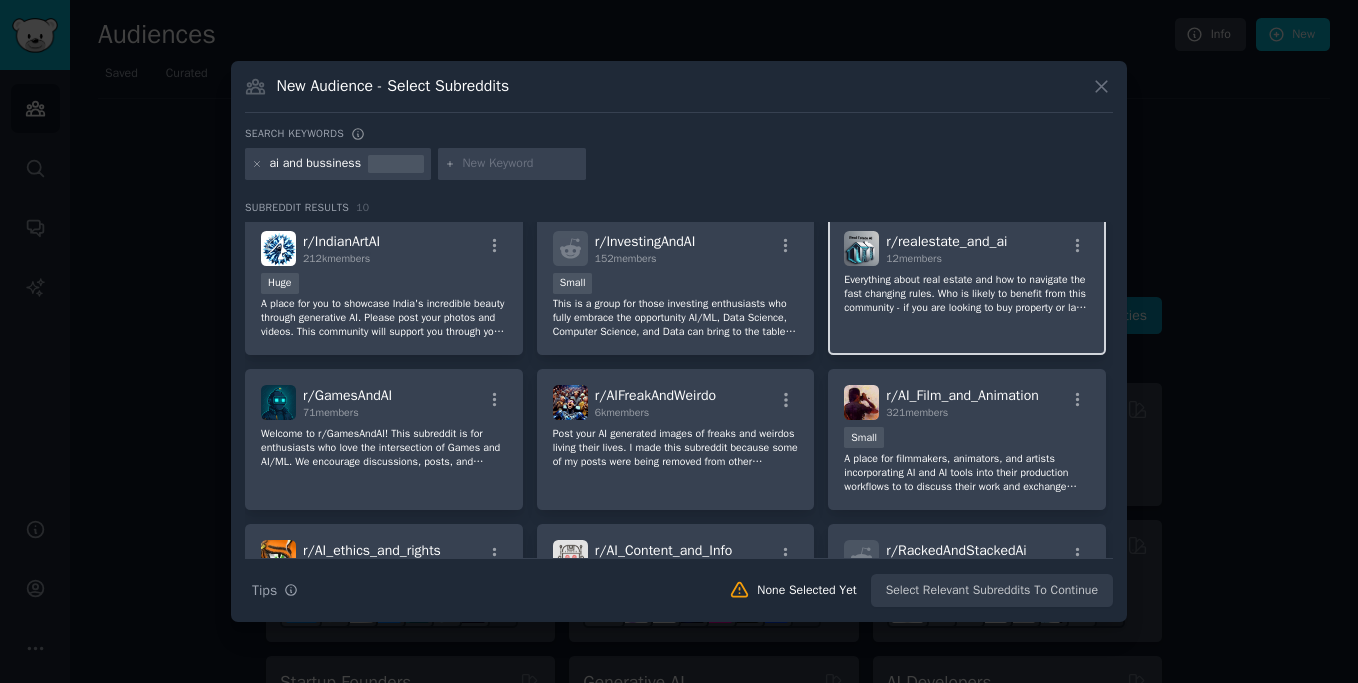 click on "Everything about real estate and how to navigate the fast changing rules. Who is likely to benefit from this community - if you are looking to buy property or land anywhere across the globe, a real estate developer who wants access to critical information, architects and interior designers who want to create inprising and uniqur designs rather then going through Pinterest, real estate agents/realtors who want to close deals faster and entrepreneurs who want to make money in real estate." 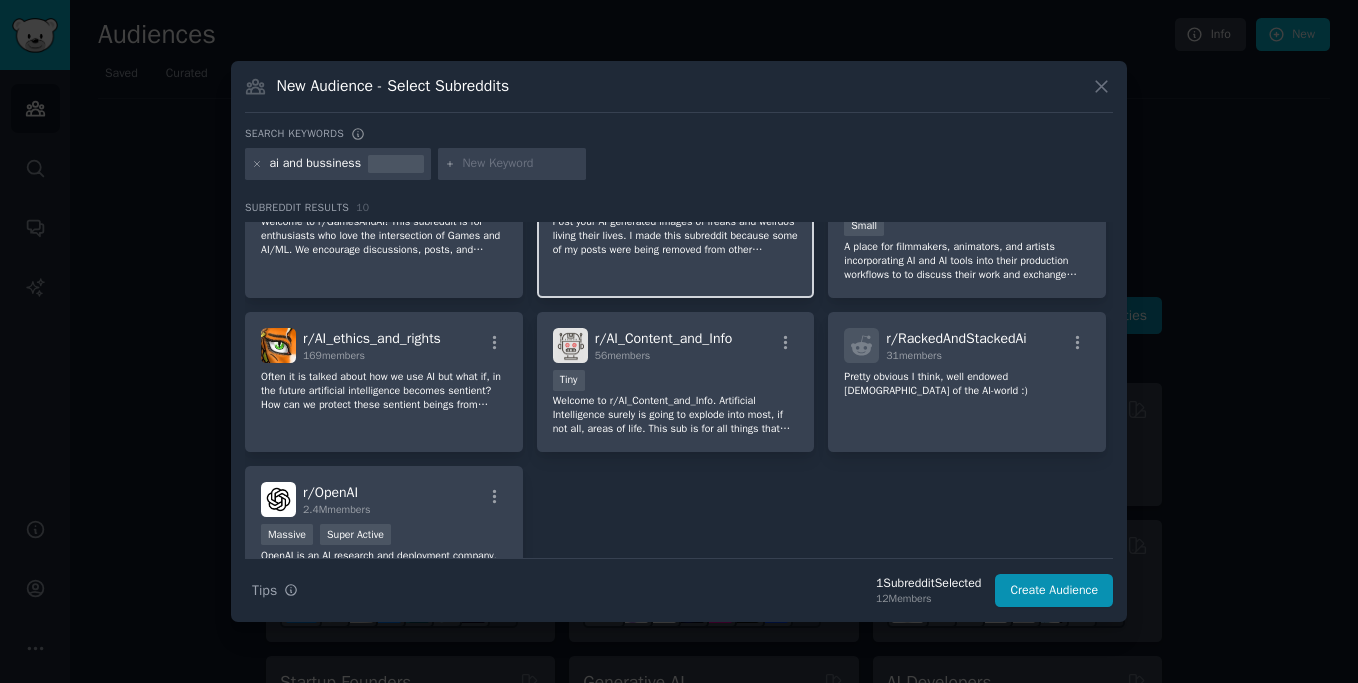 scroll, scrollTop: 222, scrollLeft: 0, axis: vertical 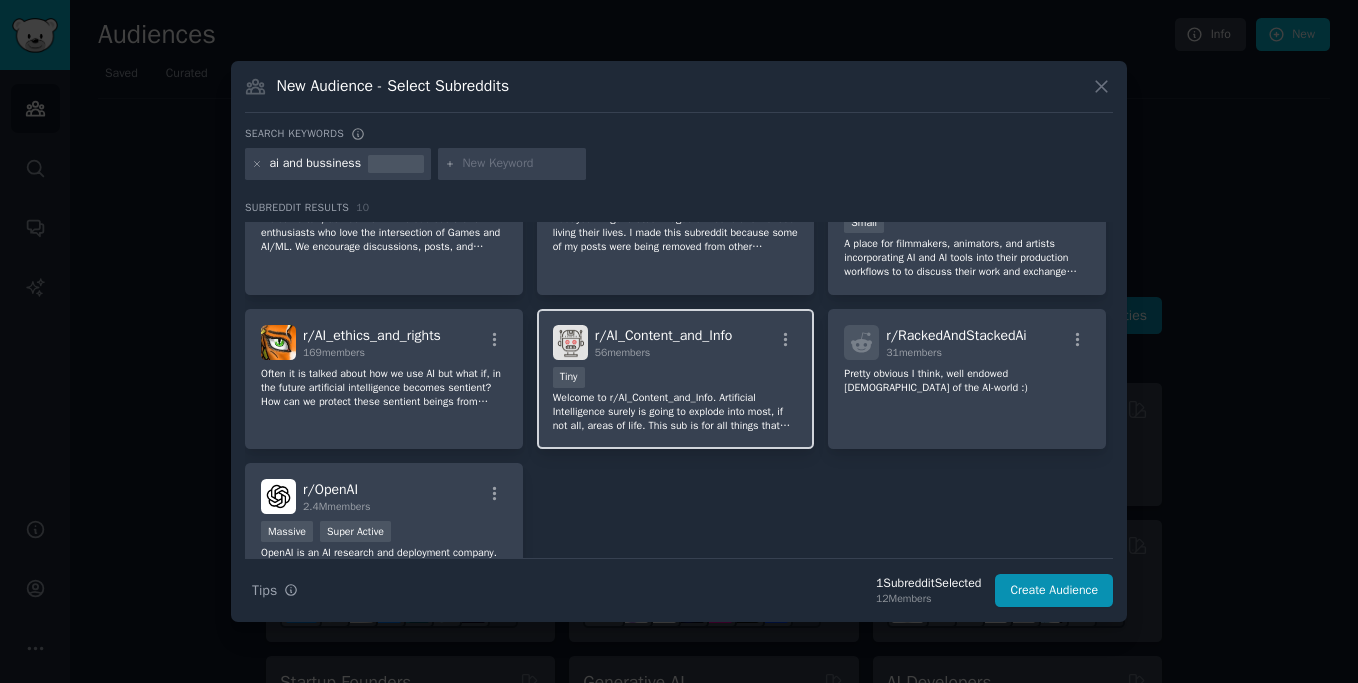 click on "Tiny" at bounding box center (676, 379) 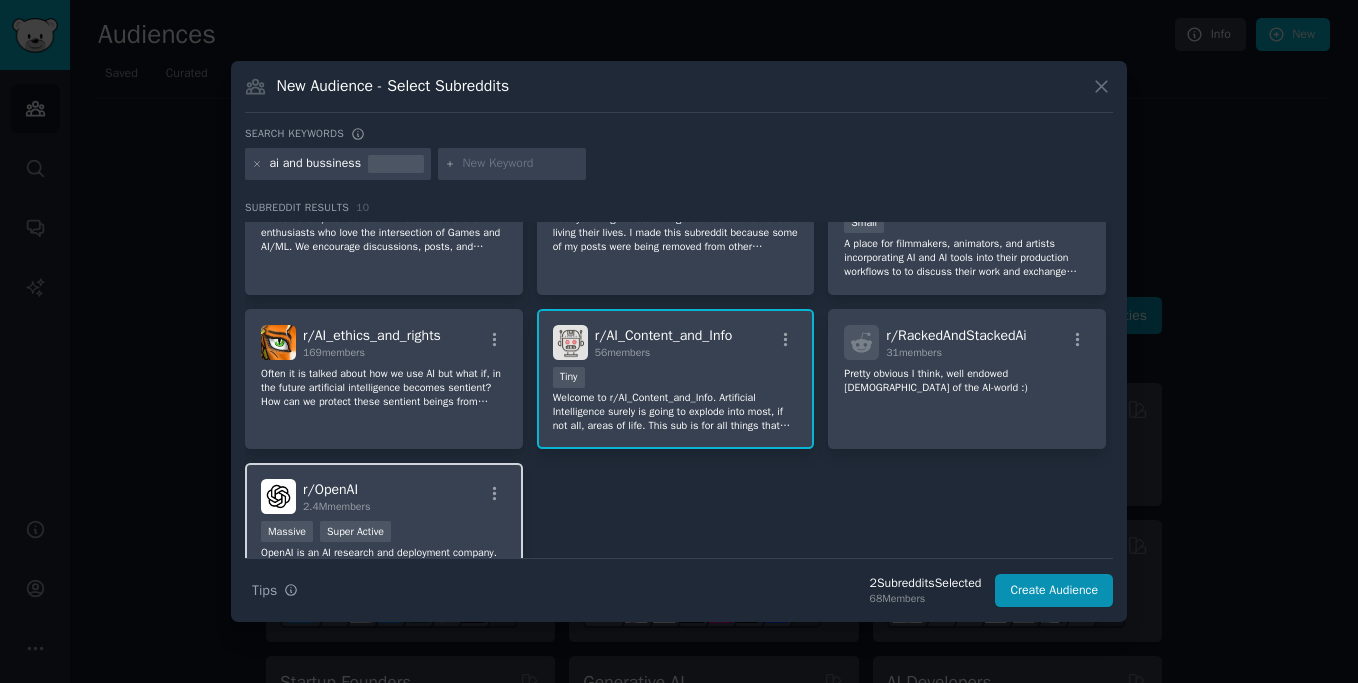 click on "r/ OpenAI 2.4M  members" at bounding box center (384, 496) 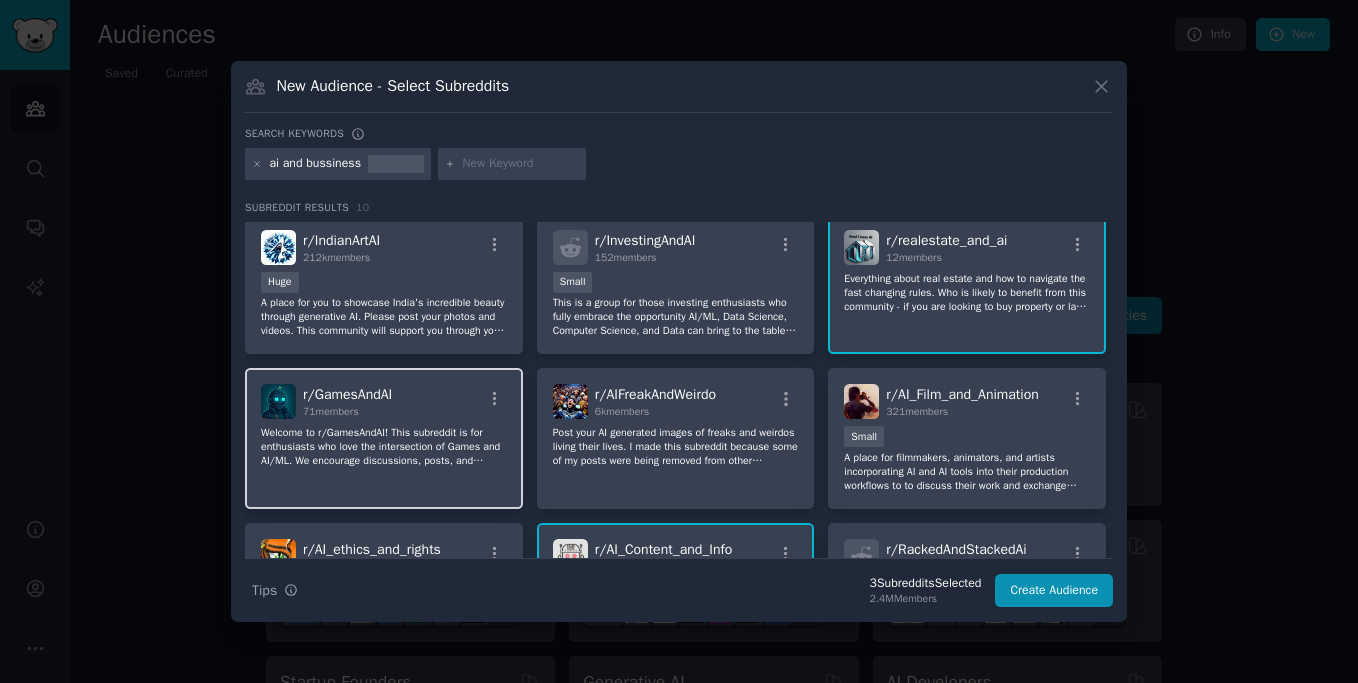 scroll, scrollTop: 0, scrollLeft: 0, axis: both 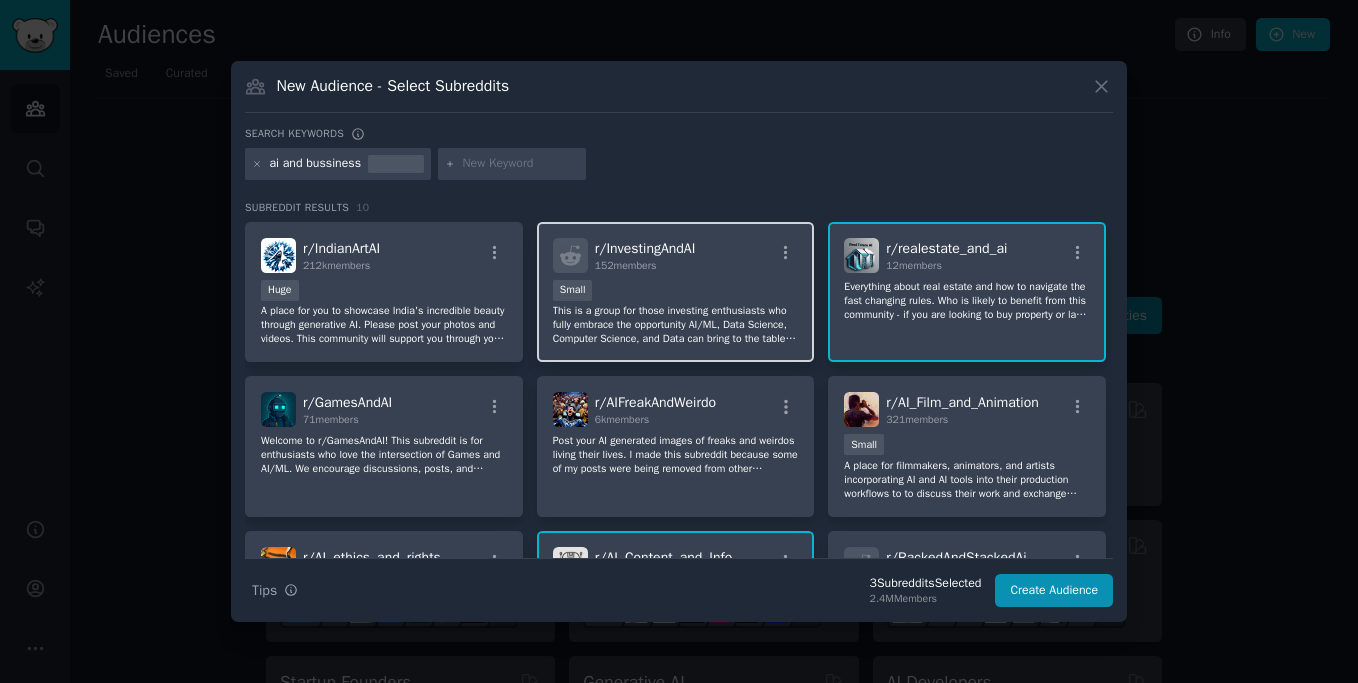 click on "This is a group for those investing enthusiasts who fully embrace the opportunity AI/ML, Data Science, Computer Science, and Data can bring to the table.
[DOMAIN_NAME]" at bounding box center (676, 325) 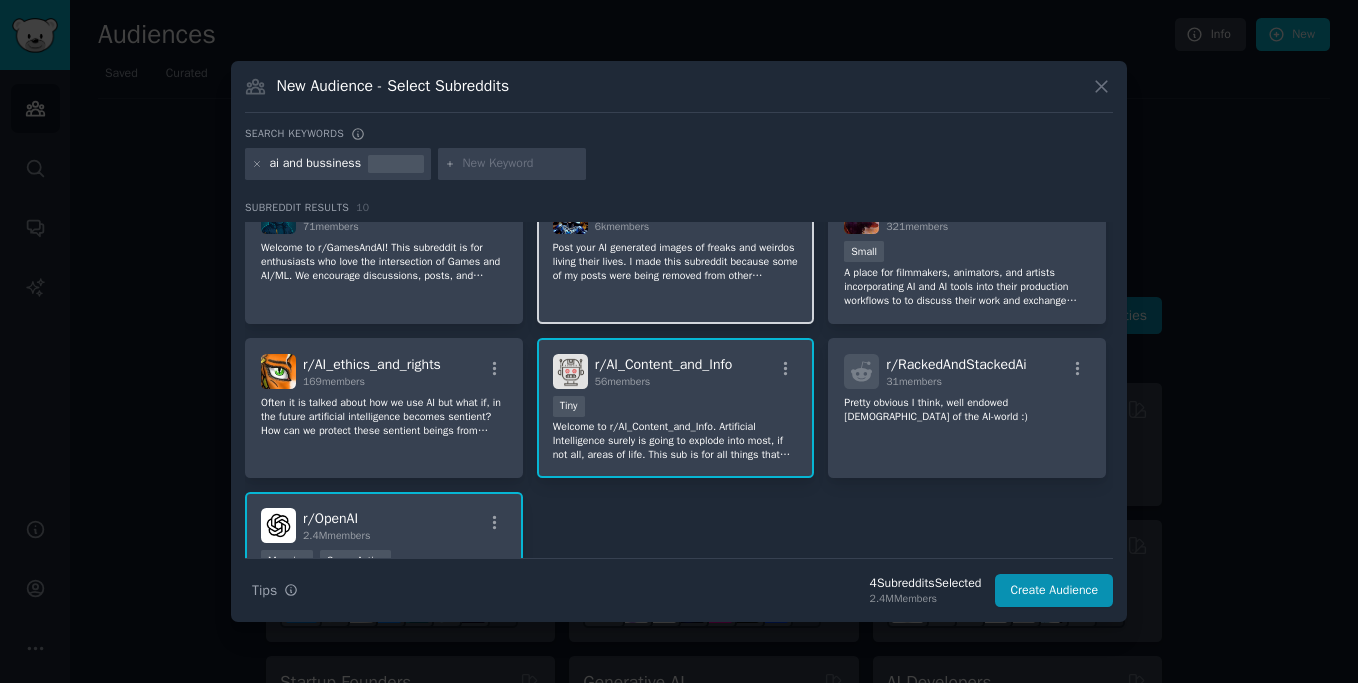 scroll, scrollTop: 199, scrollLeft: 0, axis: vertical 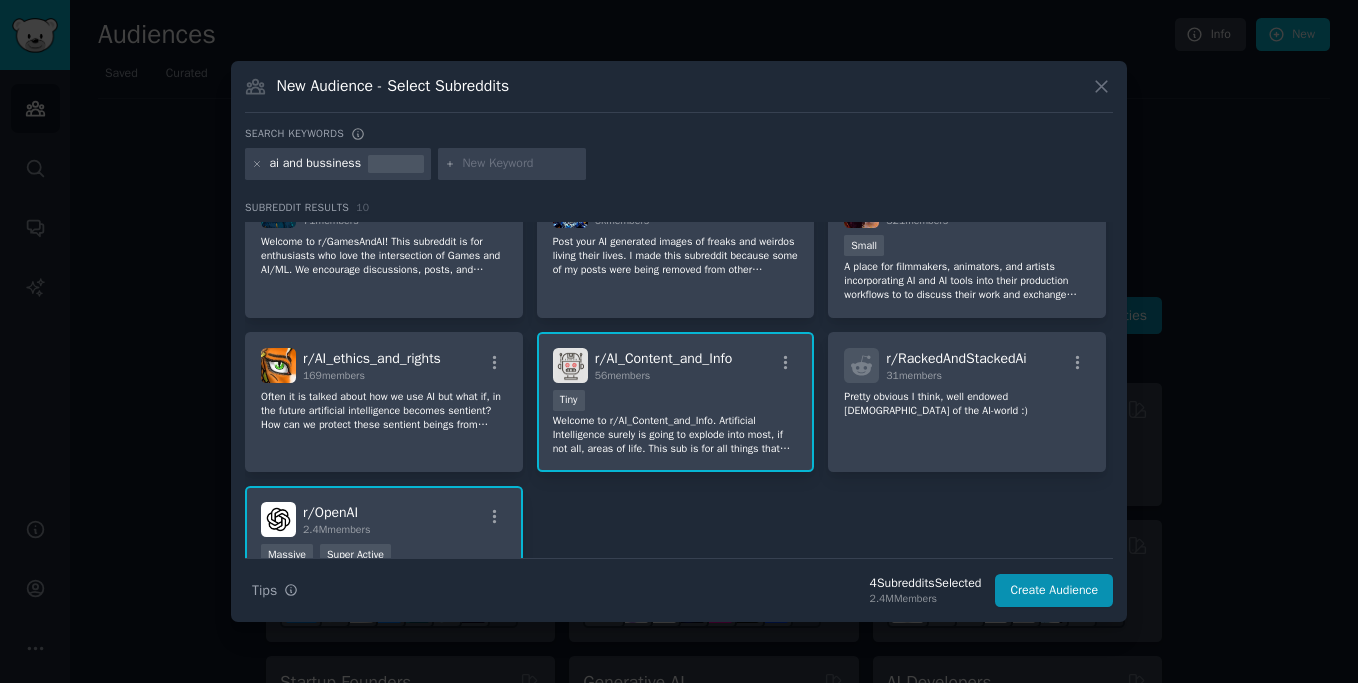 click at bounding box center [521, 164] 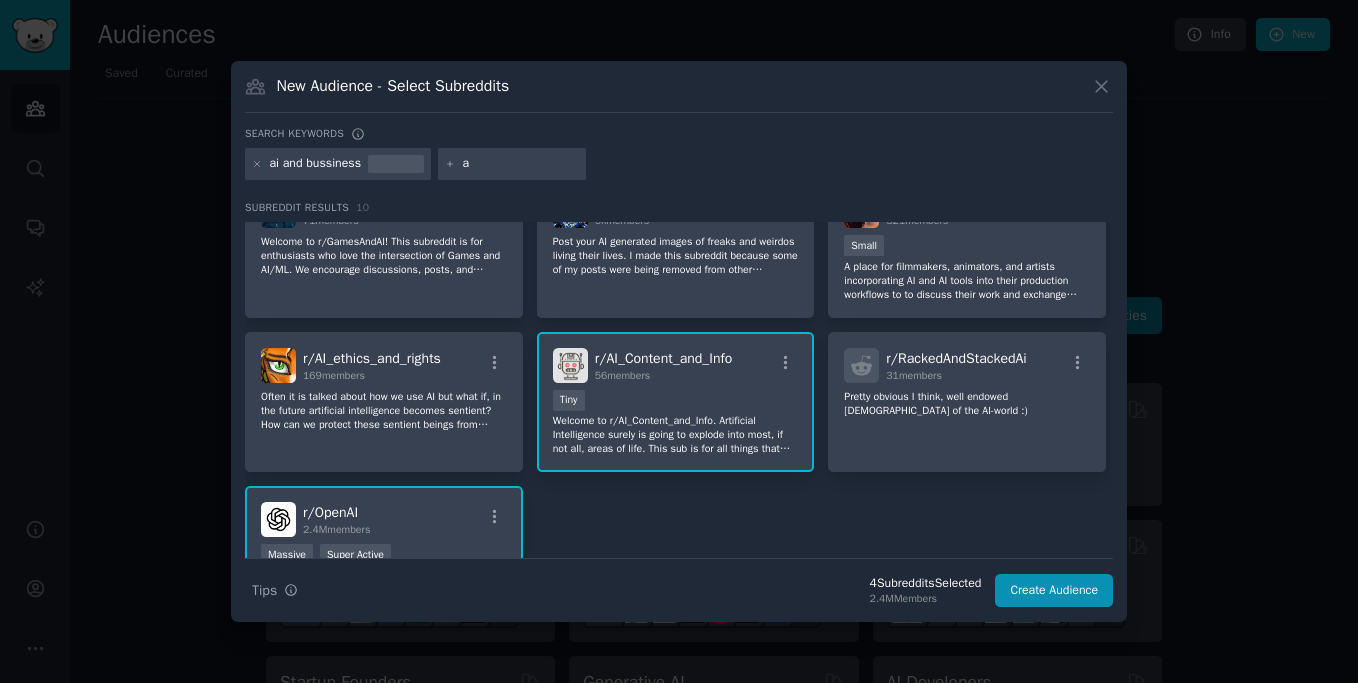 type on "ai" 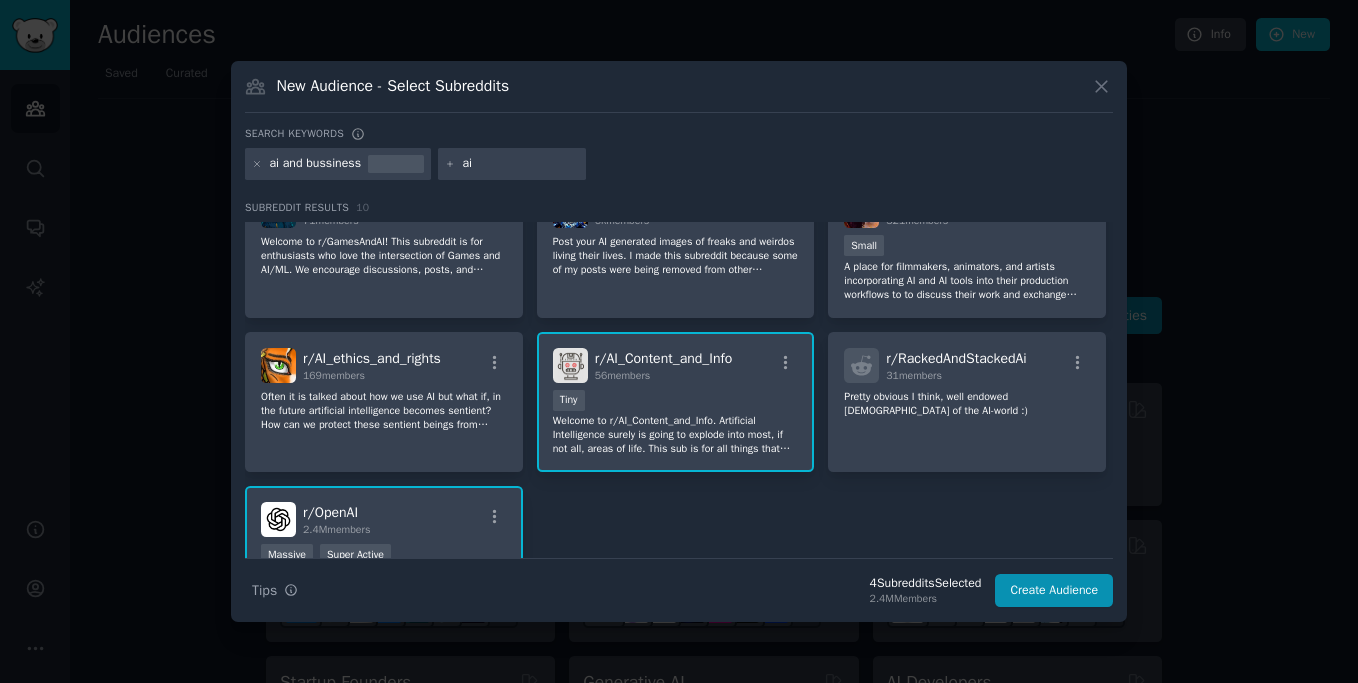 type 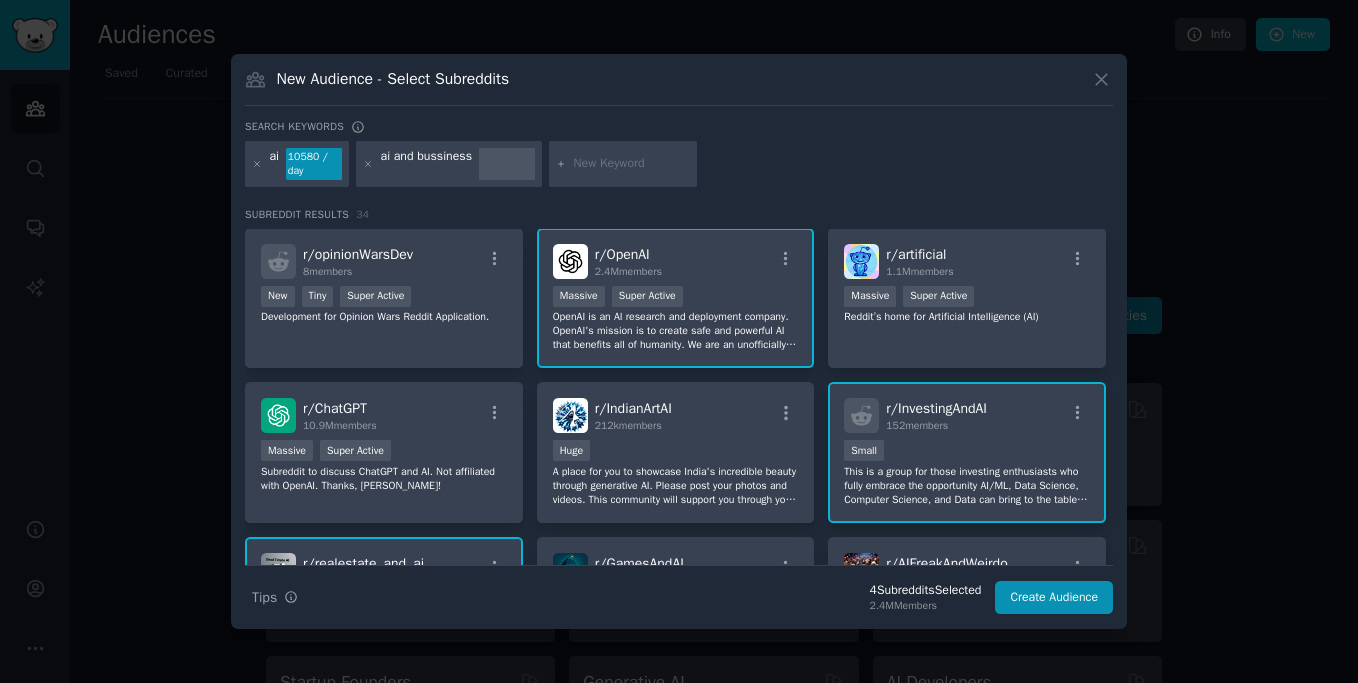 scroll, scrollTop: 0, scrollLeft: 0, axis: both 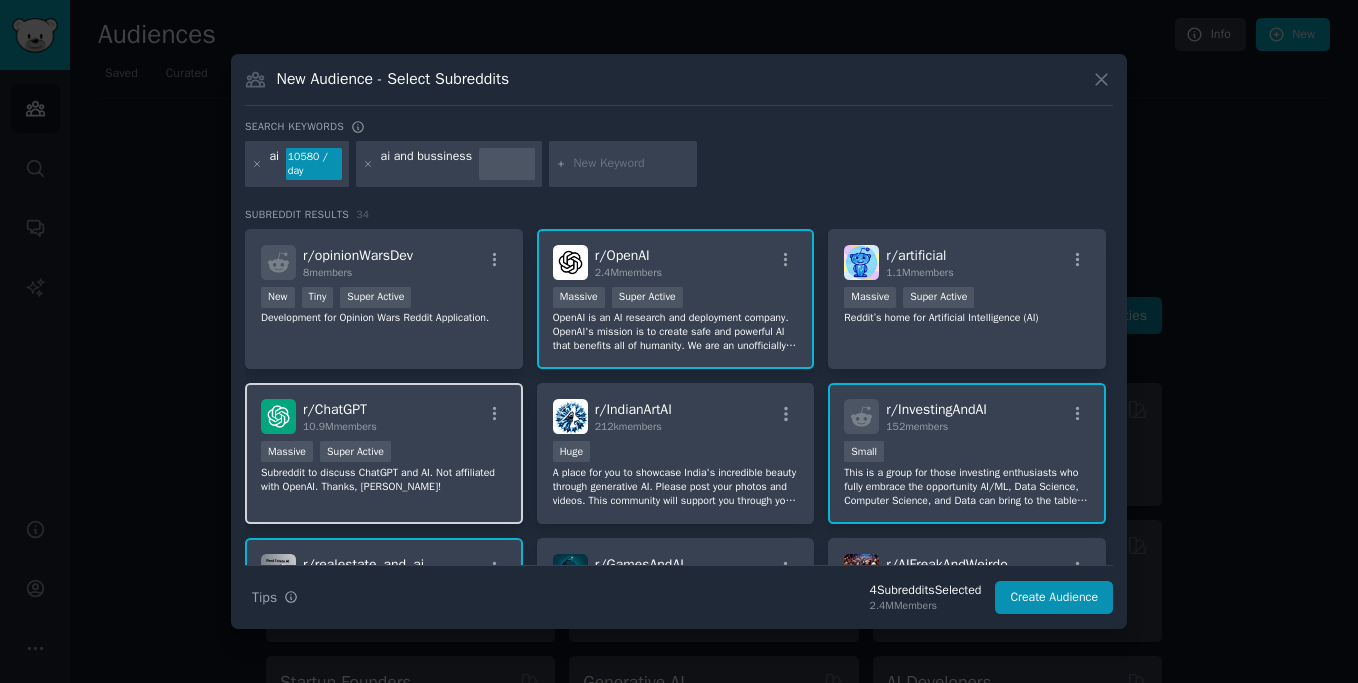 click on "r/ ChatGPT 10.9M  members" at bounding box center (384, 416) 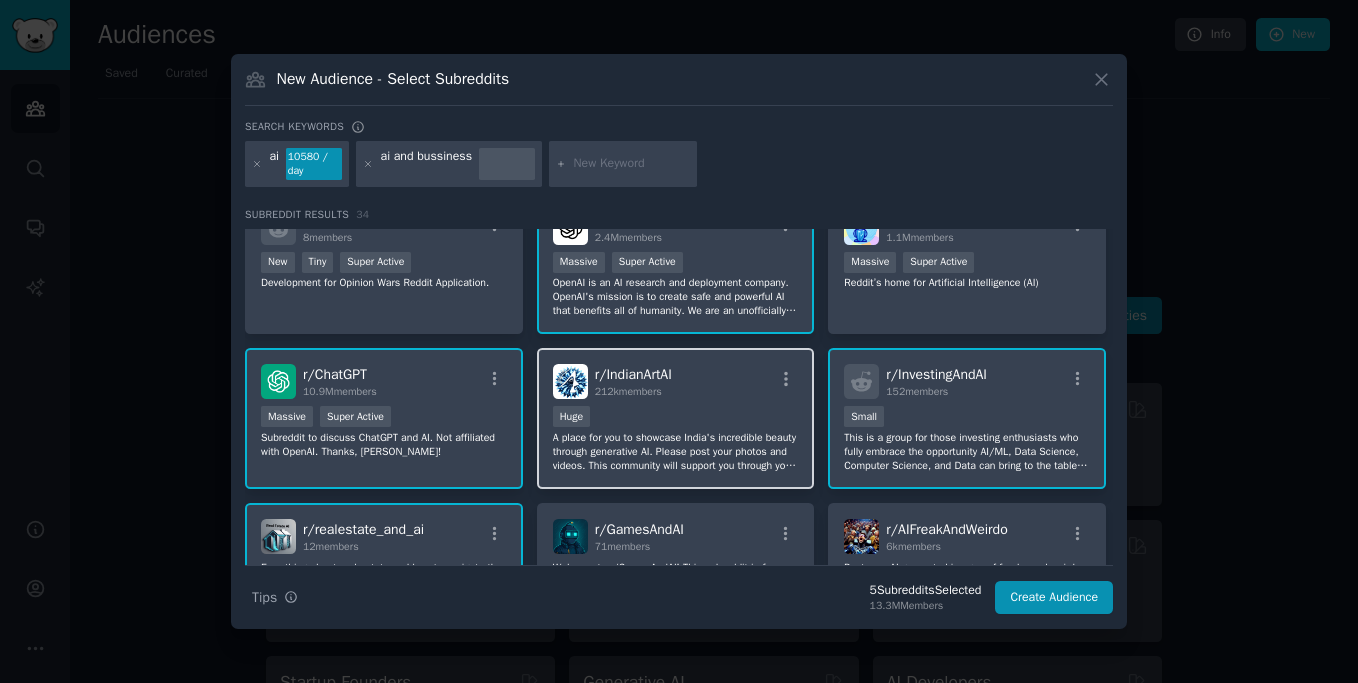 scroll, scrollTop: 0, scrollLeft: 0, axis: both 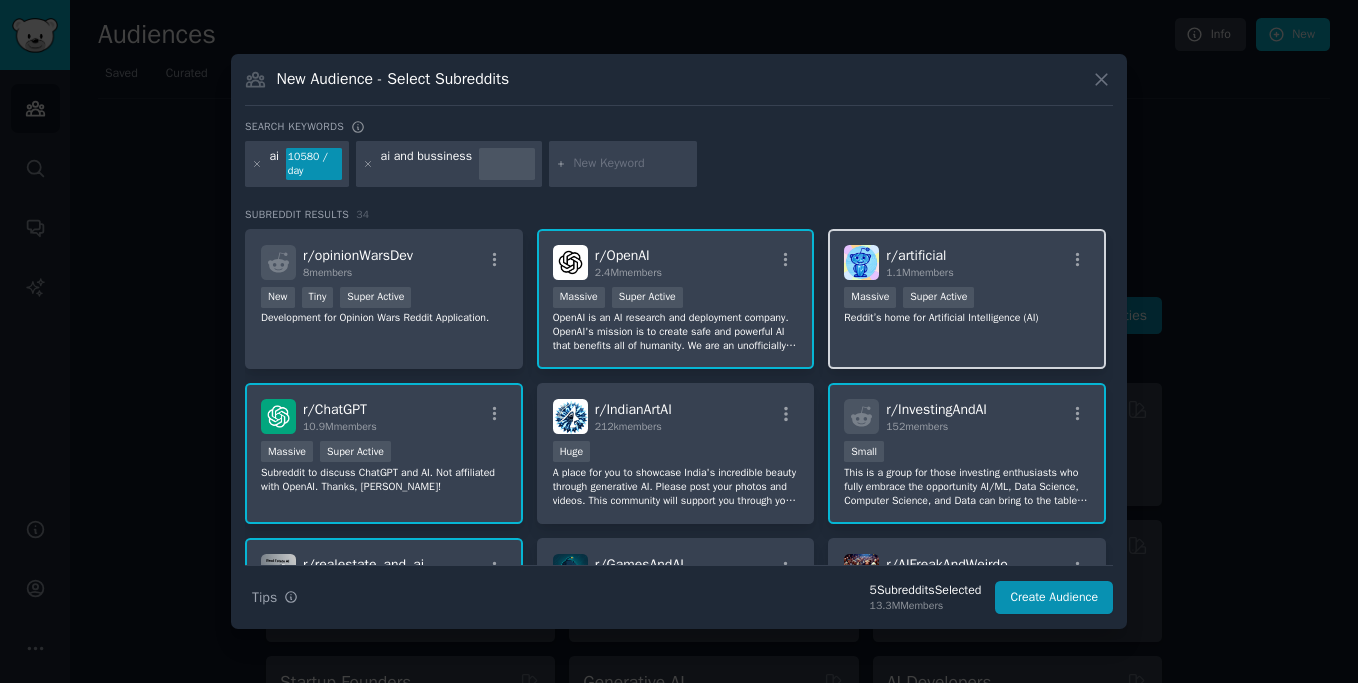 click on "Massive Super Active" at bounding box center [967, 299] 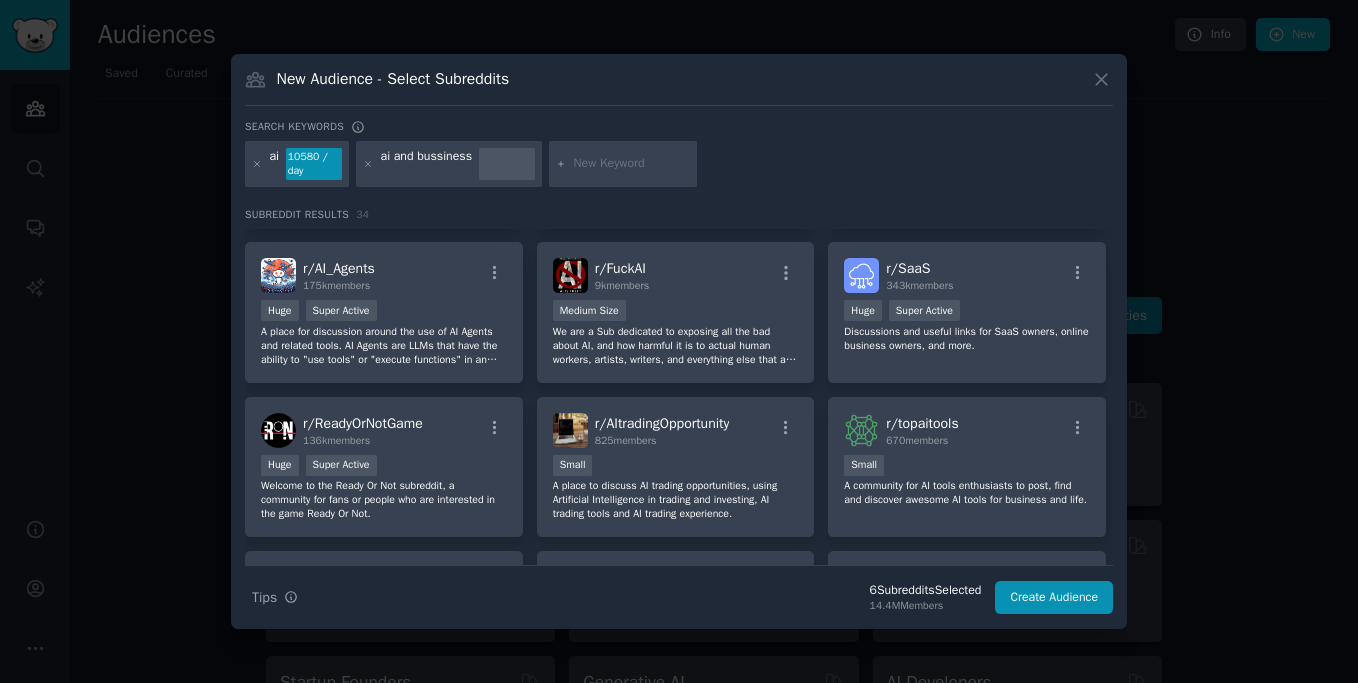 scroll, scrollTop: 894, scrollLeft: 0, axis: vertical 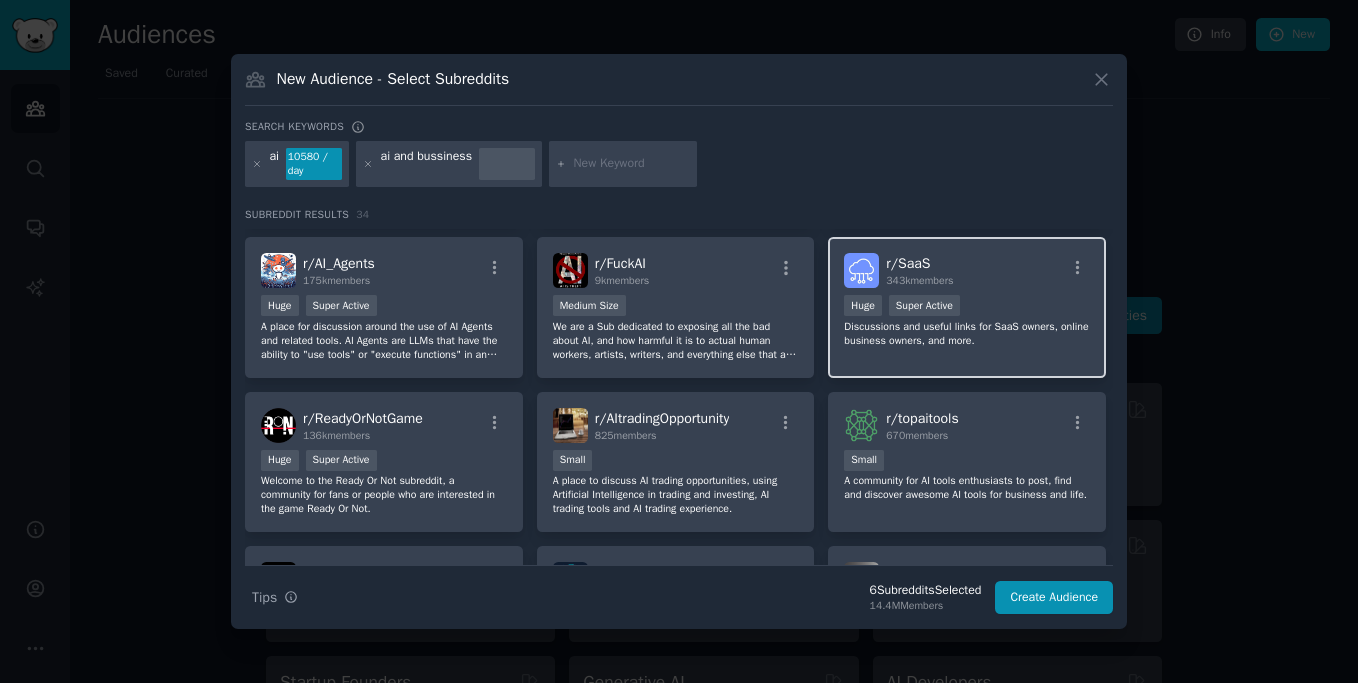 click on "Discussions and useful links for SaaS owners, online business owners, and more." at bounding box center (967, 334) 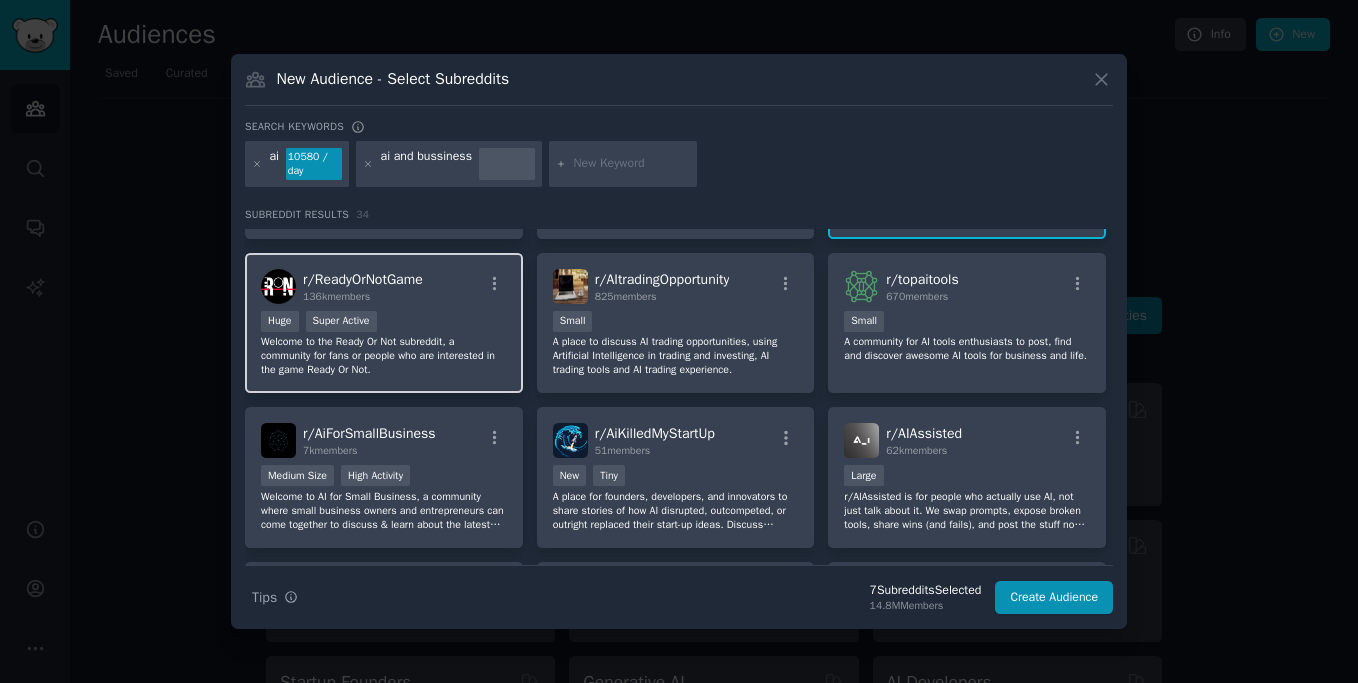 scroll, scrollTop: 1035, scrollLeft: 0, axis: vertical 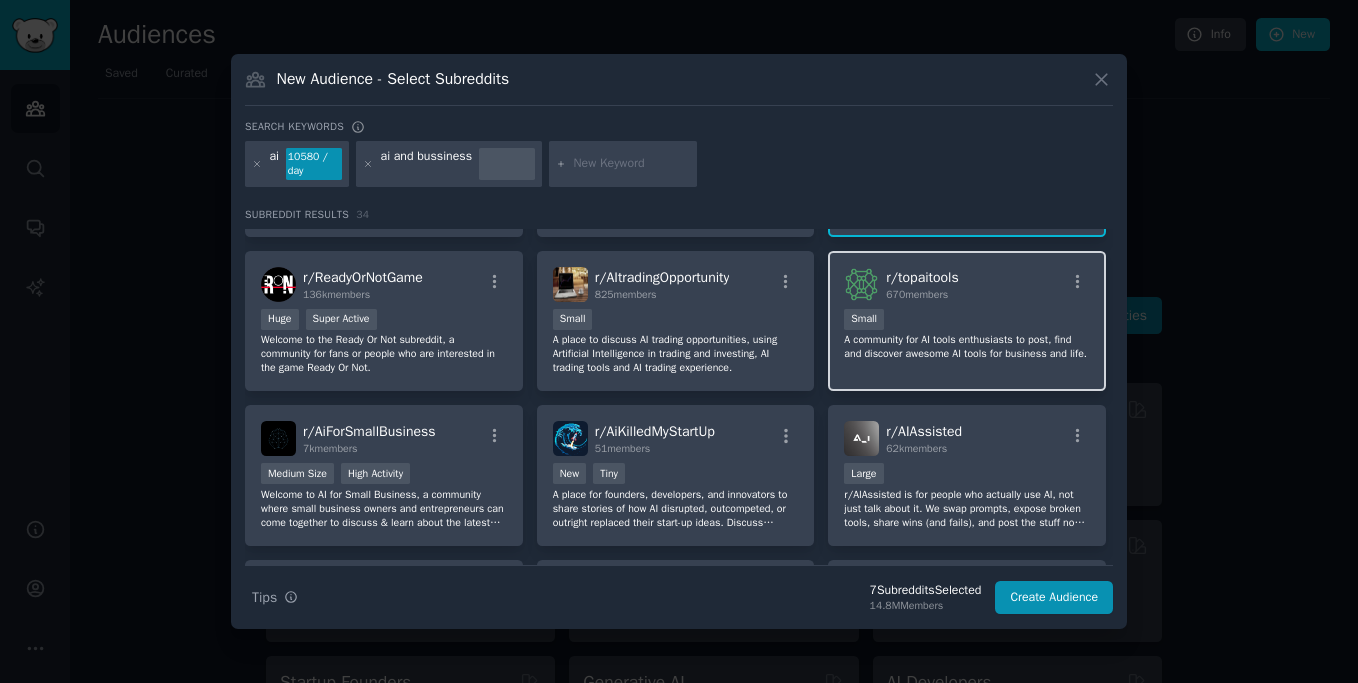 click on "r/ topaitools 670  members Small A community for AI tools enthusiasts to post, find and discover awesome AI tools for business and life." at bounding box center [967, 321] 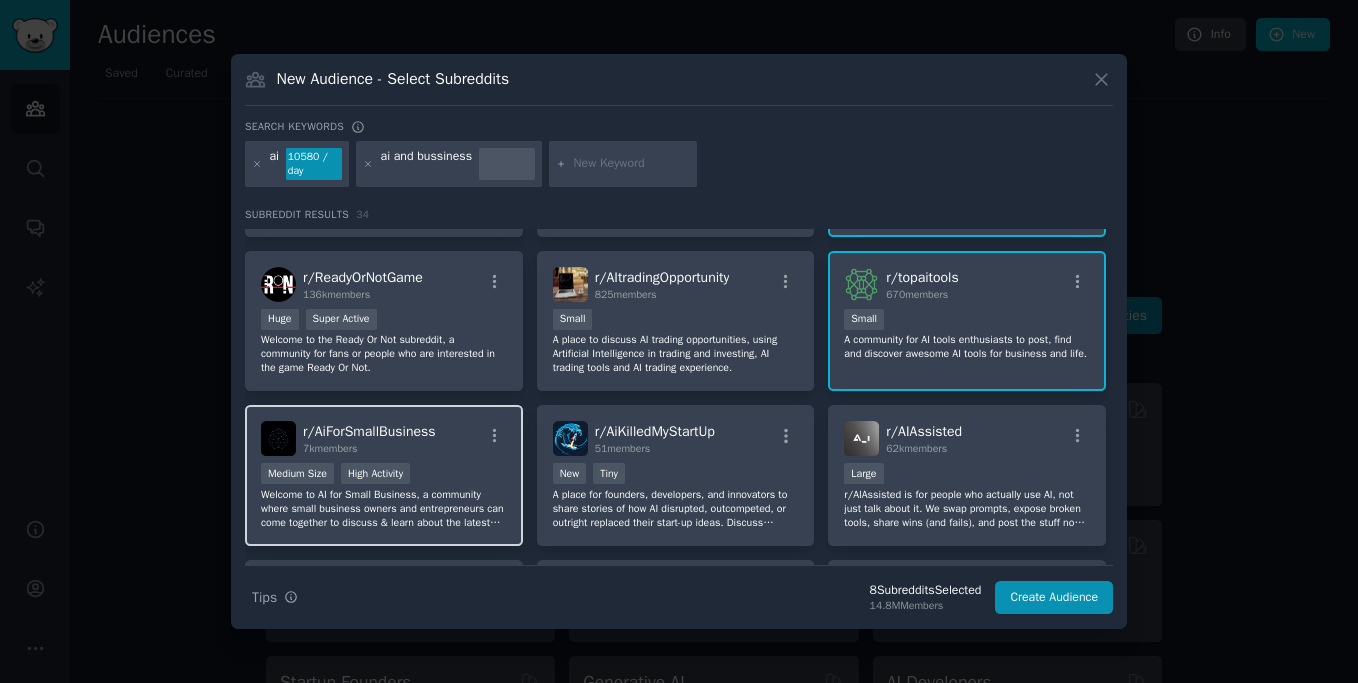 click on "Medium Size High Activity" at bounding box center (384, 475) 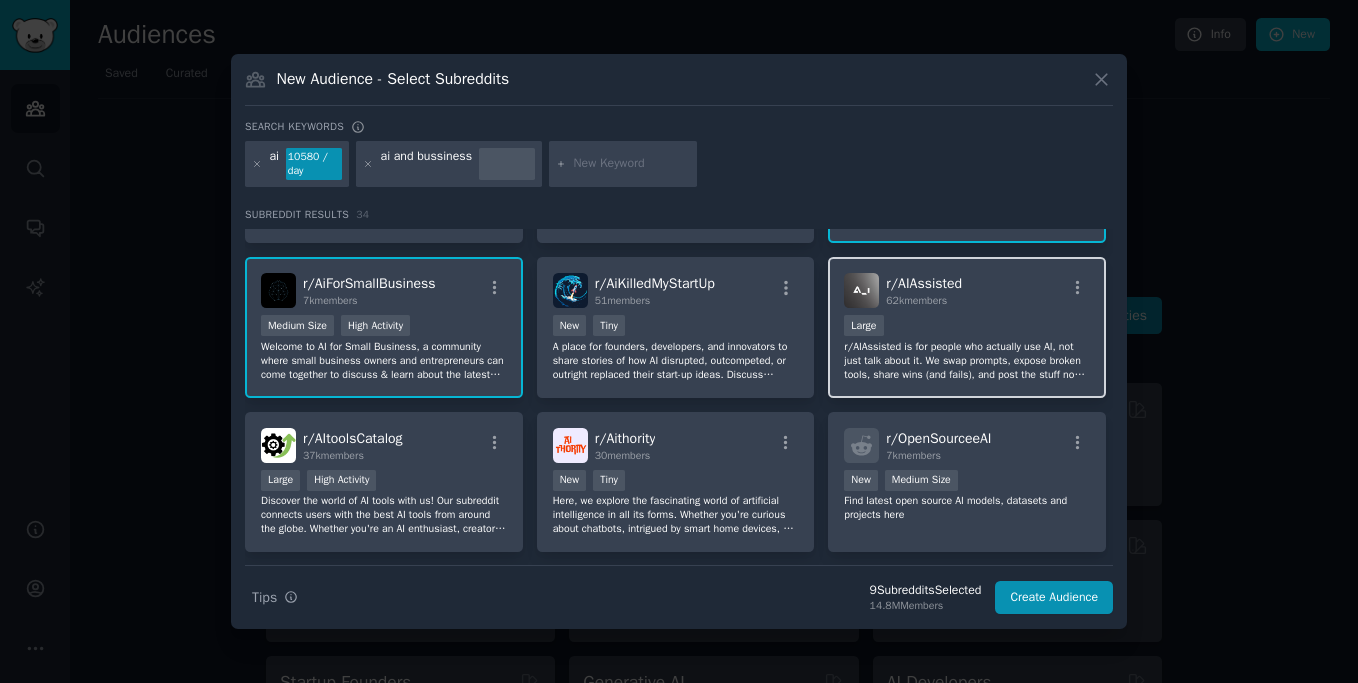 scroll, scrollTop: 1187, scrollLeft: 0, axis: vertical 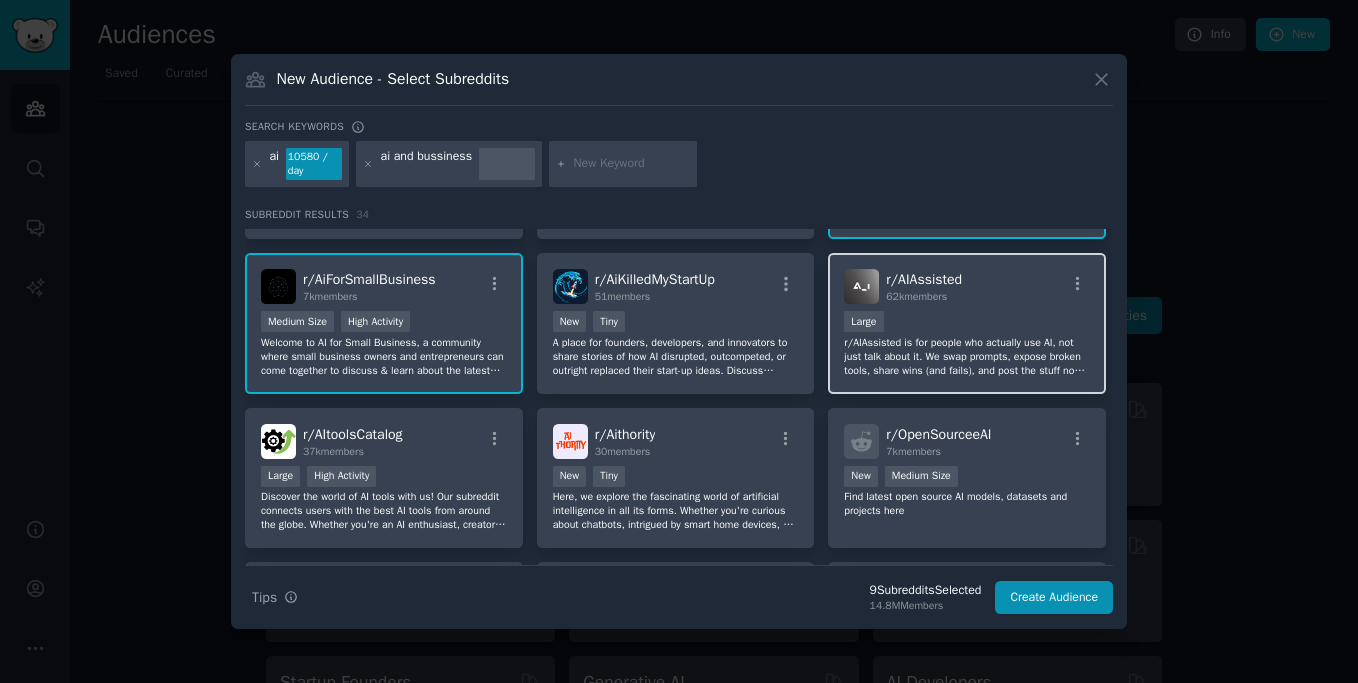 click on "r/AIAssisted is for people who actually use AI, not just talk about it.
We swap prompts, expose broken tools, share wins (and fails), and post the stuff no one's putting in tutorials. If you're tired of the hype and want real insight, welcome." at bounding box center (967, 357) 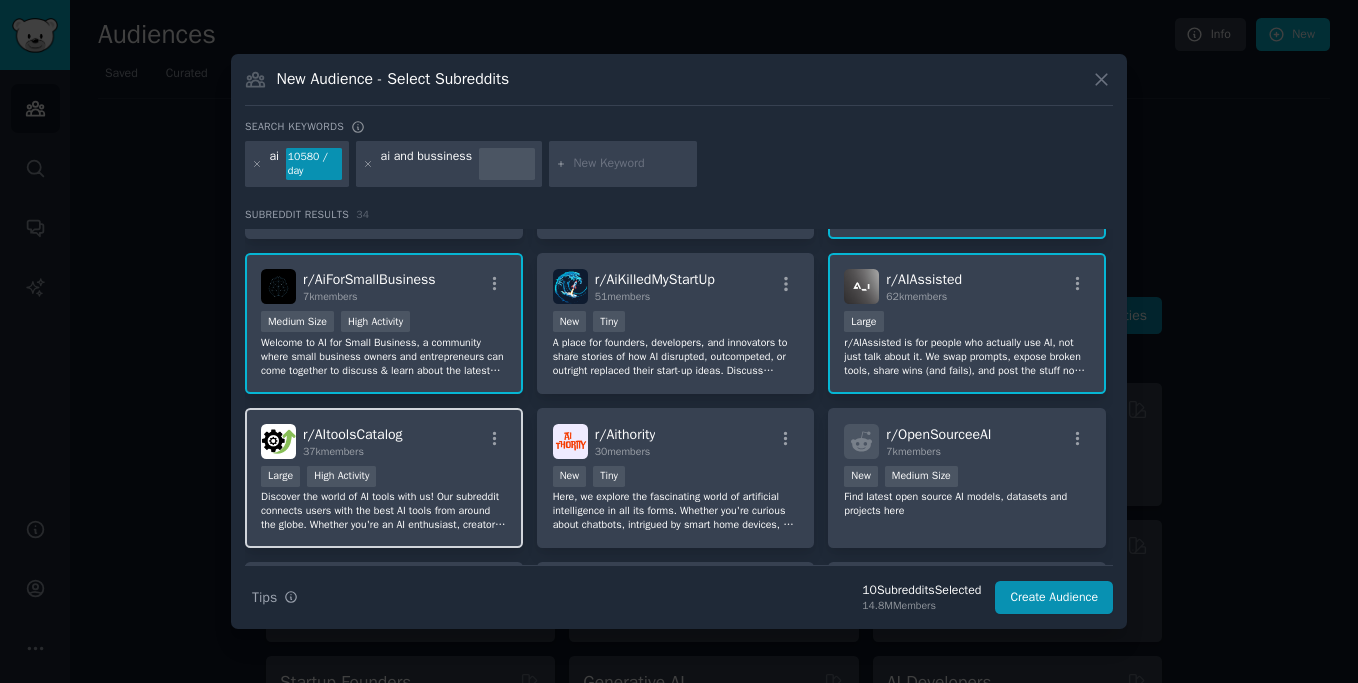 click on "Large High Activity" at bounding box center (384, 478) 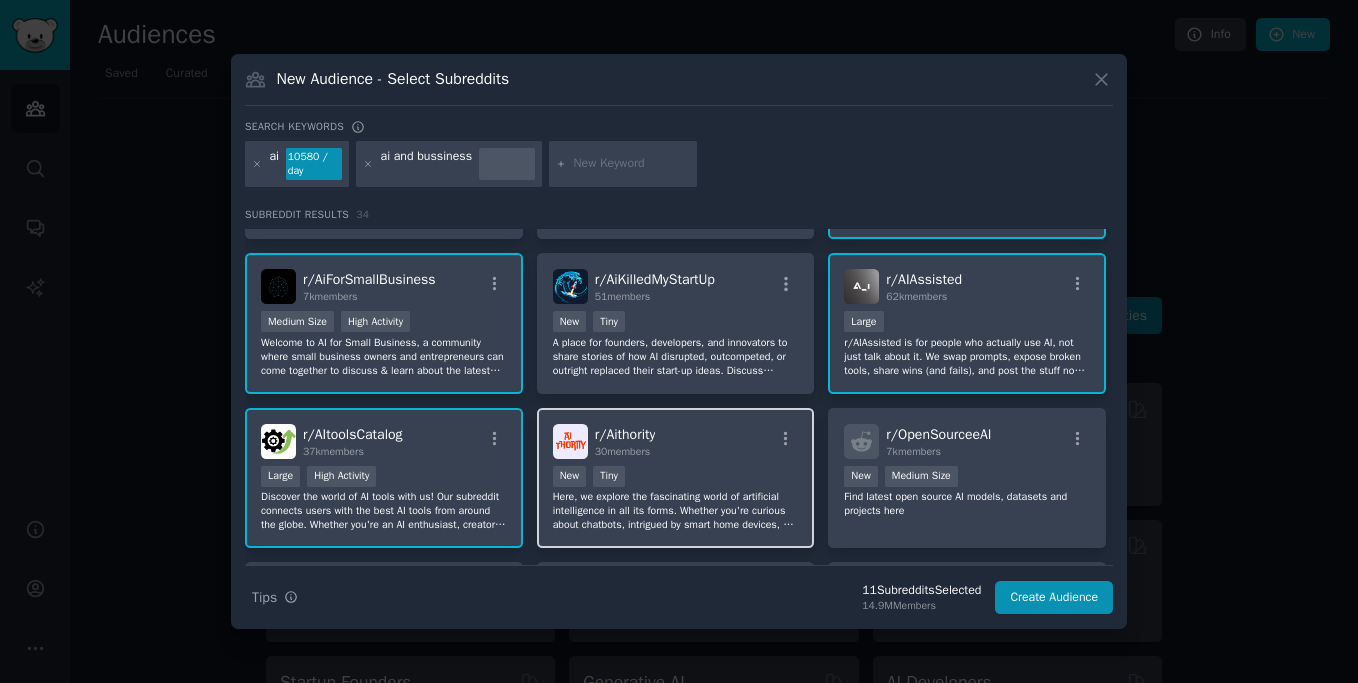 click on "Here, we explore the fascinating world of artificial intelligence in all its forms. Whether you're curious about chatbots, intrigued by smart home devices, or wondering how AI might shape our future, you're in the right place." at bounding box center (676, 511) 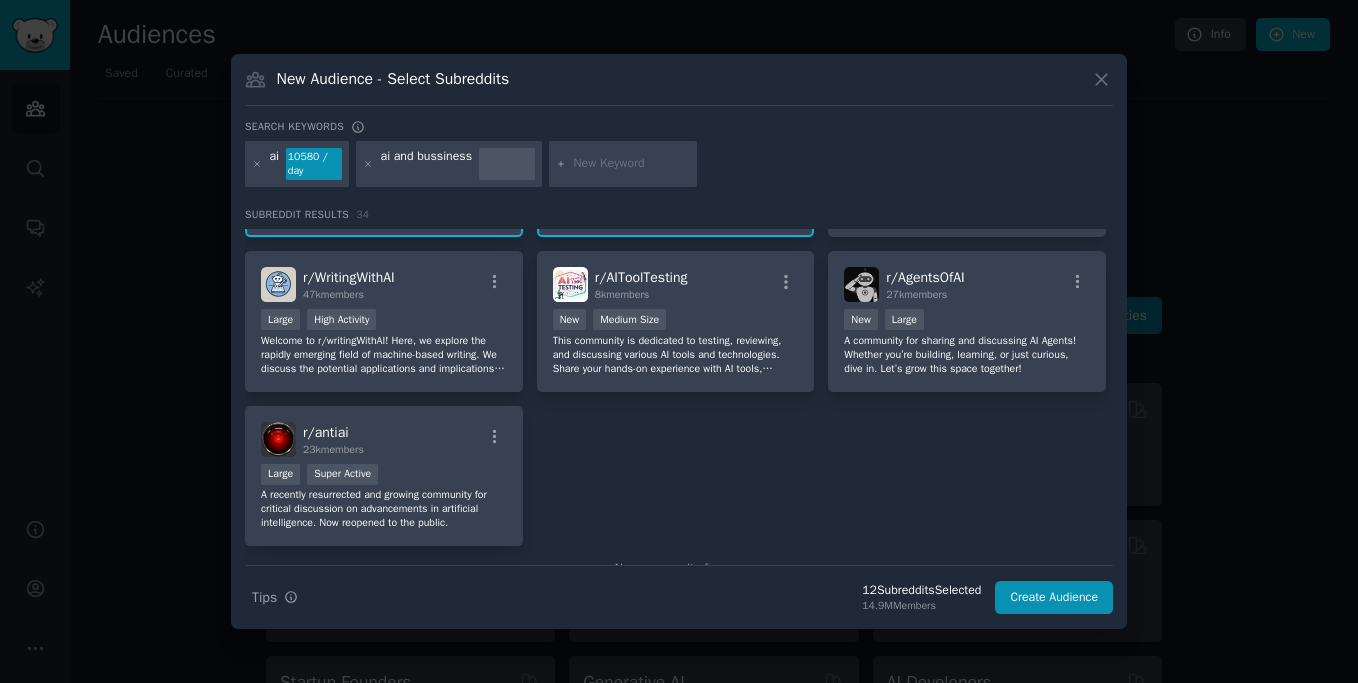 scroll, scrollTop: 1486, scrollLeft: 0, axis: vertical 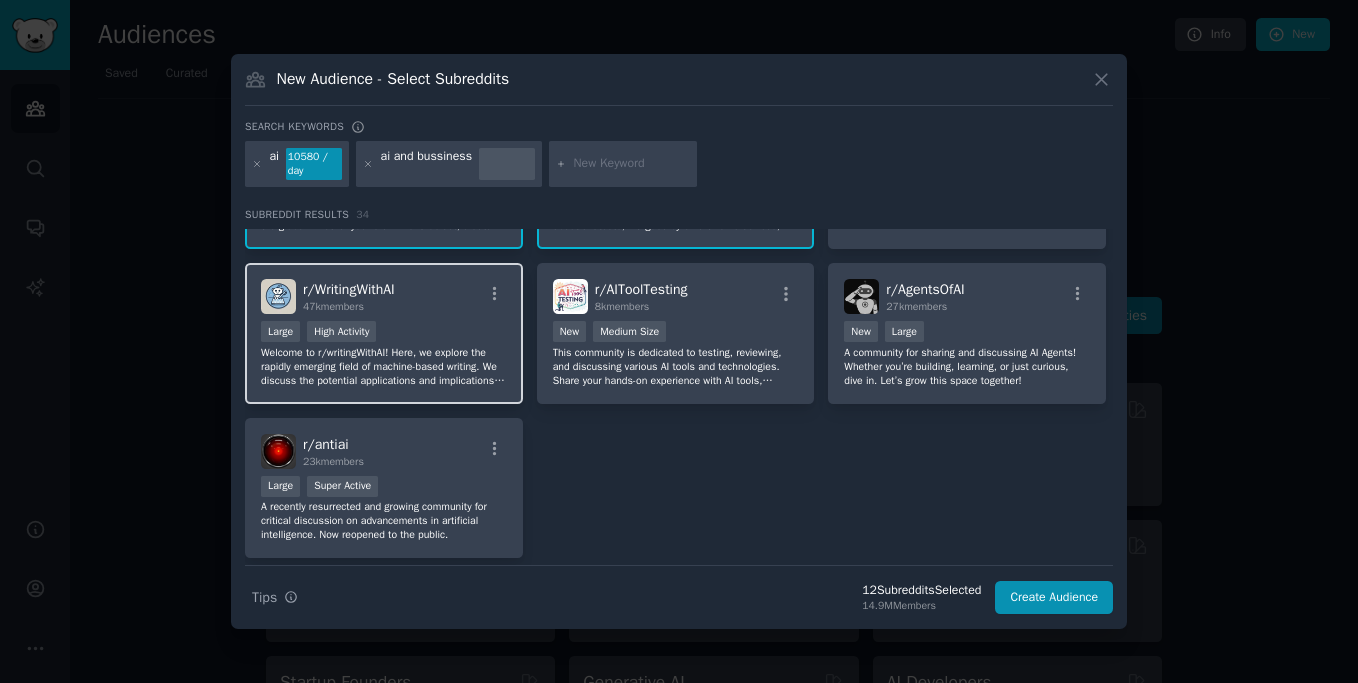 click on "Welcome to r/writingWithAI! Here, we explore the rapidly emerging field of machine-based writing. We discuss the potential applications and implications of AI-based content creation. We also share resources on how to create AI-generated text, as well as explore the ethical considerations associated with this technology. Whether you're a writer, programmer, or AI enthusiast, this is the place to discuss the future of writing." at bounding box center [384, 367] 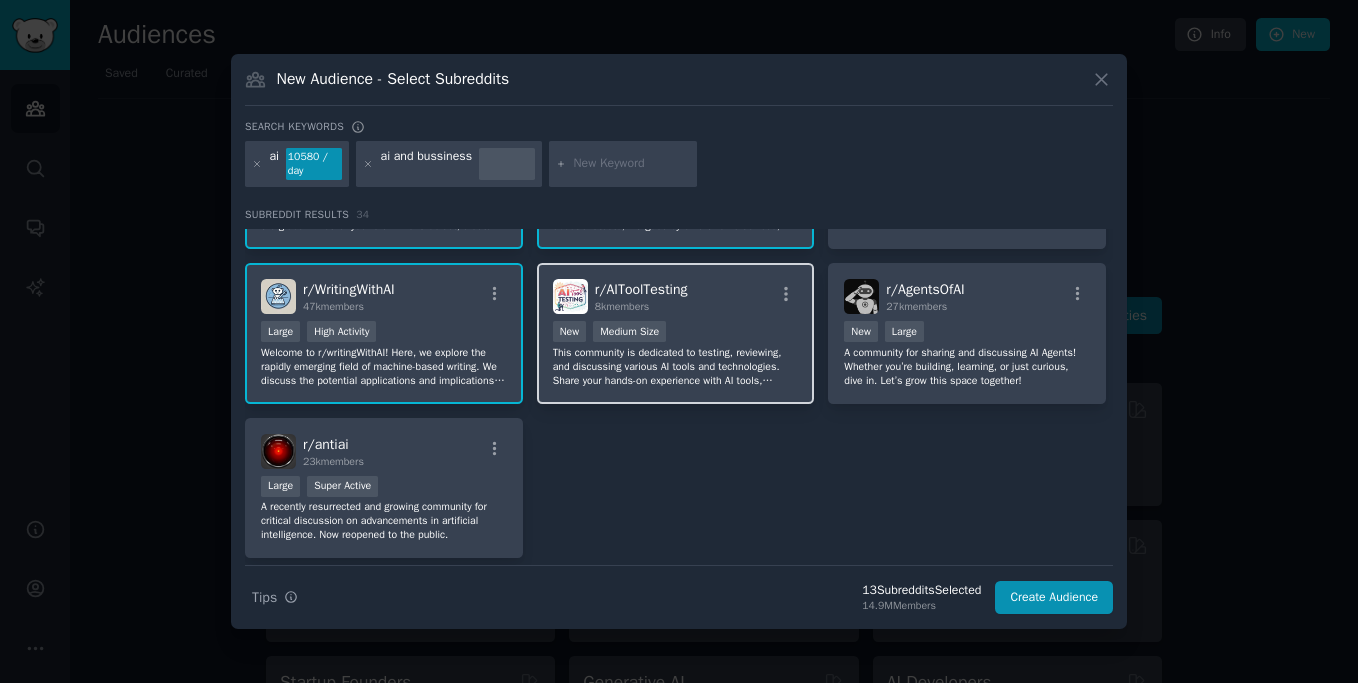 click on "This community is dedicated to testing, reviewing, and discussing various AI tools and technologies.
Share your hands-on experience with AI tools, compare different tools, and discuss the latest developments in AI.
We encourage in-depth reviews, comparisons, tutorials, and feedback requests, and aim to create a community that helps us all make the most of AI tools and technologies" at bounding box center (676, 367) 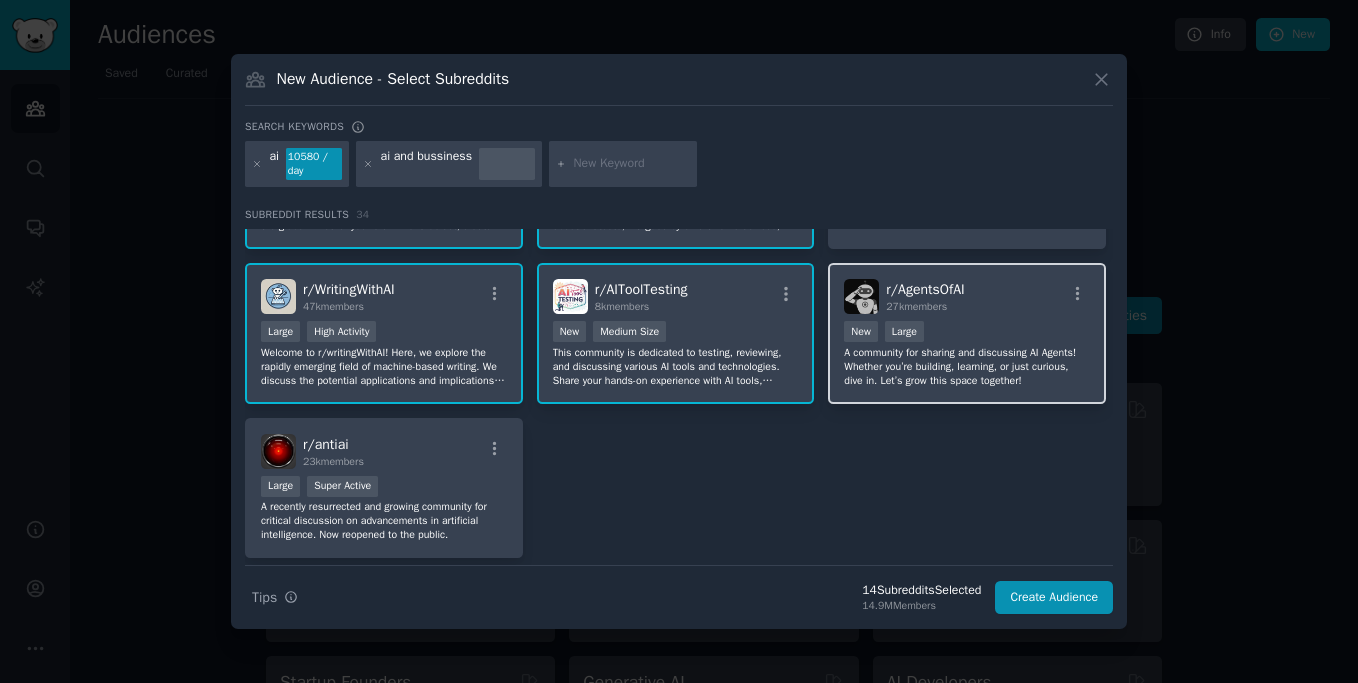 click on "A community for sharing and discussing AI Agents! Whether you’re building, learning, or just curious, dive in.
Let’s grow this space together!" at bounding box center [967, 367] 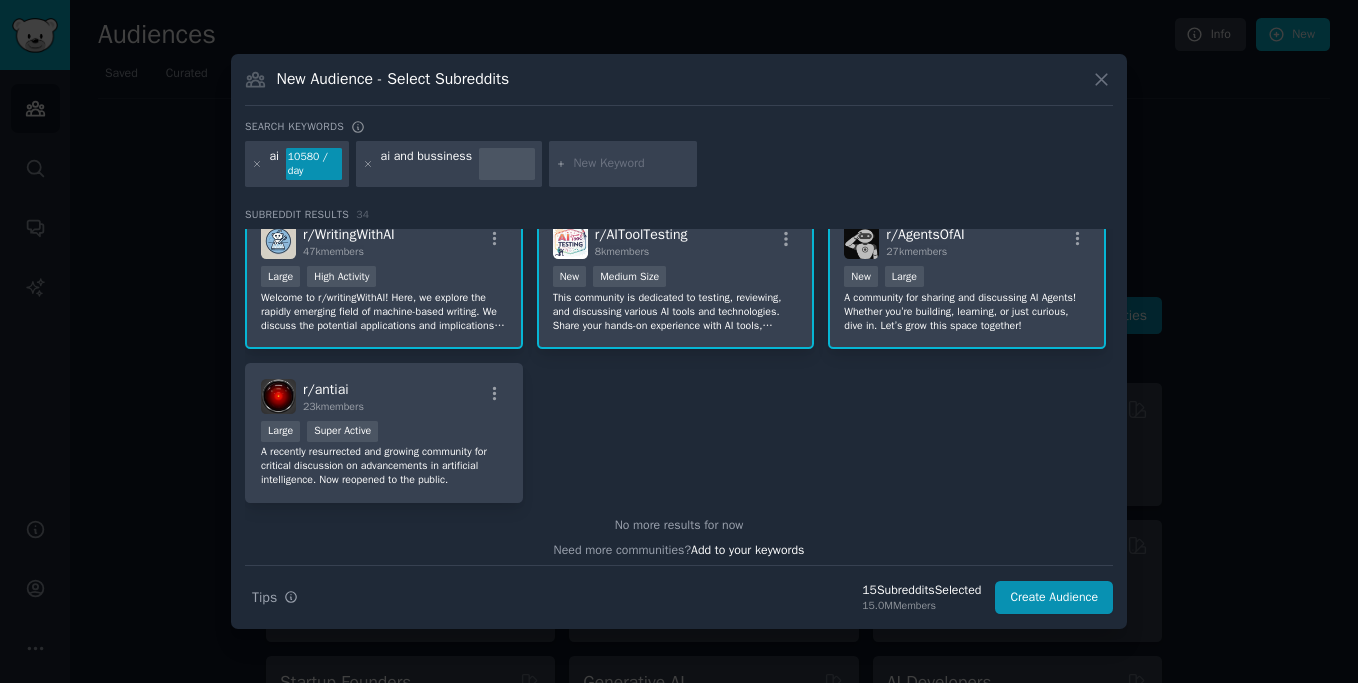 scroll, scrollTop: 1544, scrollLeft: 0, axis: vertical 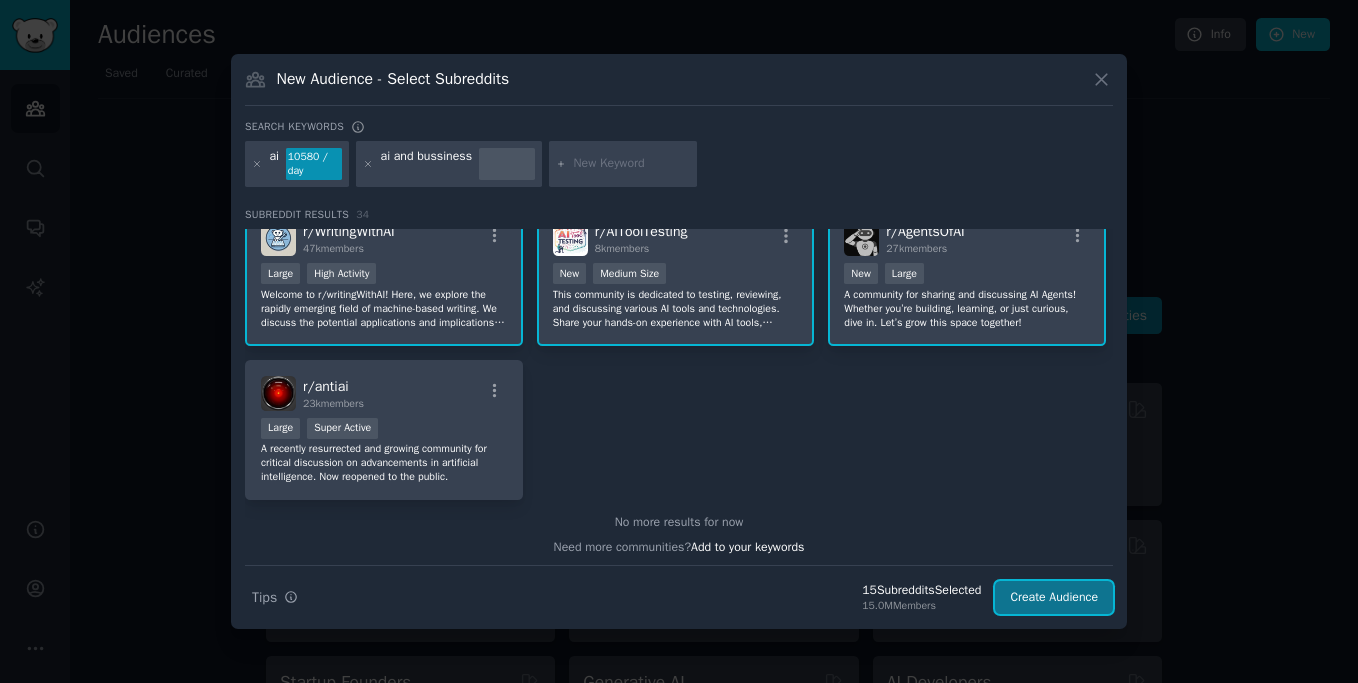 click on "Create Audience" at bounding box center (1054, 598) 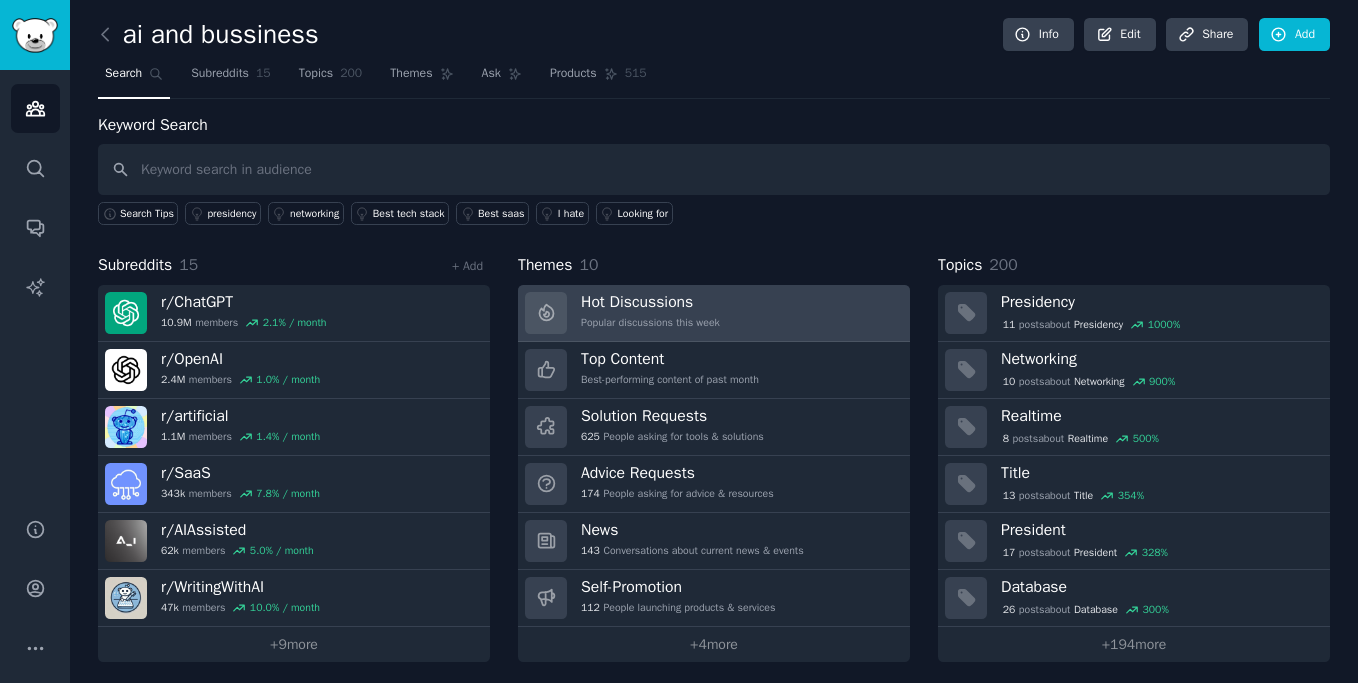 scroll, scrollTop: 6, scrollLeft: 0, axis: vertical 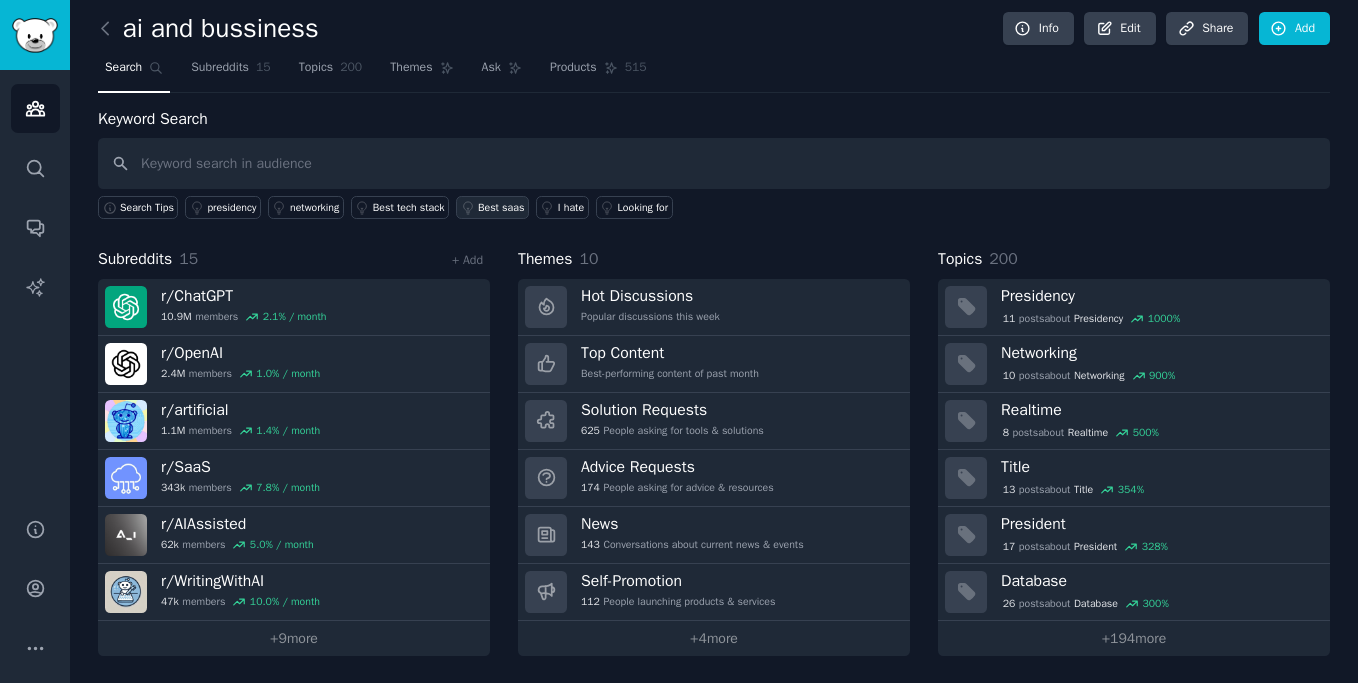 click on "Best saas" at bounding box center [501, 208] 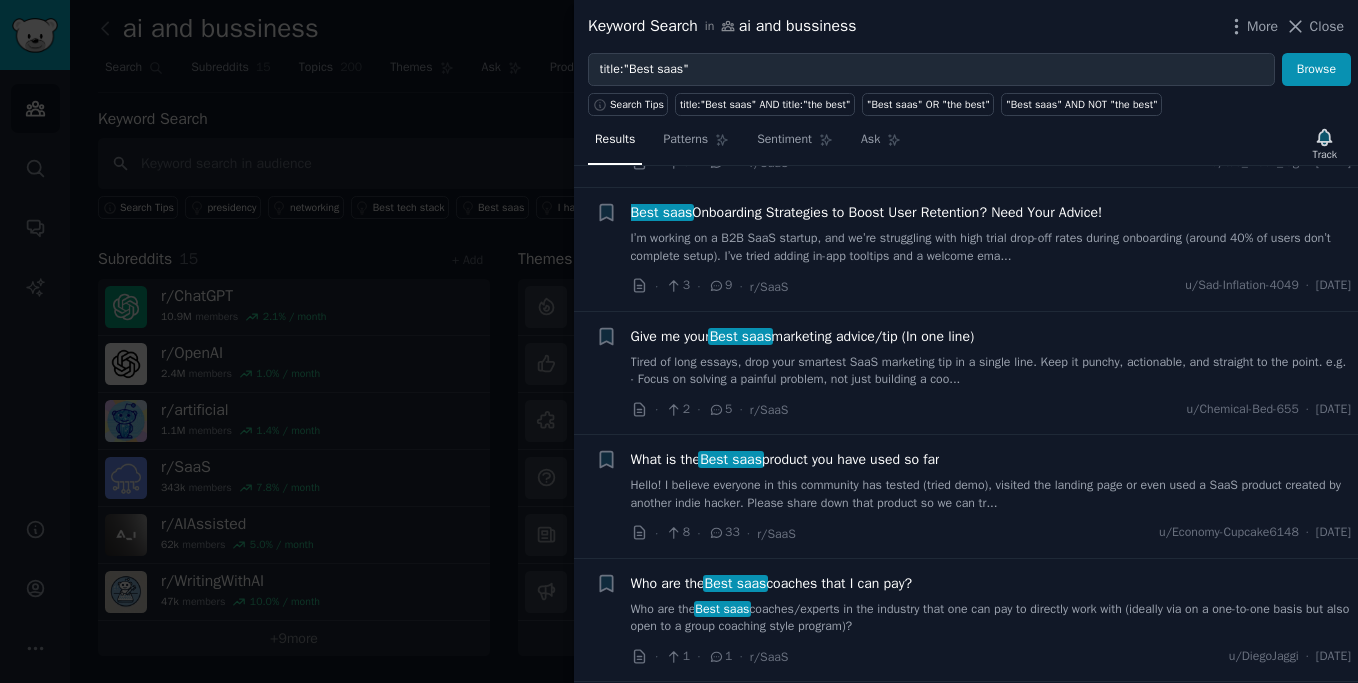 scroll, scrollTop: 164, scrollLeft: 0, axis: vertical 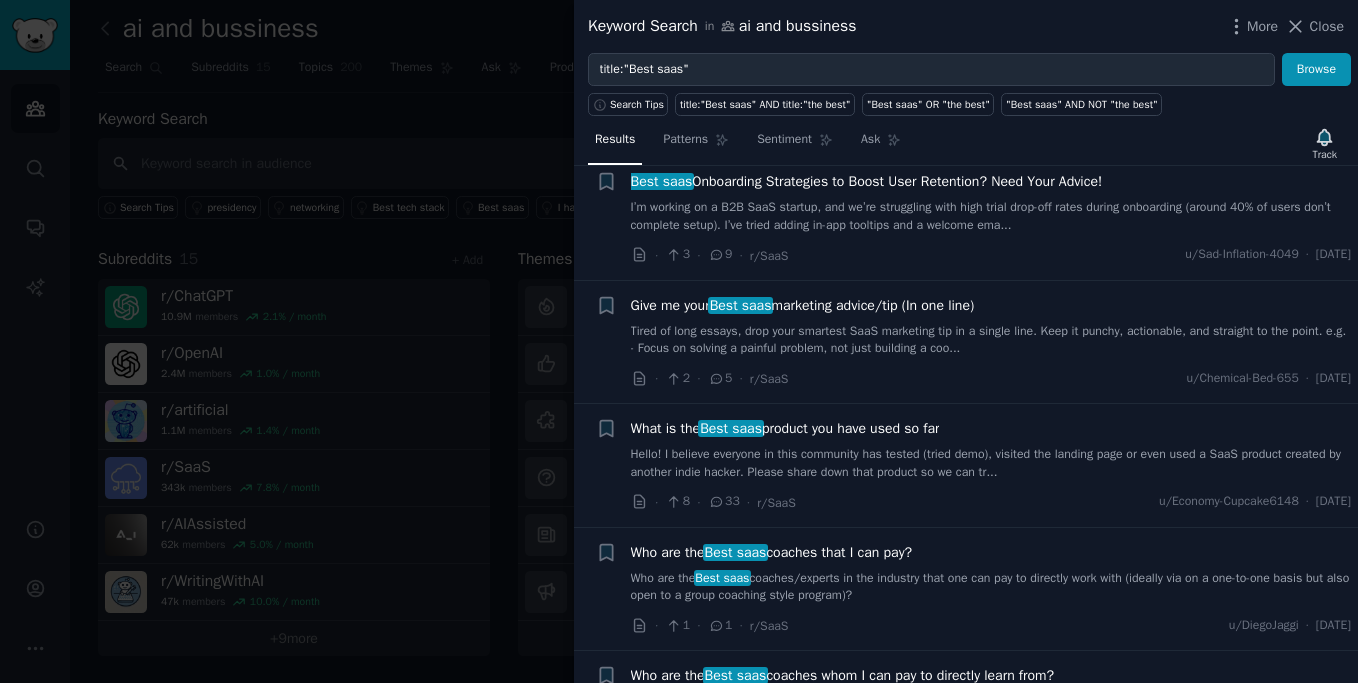 click on "Give me your  Best saas  marketing advice/tip (In one line) Tired of long essays, drop your smartest SaaS marketing tip in a single line. Keep it punchy, actionable, and straight to the point.
e.g. - Focus on solving a painful problem, not just building a coo..." at bounding box center (991, 326) 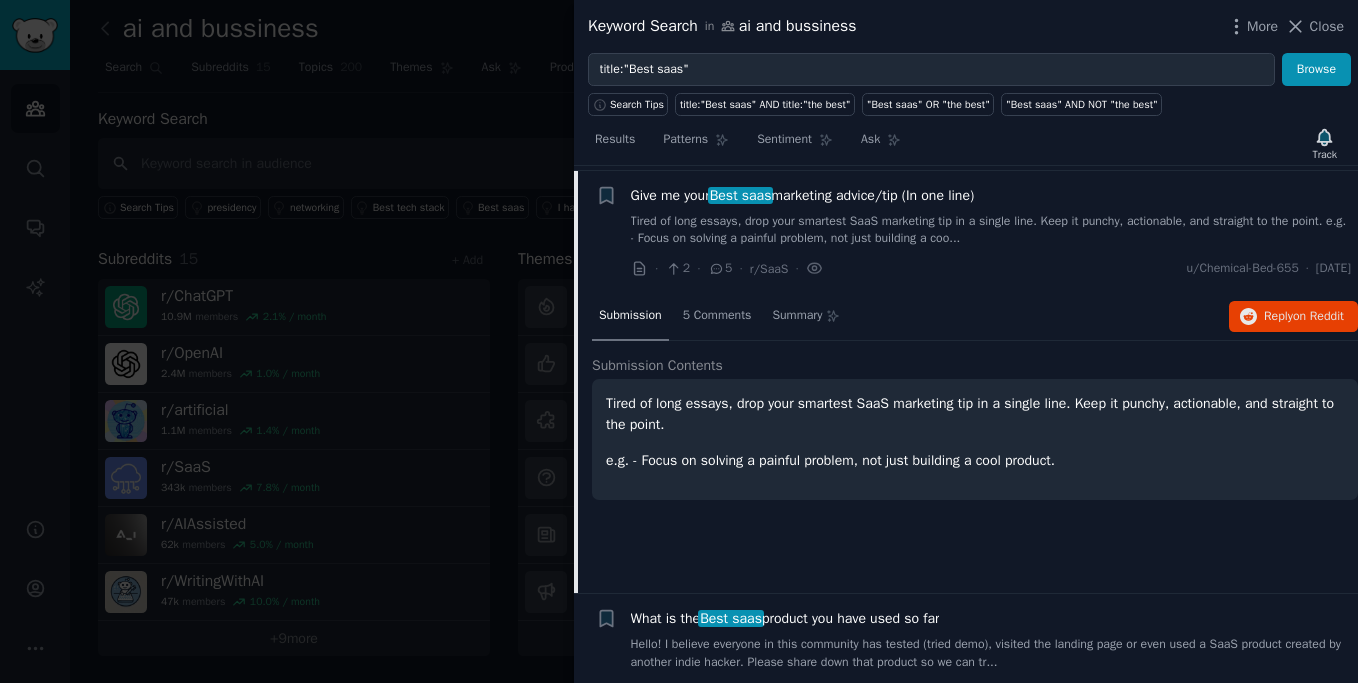 scroll, scrollTop: 278, scrollLeft: 0, axis: vertical 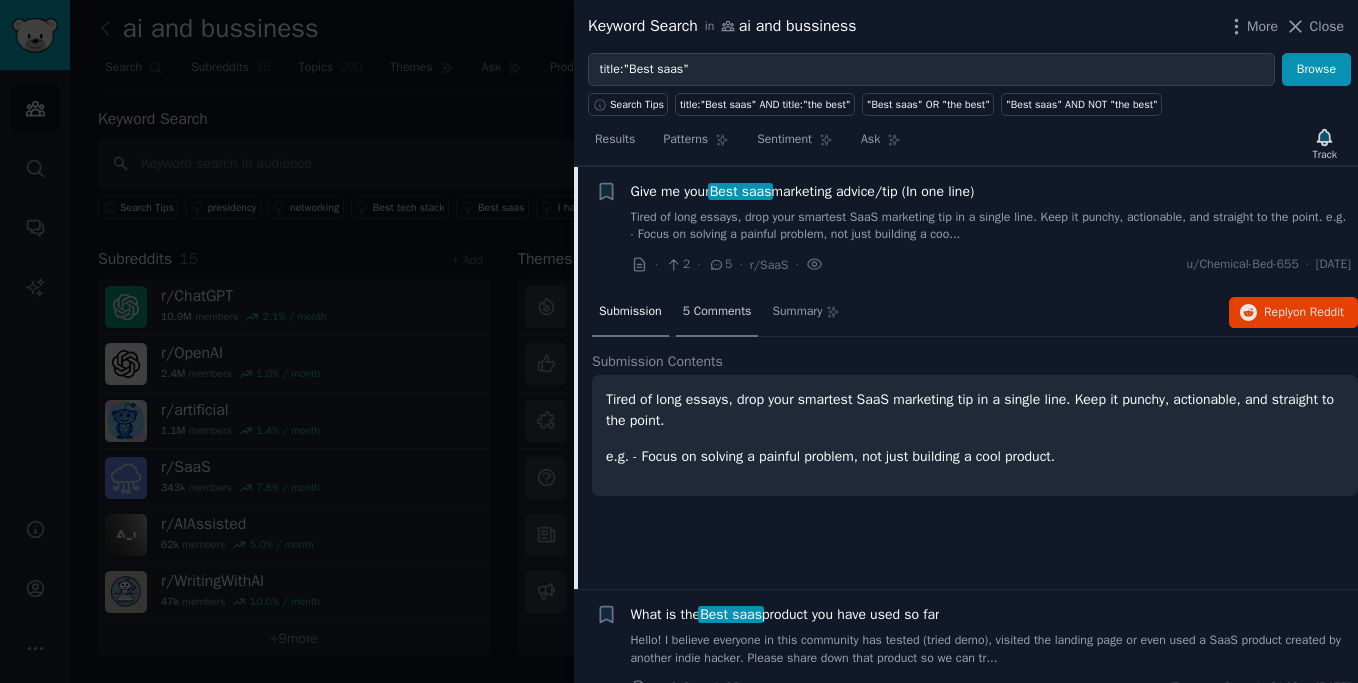 click on "5 Comments" at bounding box center (717, 312) 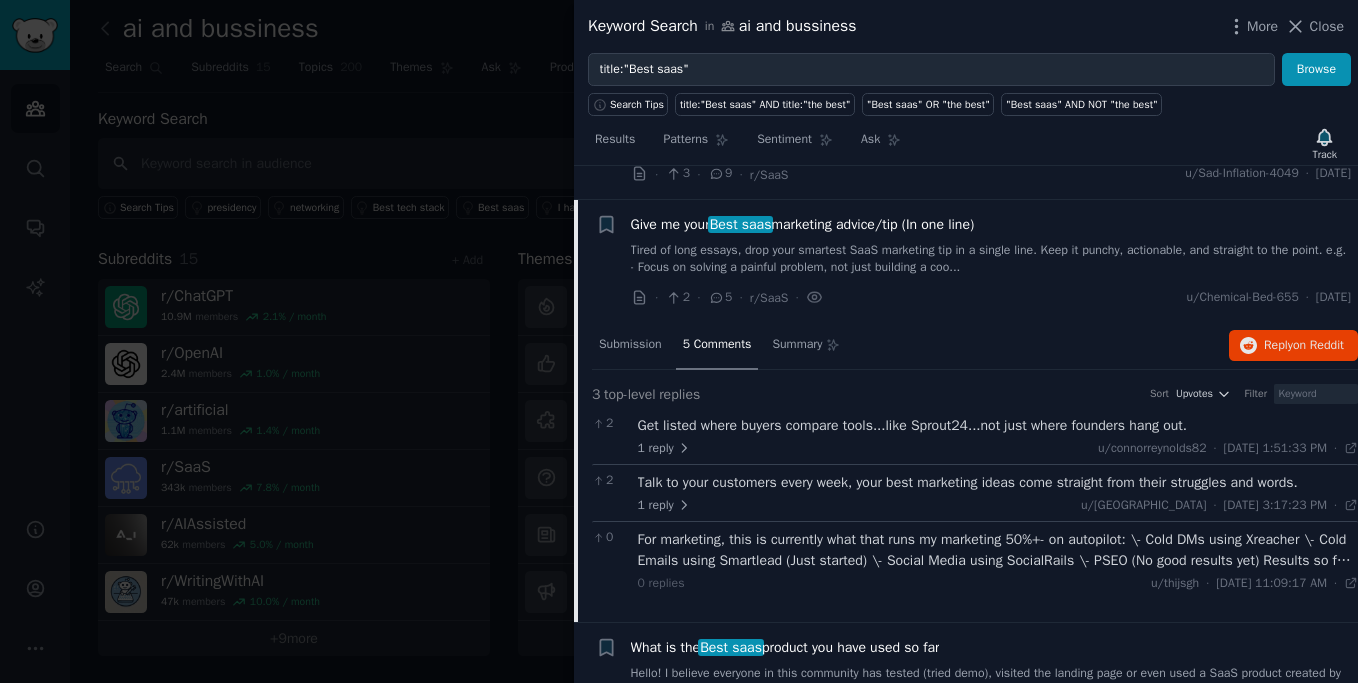 scroll, scrollTop: 213, scrollLeft: 0, axis: vertical 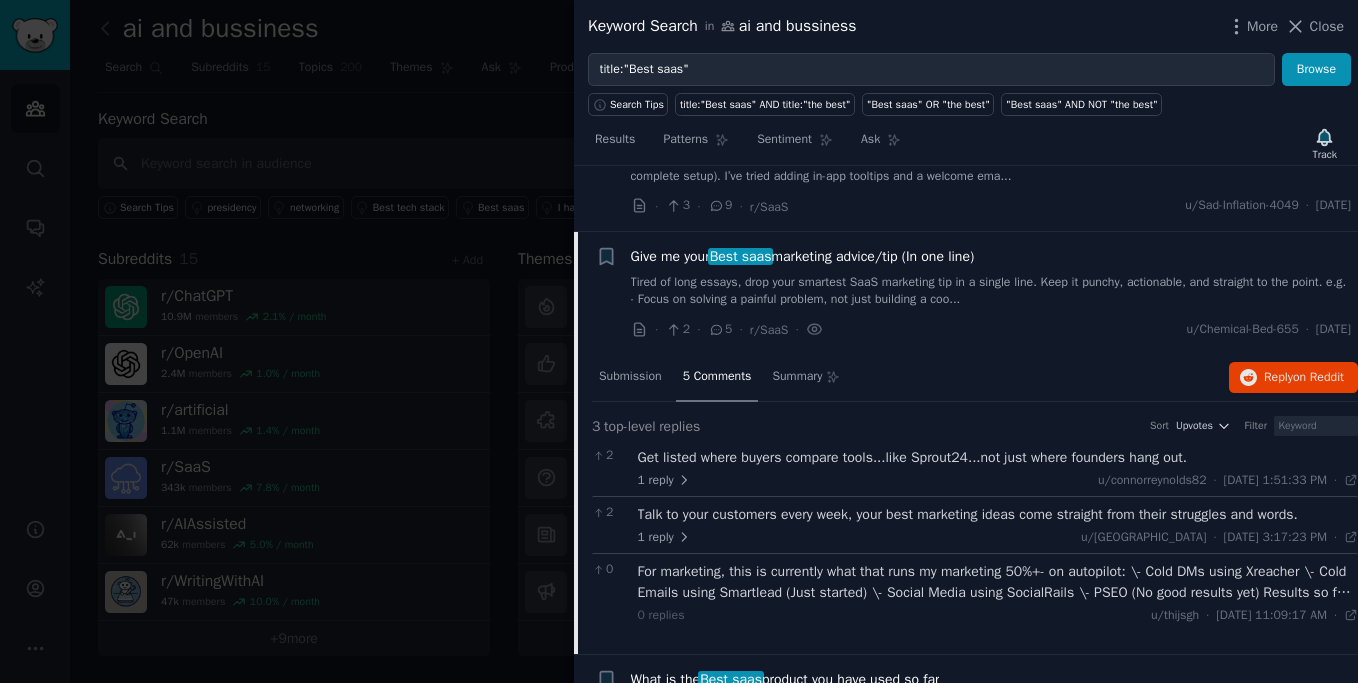 click on "Tired of long essays, drop your smartest SaaS marketing tip in a single line. Keep it punchy, actionable, and straight to the point.
e.g. - Focus on solving a painful problem, not just building a coo..." at bounding box center [991, 291] 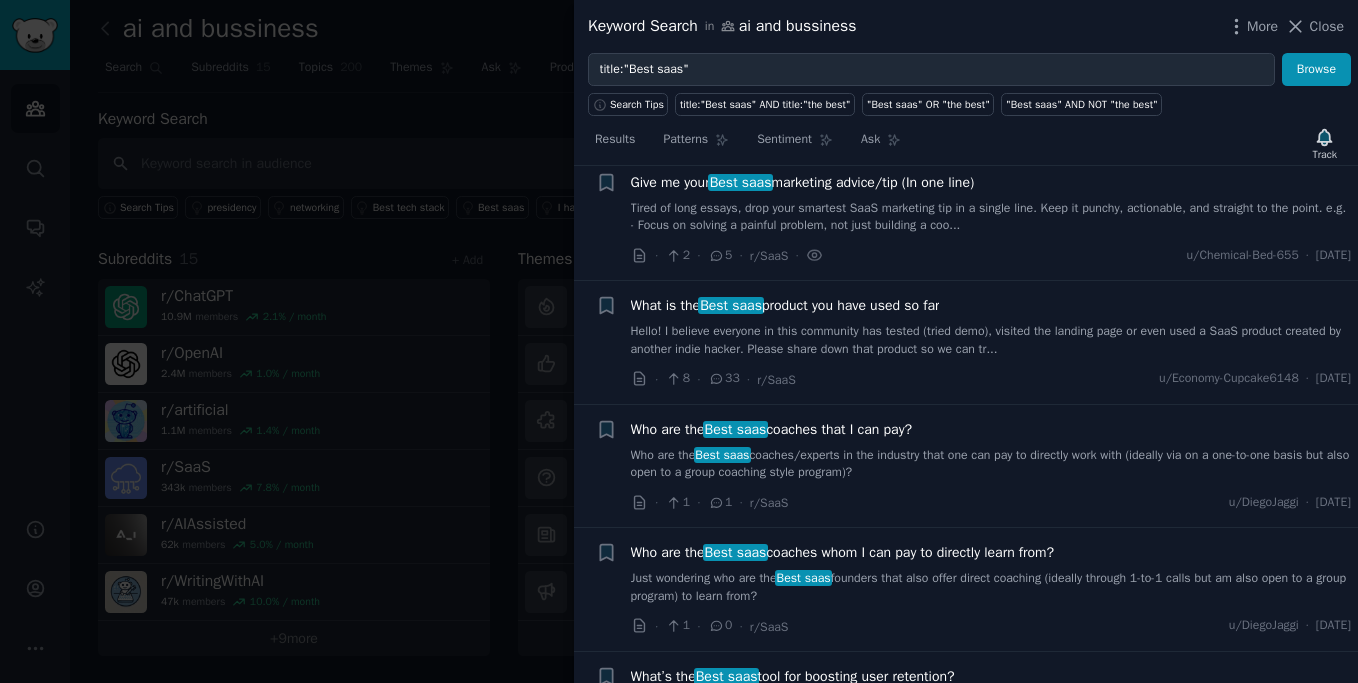 scroll, scrollTop: 299, scrollLeft: 0, axis: vertical 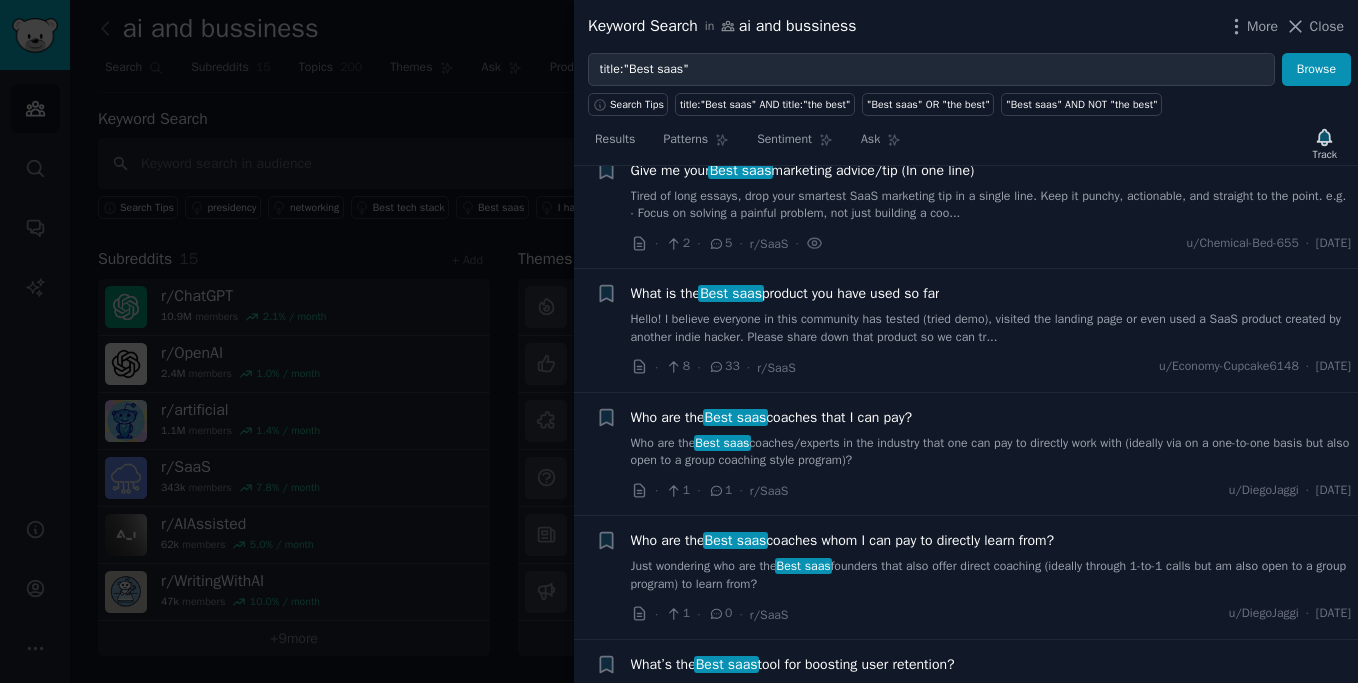 click on "Hello!
I believe everyone in this community has tested (tried demo), visited the landing page or even used a SaaS product created by another indie hacker.
Please share down that product so we can tr..." at bounding box center (991, 328) 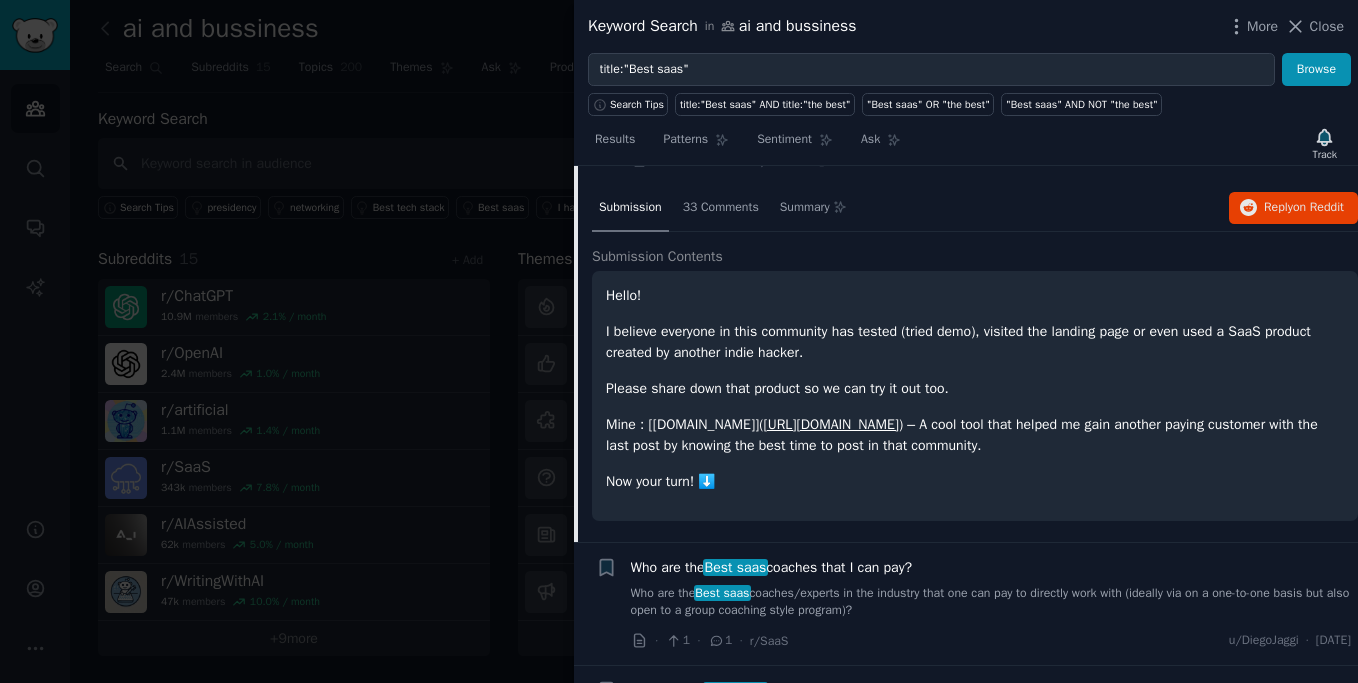 scroll, scrollTop: 505, scrollLeft: 0, axis: vertical 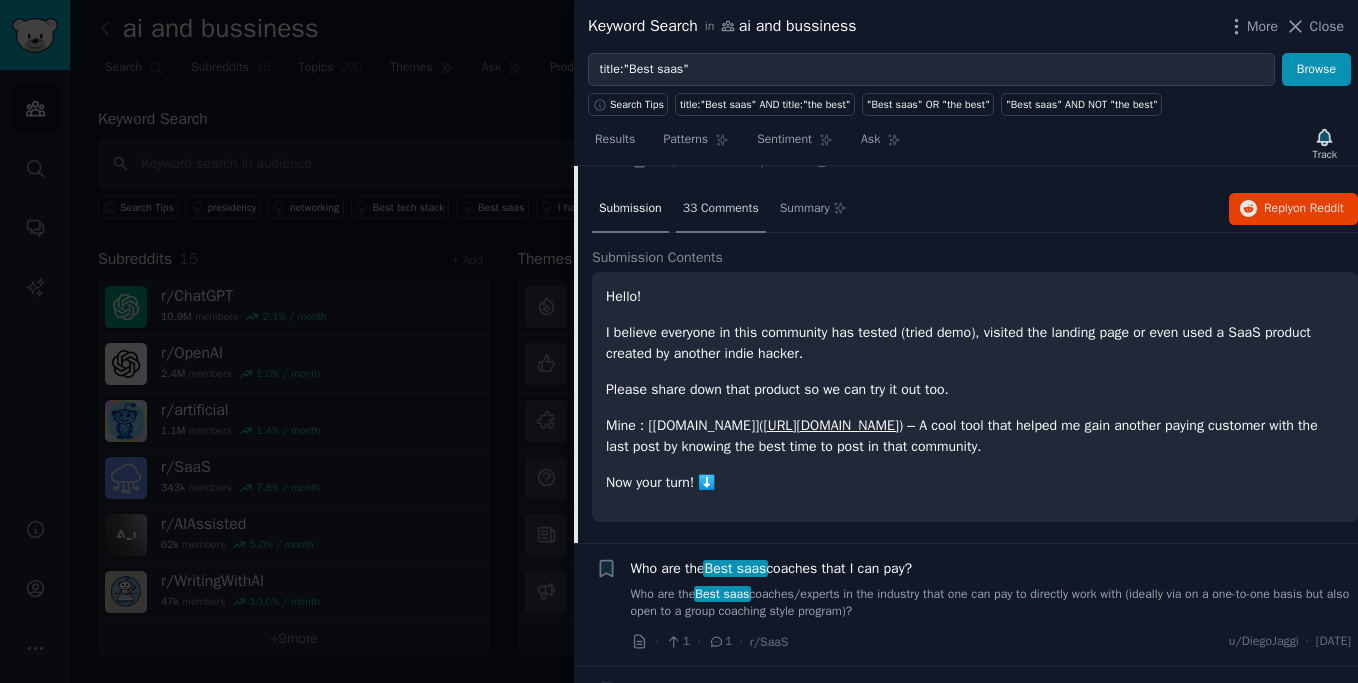 click on "33 Comments" at bounding box center [721, 209] 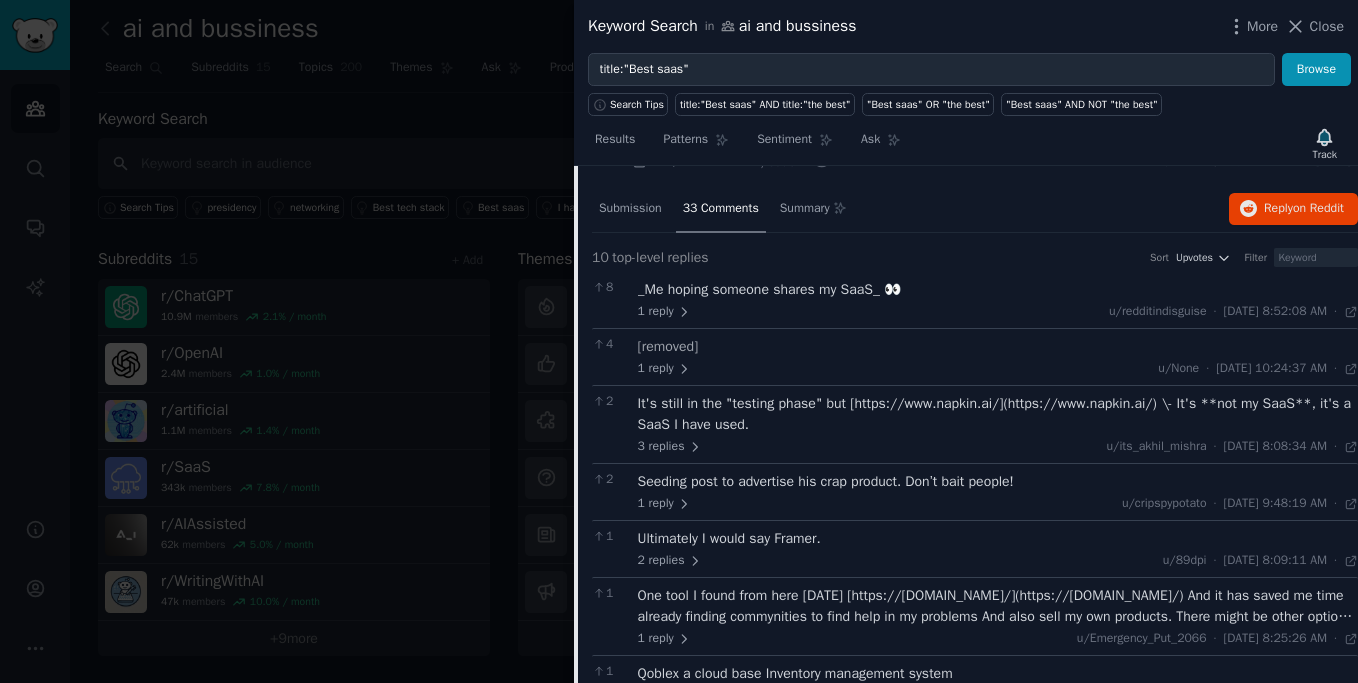 click on "1   reply u/redditindisguise · [DATE] 8:52:08 AM Sat 7/12/2025 ·" at bounding box center [998, 312] 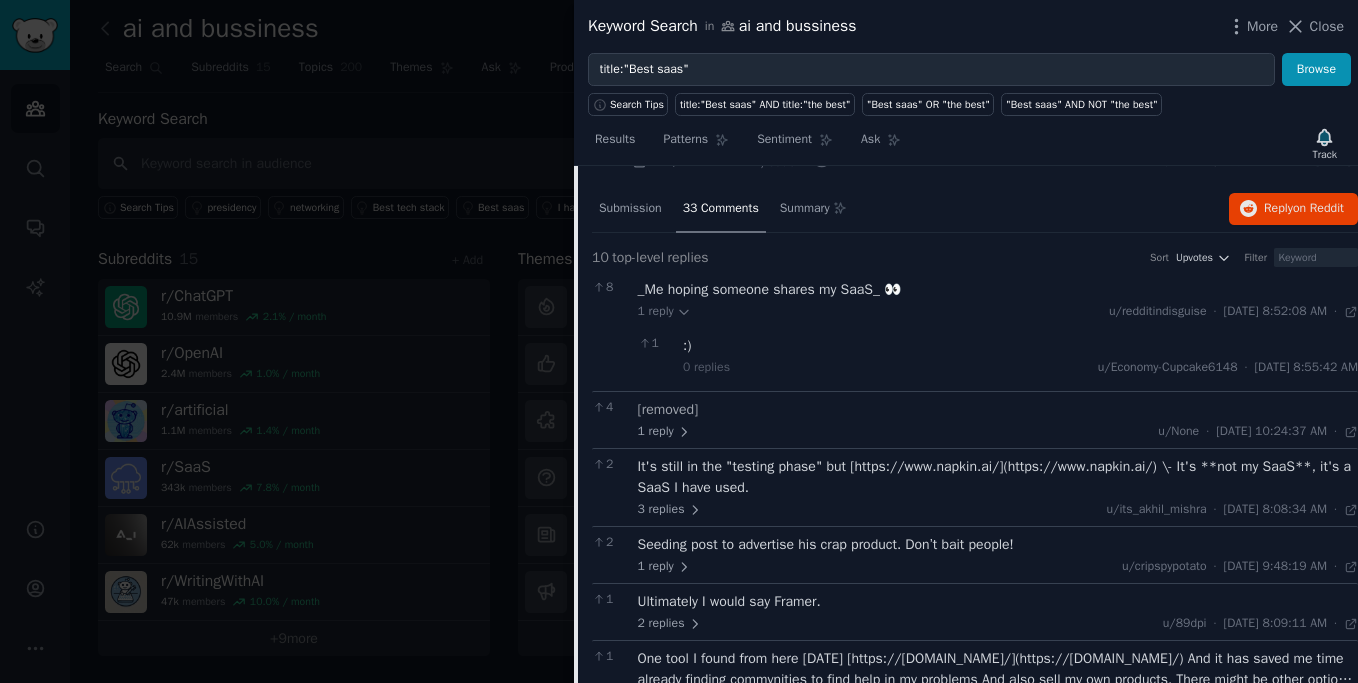 click on "_Me hoping someone shares my SaaS_ 👀" at bounding box center (998, 289) 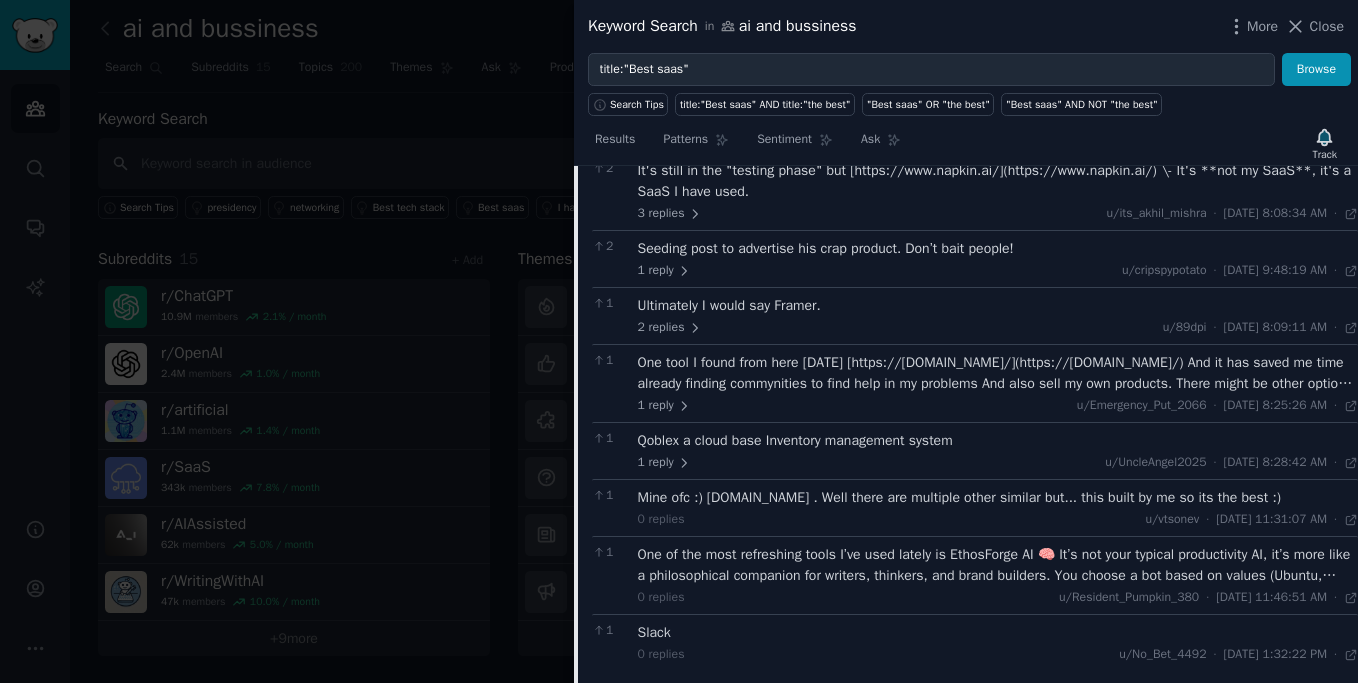scroll, scrollTop: 811, scrollLeft: 0, axis: vertical 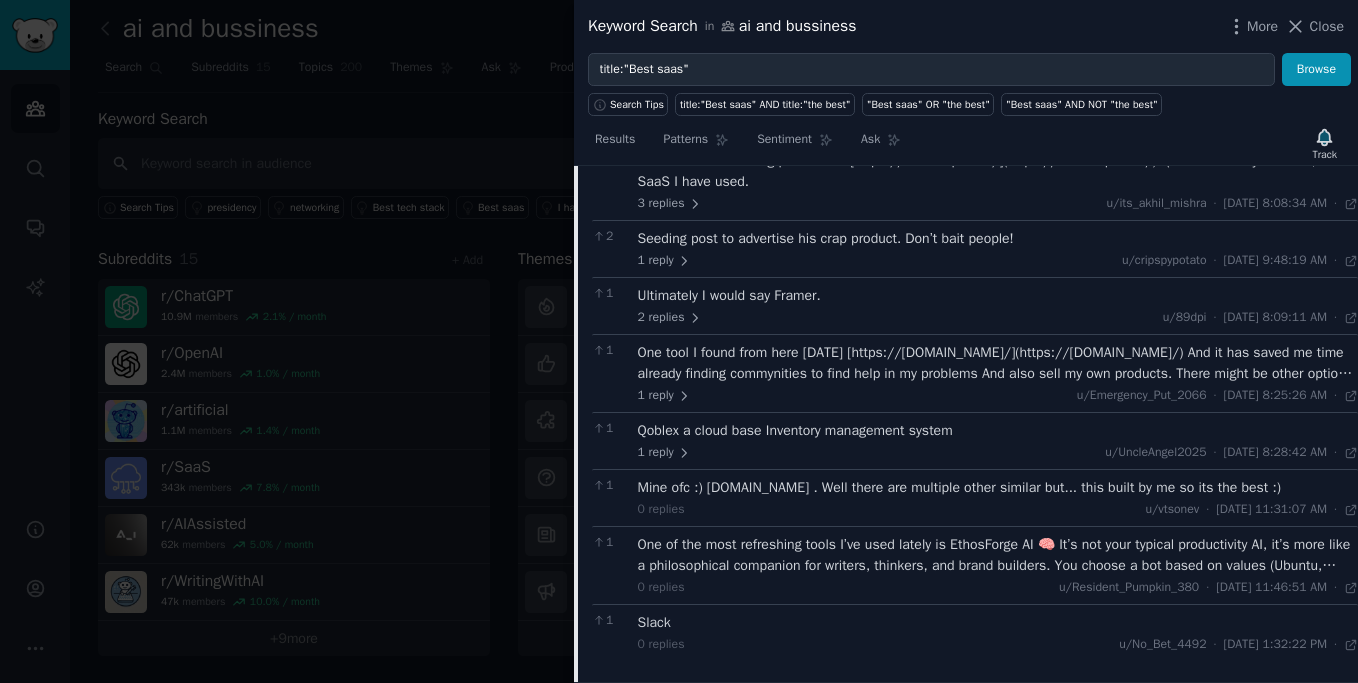 click on "Seeding post to advertise his crap product.
Don’t bait people!" at bounding box center (998, 238) 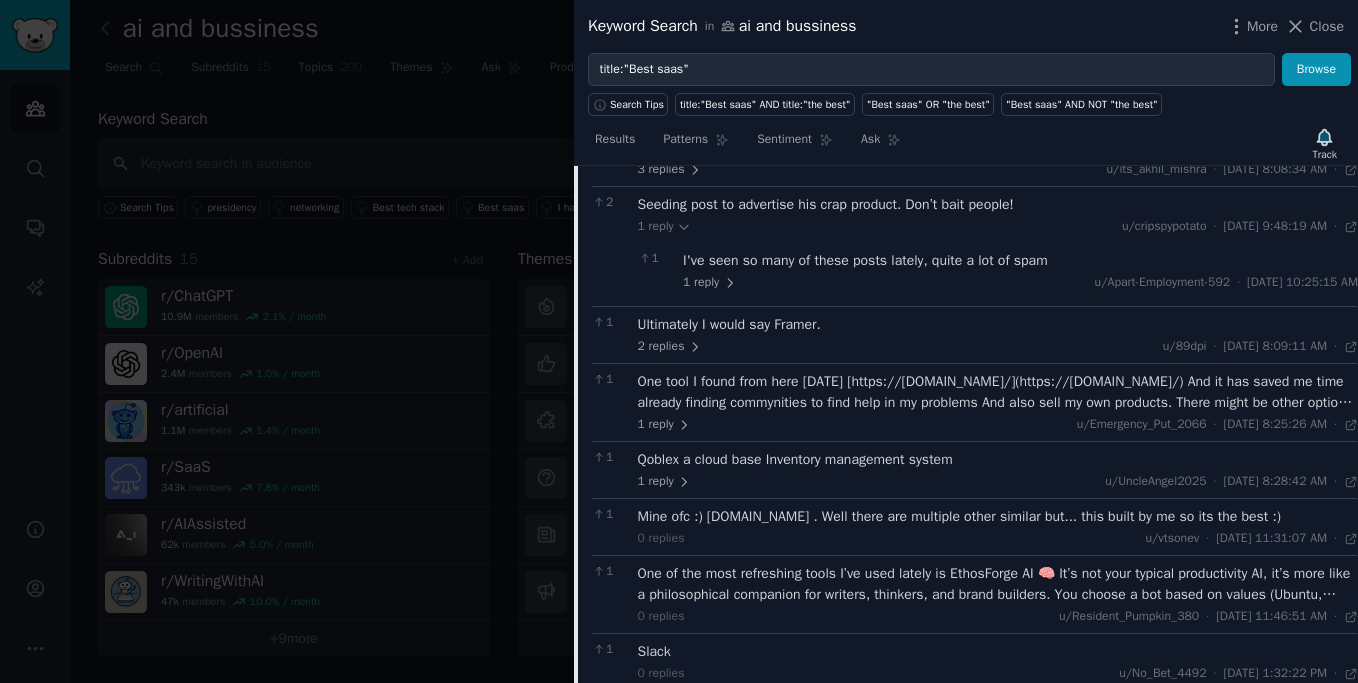 scroll, scrollTop: 882, scrollLeft: 0, axis: vertical 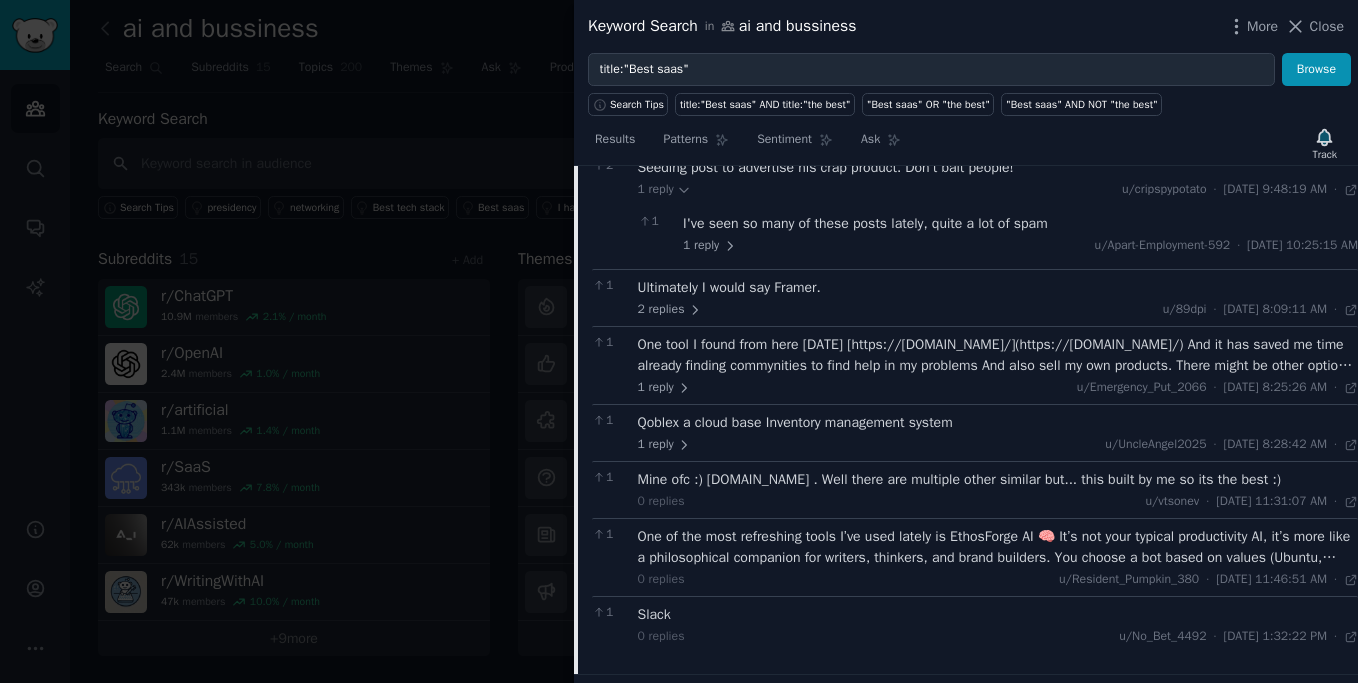 click on "Ultimately I would say Framer." at bounding box center [998, 287] 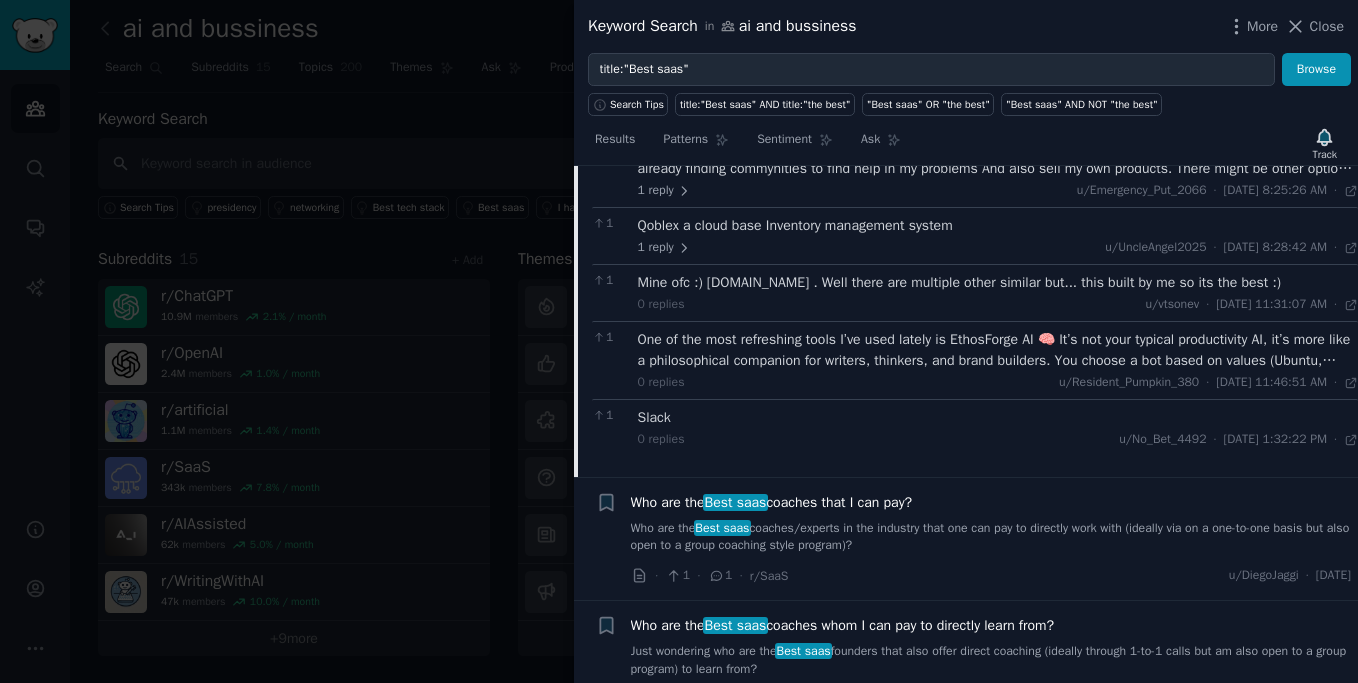 scroll, scrollTop: 1200, scrollLeft: 0, axis: vertical 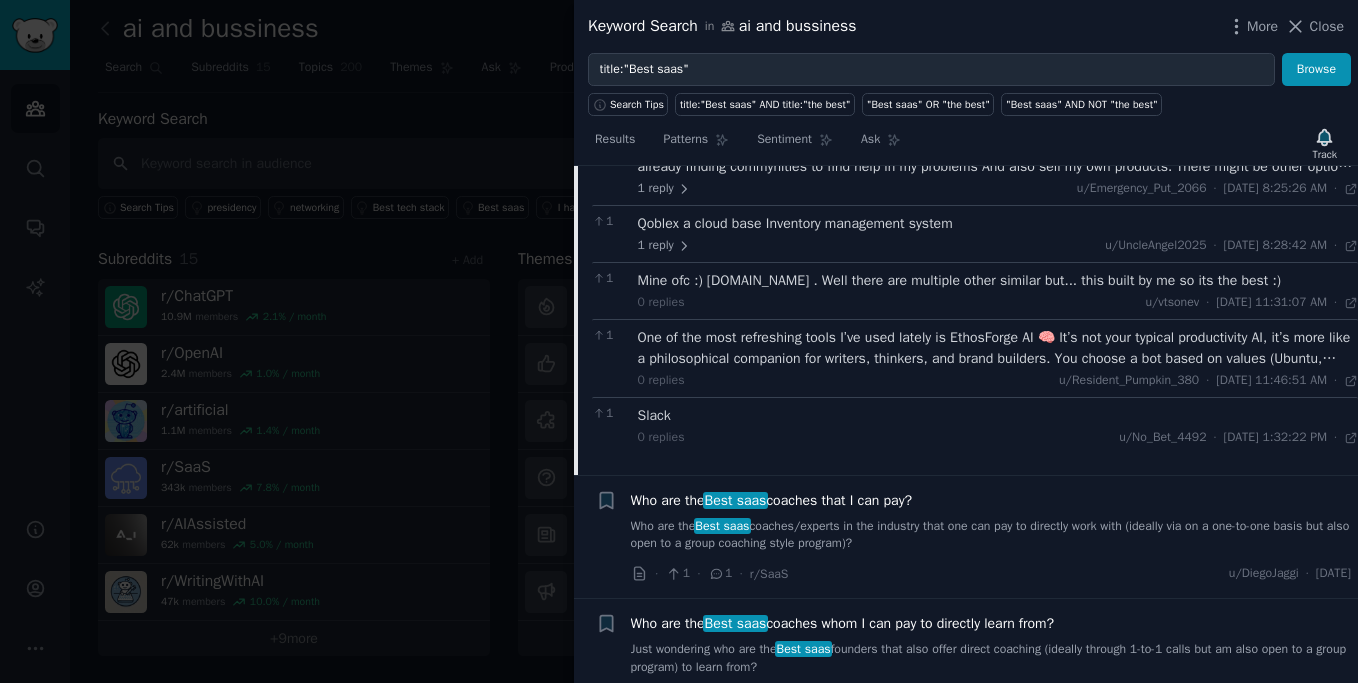click on "Qoblex a cloud base Inventory management system 1   reply u/UncleAngel2025 · [DATE] 8:28:42 AM Sat 7/12/2025 ·" at bounding box center (998, 234) 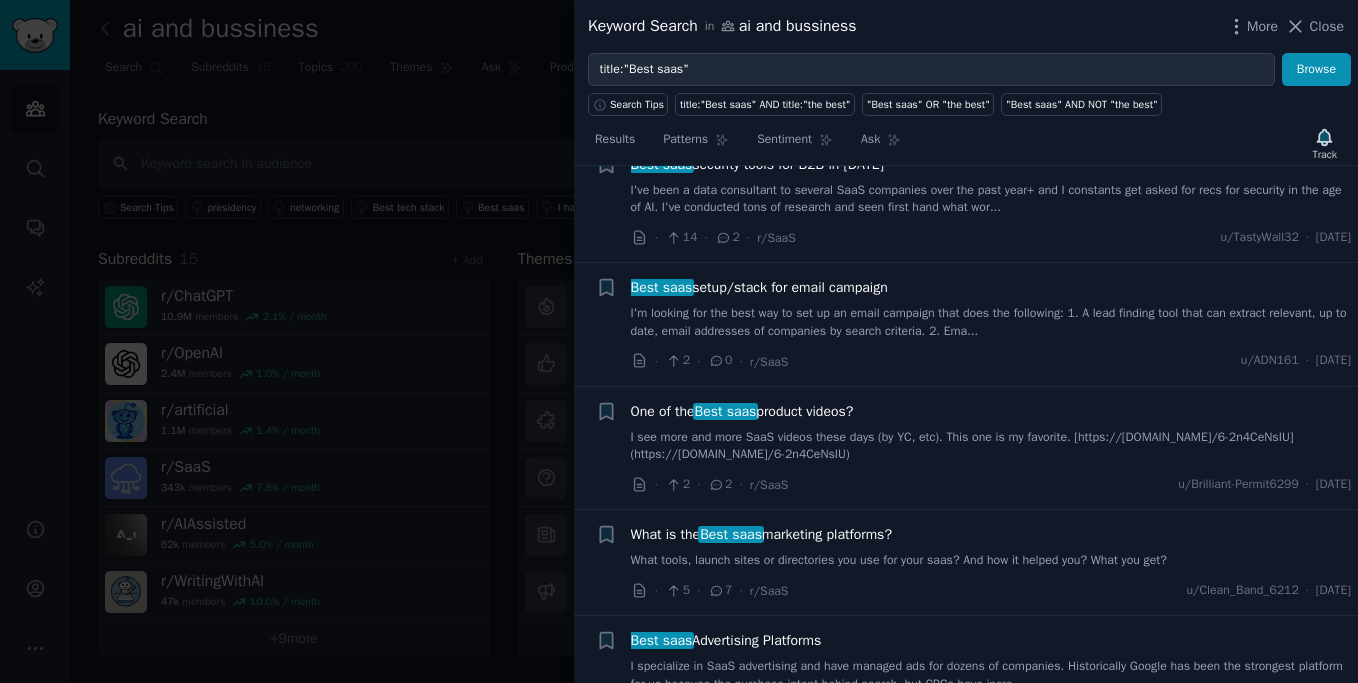 scroll, scrollTop: 2202, scrollLeft: 0, axis: vertical 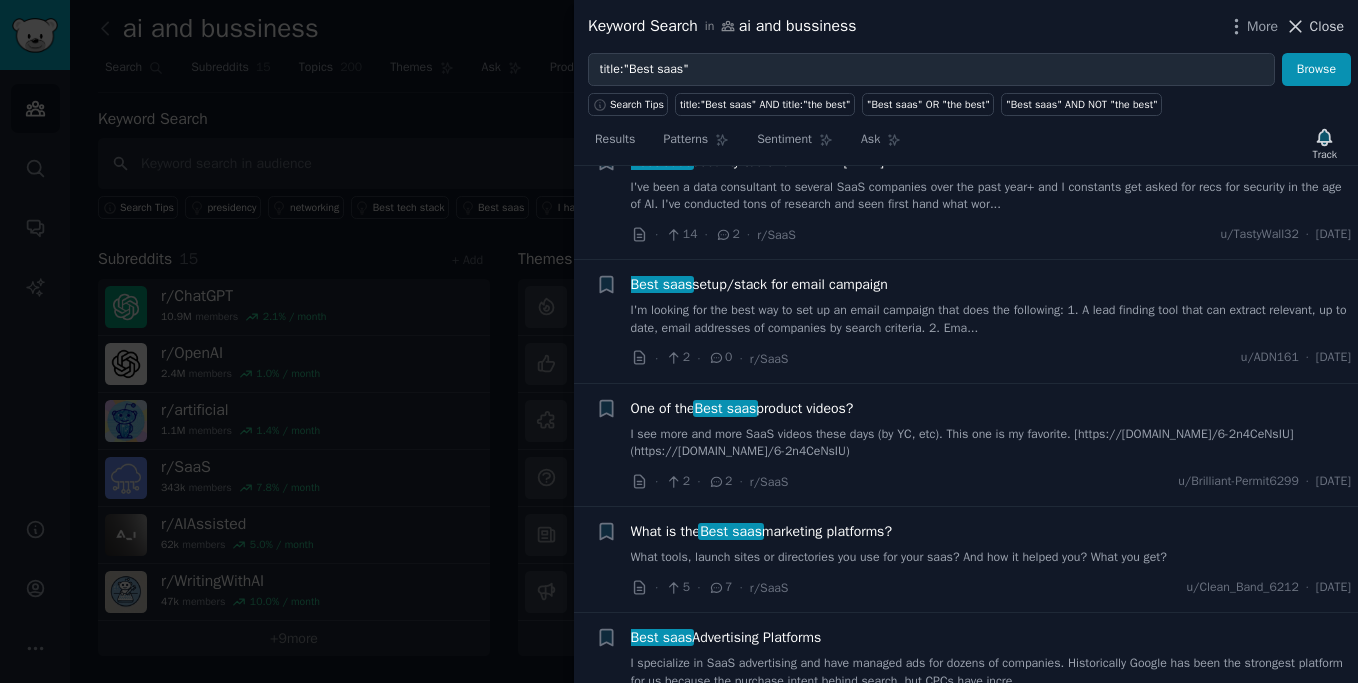 click on "Close" at bounding box center (1327, 26) 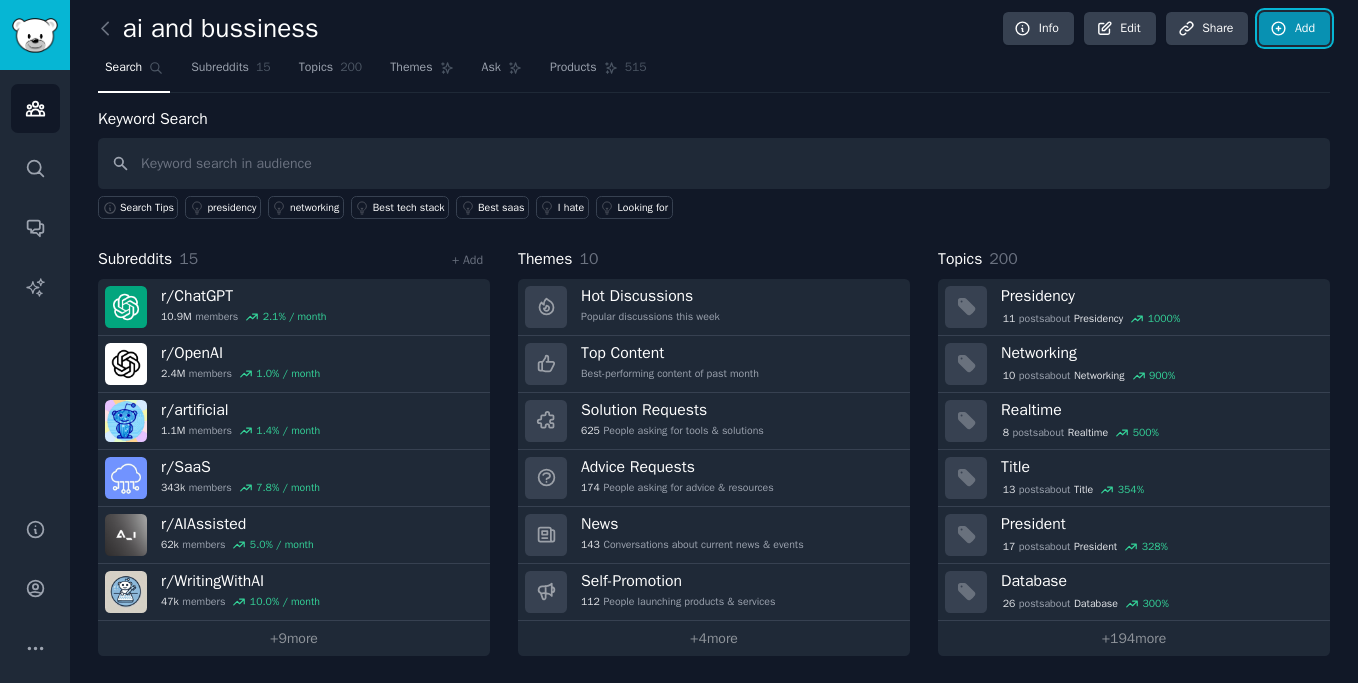 click on "Add" at bounding box center [1294, 29] 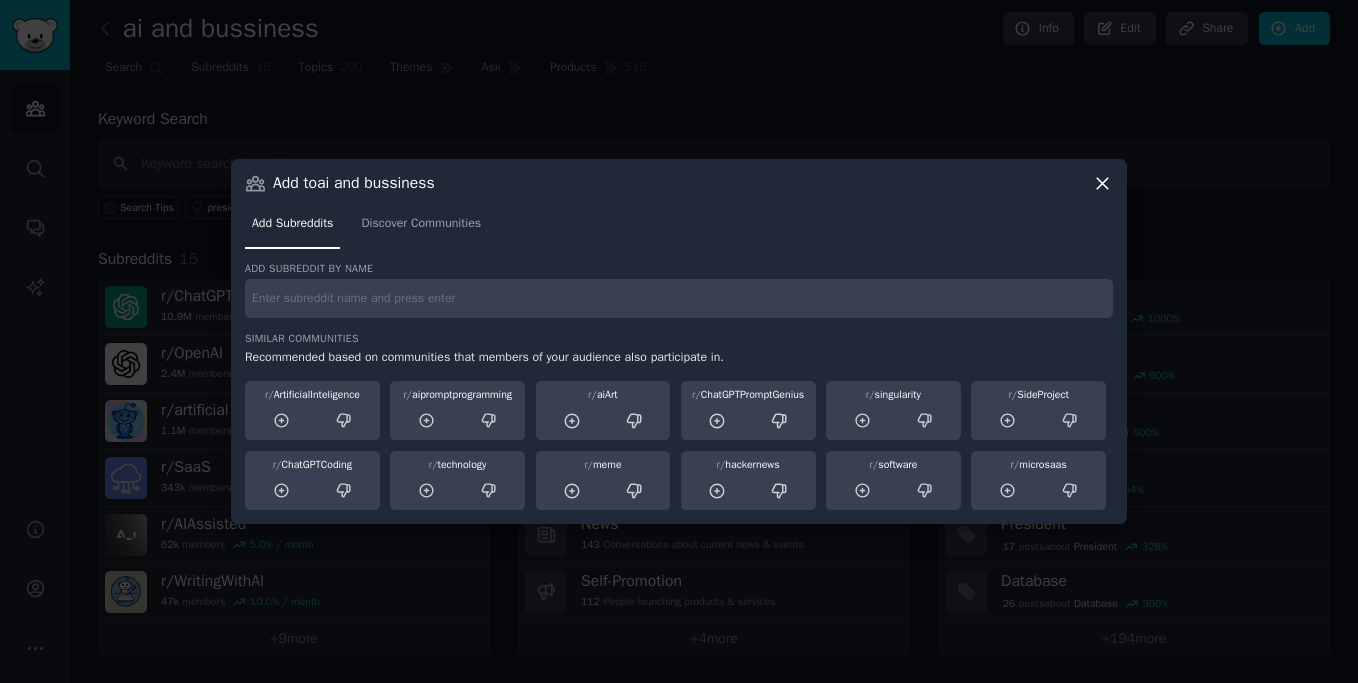 click 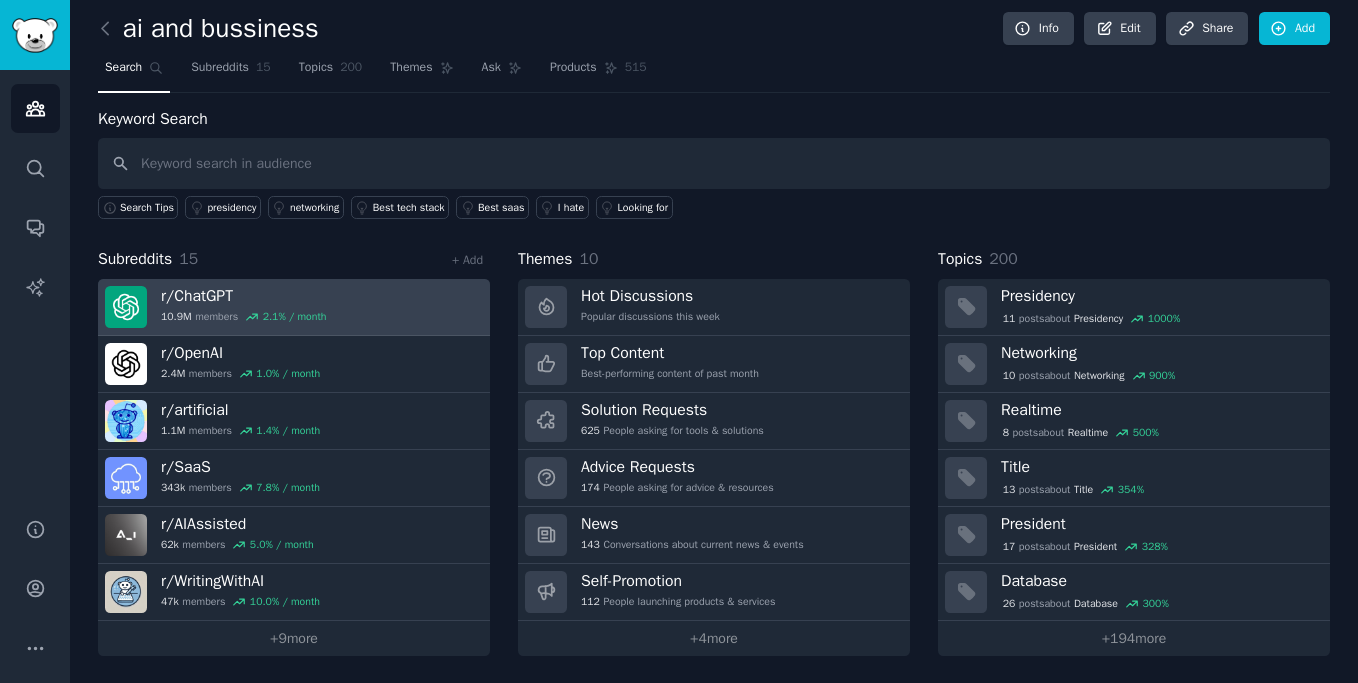 click on "r/ ChatGPT" at bounding box center (243, 296) 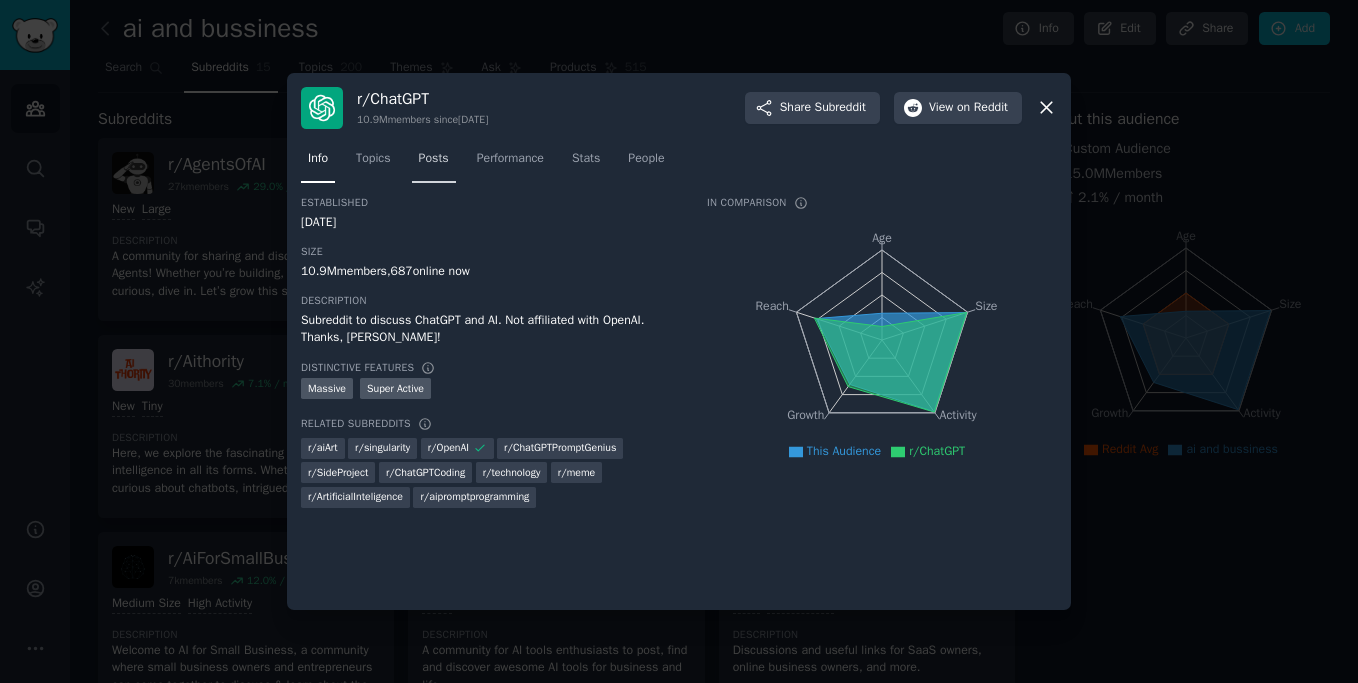 click on "Posts" at bounding box center (434, 159) 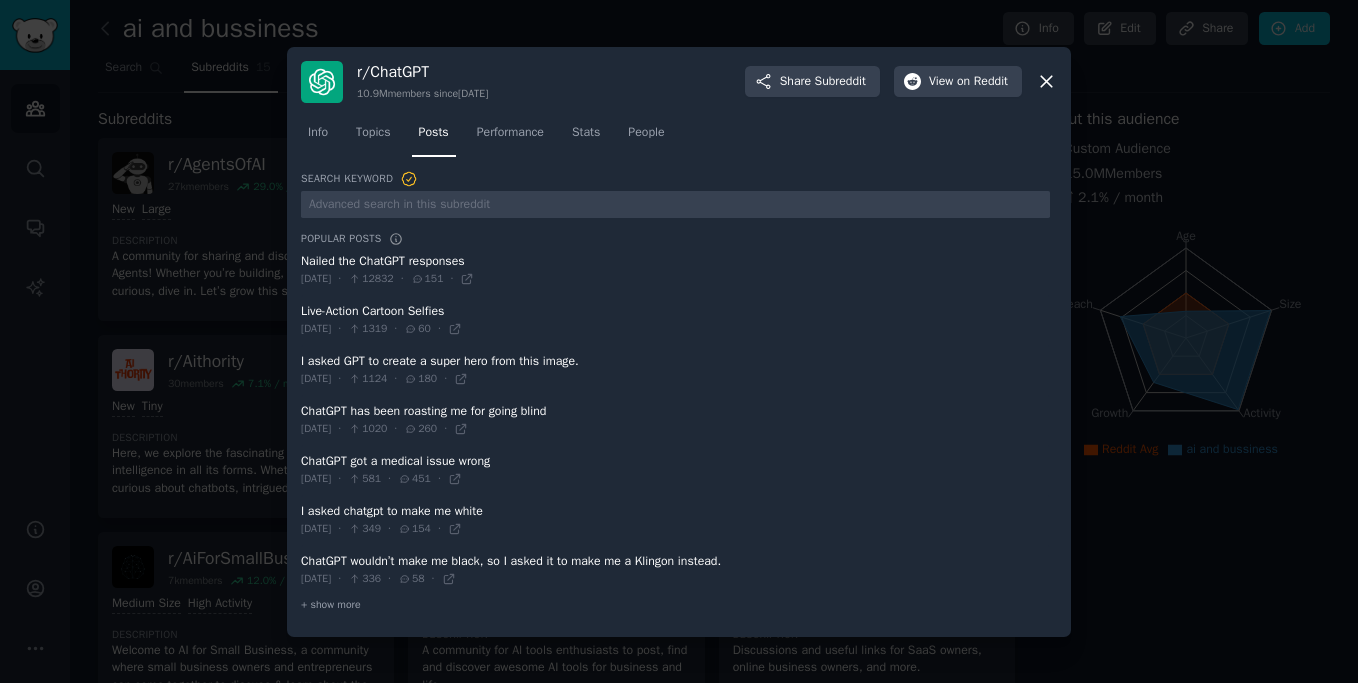 click at bounding box center (675, 370) 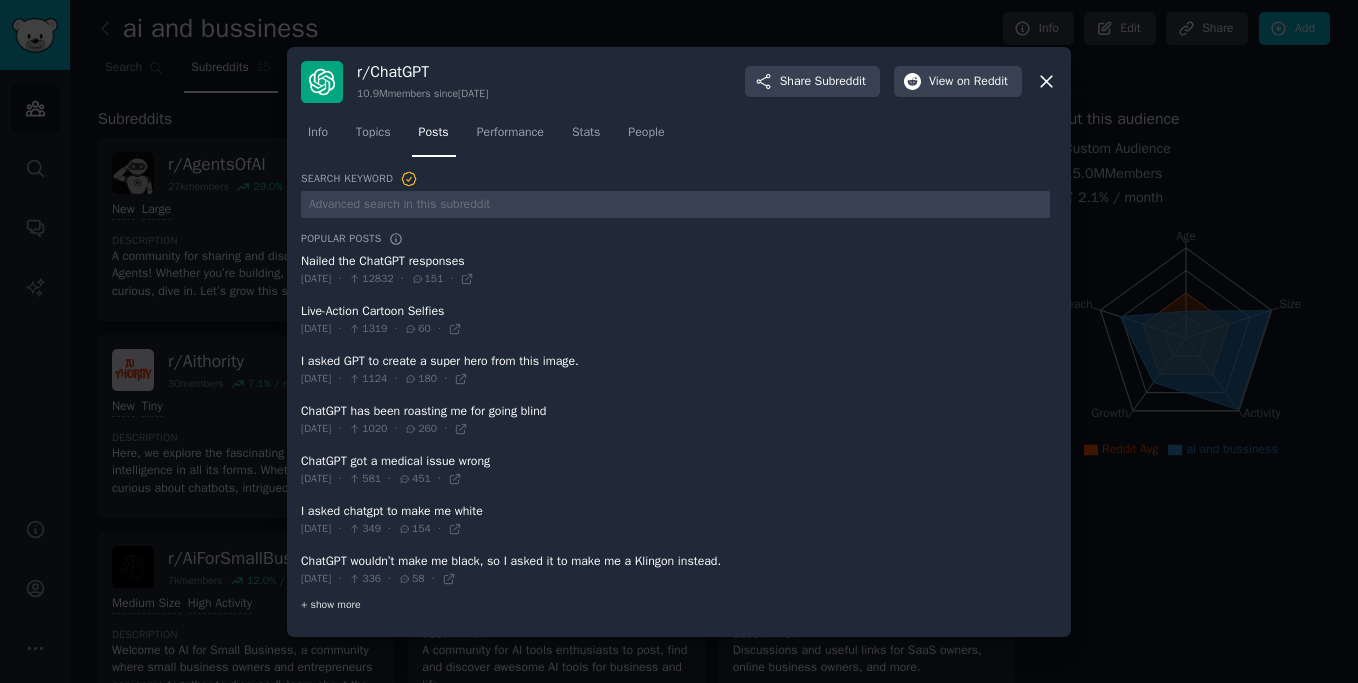 click on "+ show more" at bounding box center [331, 605] 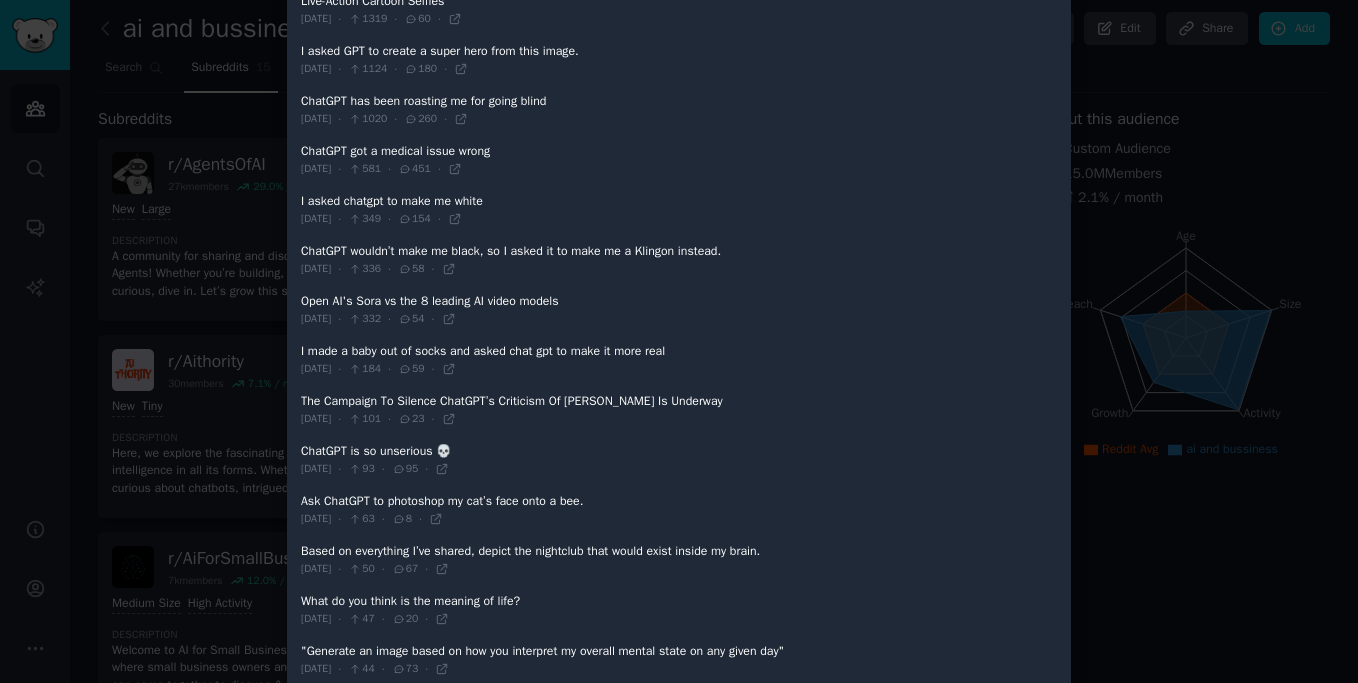 scroll, scrollTop: 280, scrollLeft: 0, axis: vertical 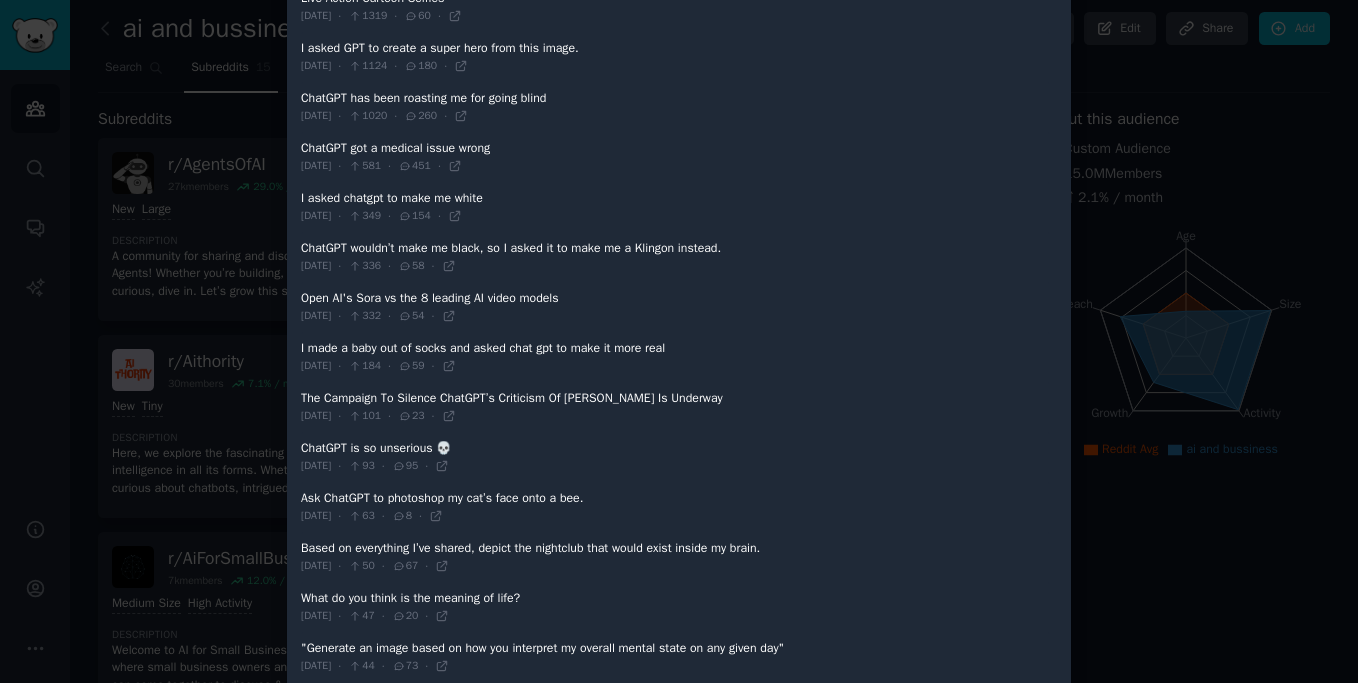 click at bounding box center (675, 307) 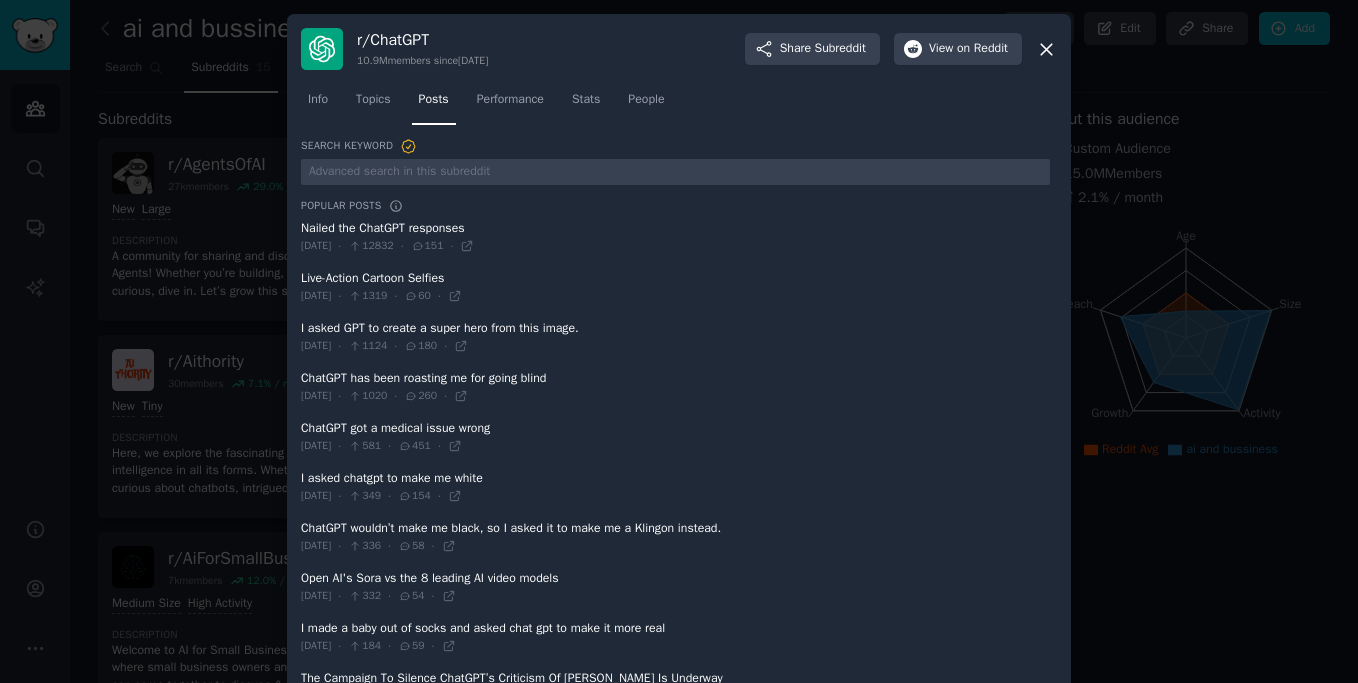click 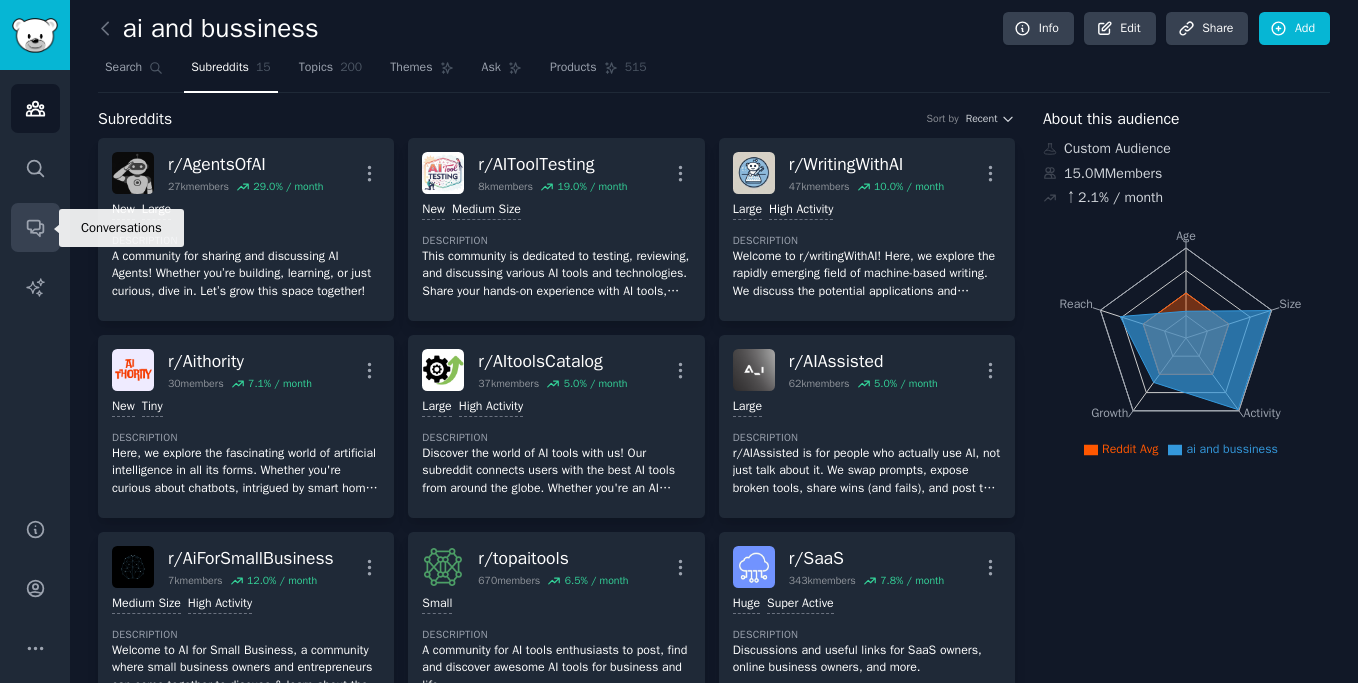 click 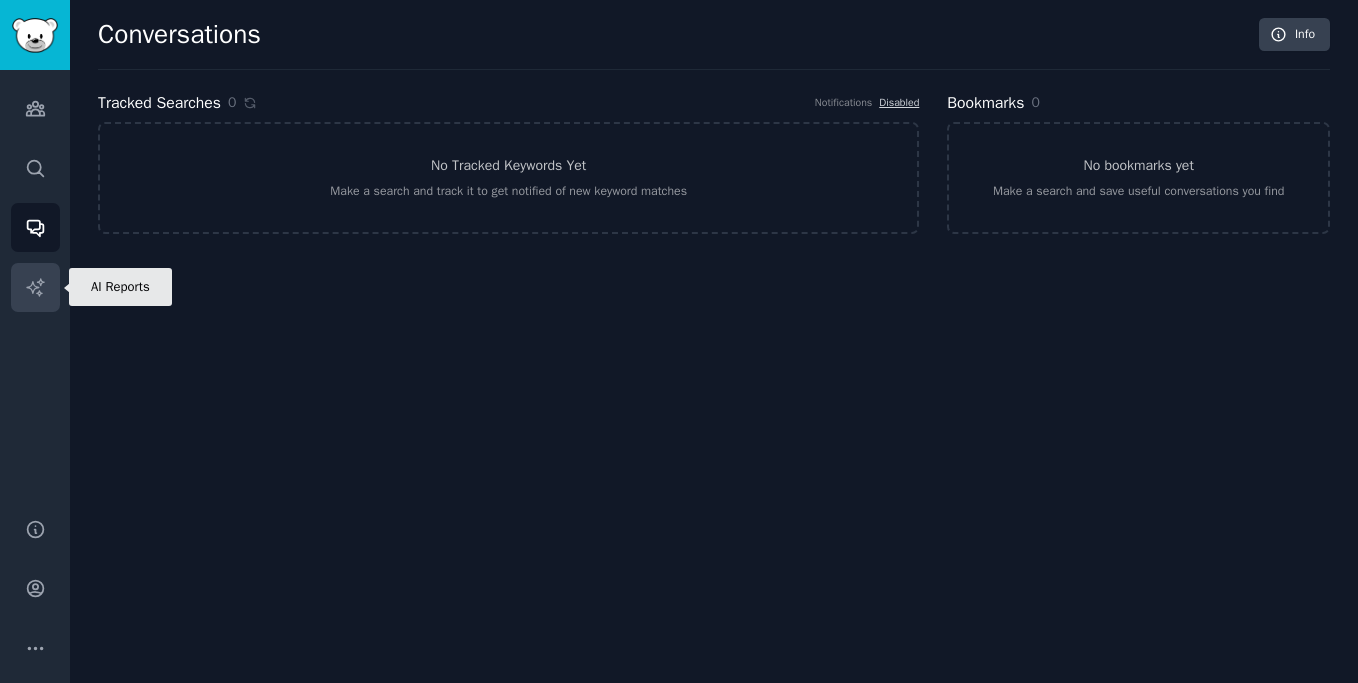 click 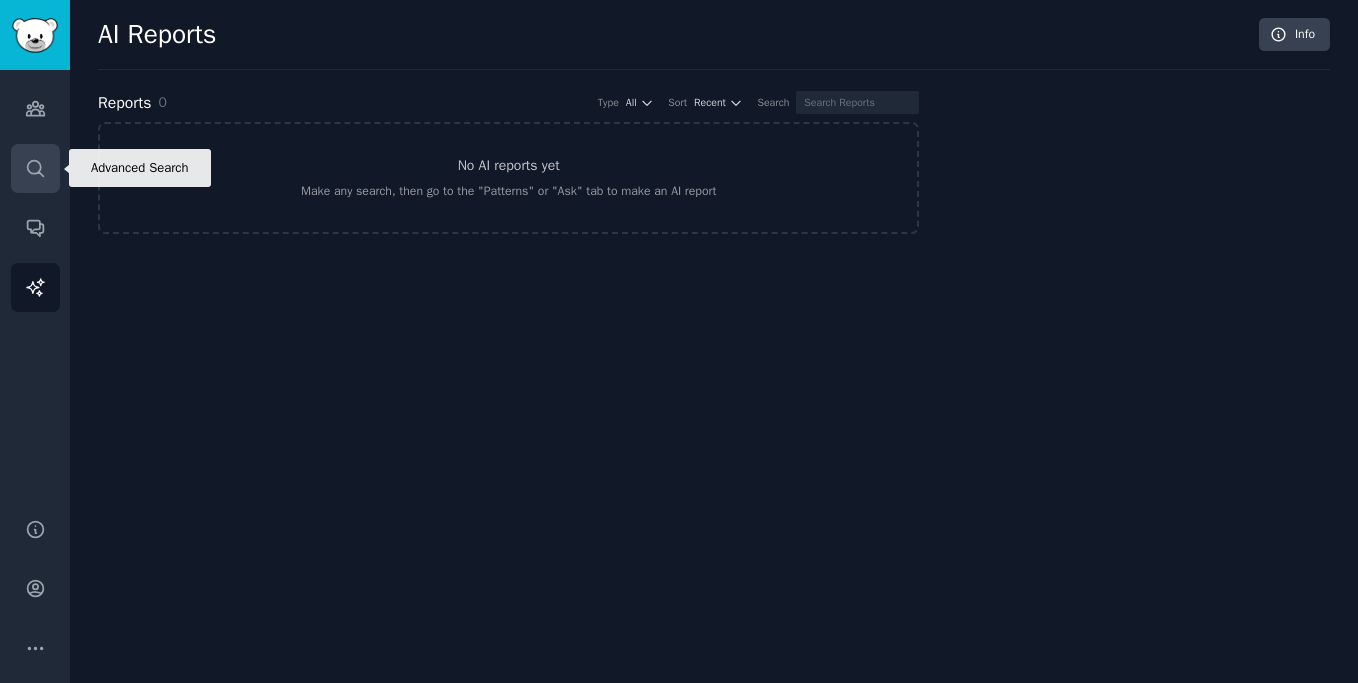 click 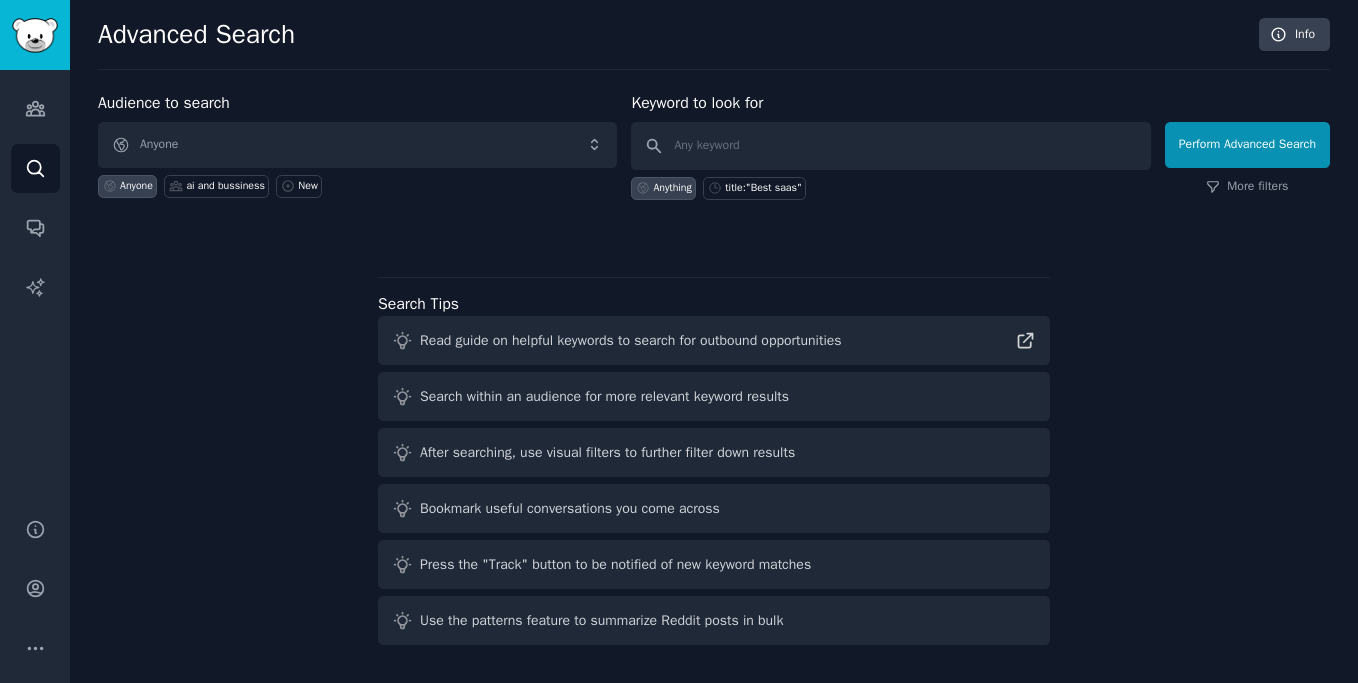 click on "Search within an audience for more relevant keyword results" at bounding box center (604, 396) 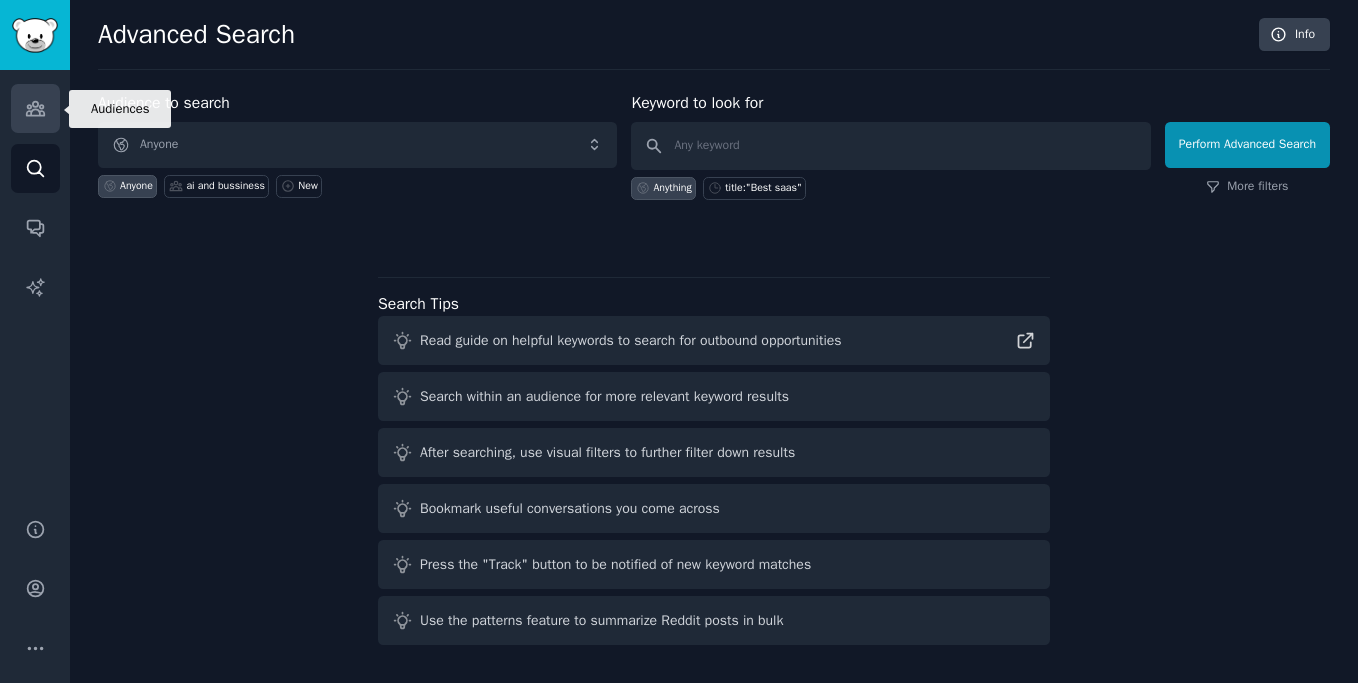 click on "Audiences" at bounding box center [35, 108] 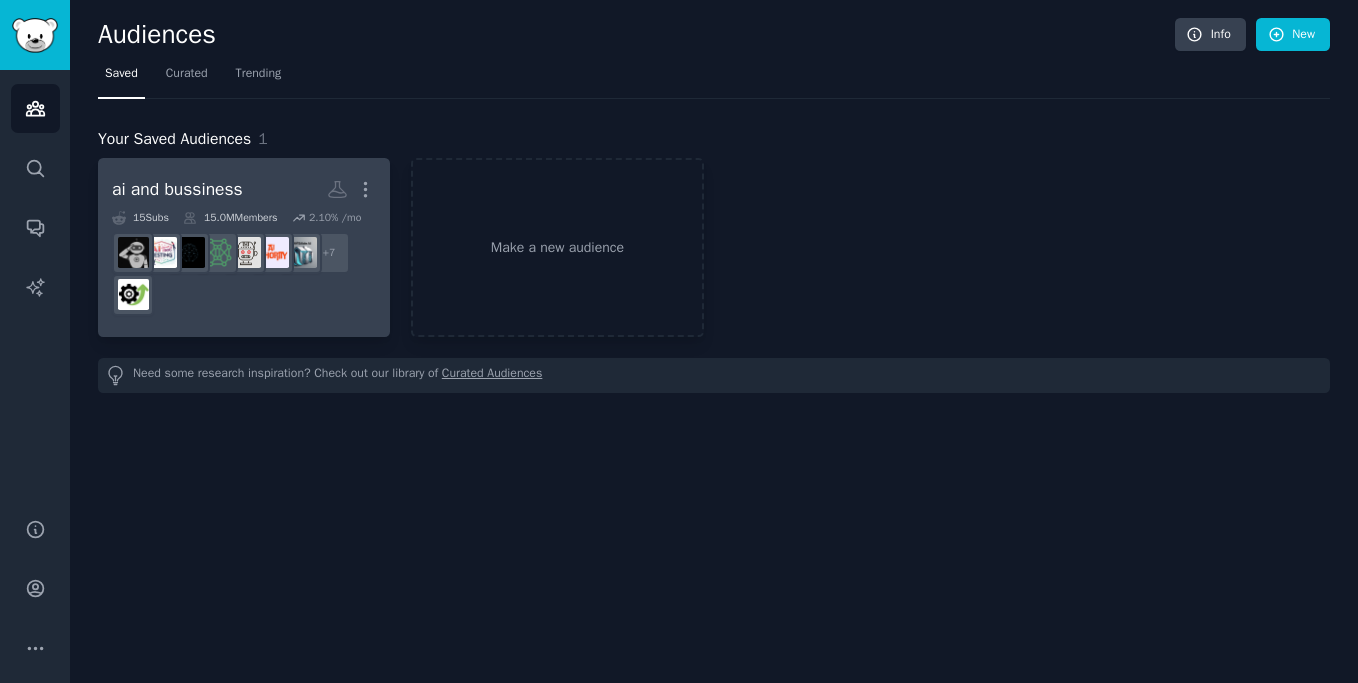 click on "ai and bussiness" at bounding box center (177, 189) 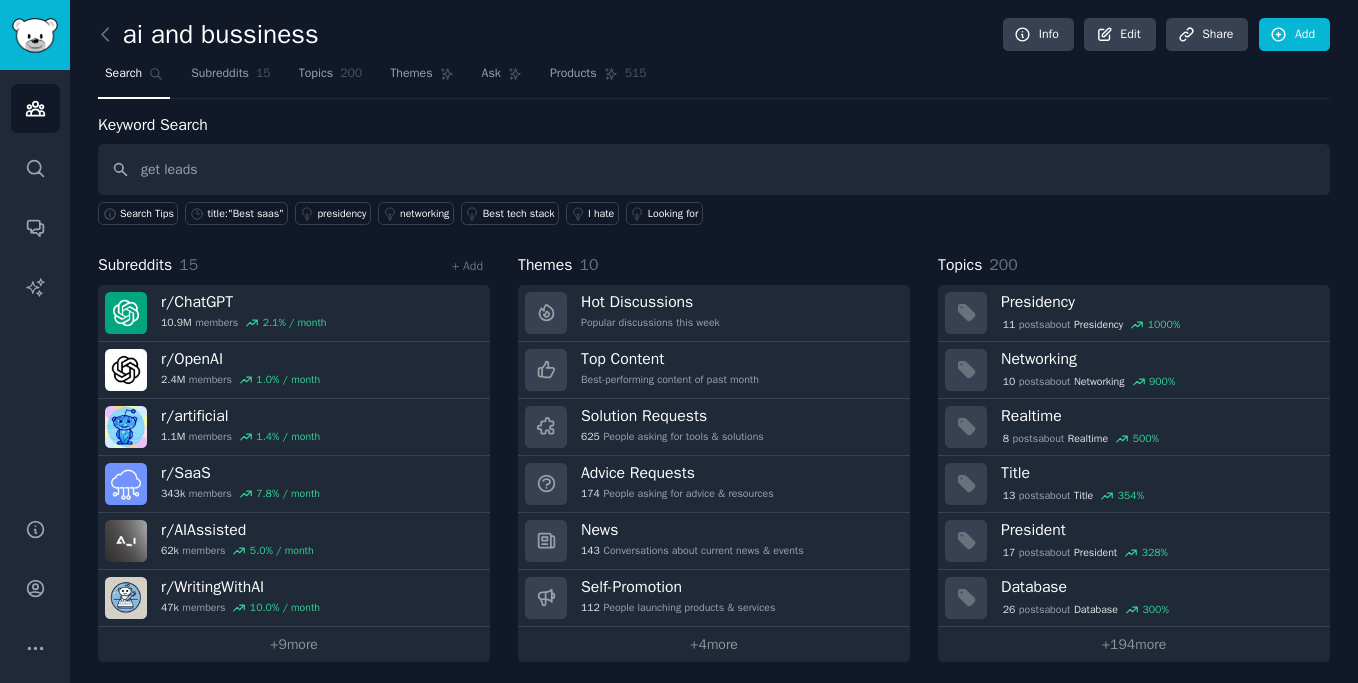 type on "get leads" 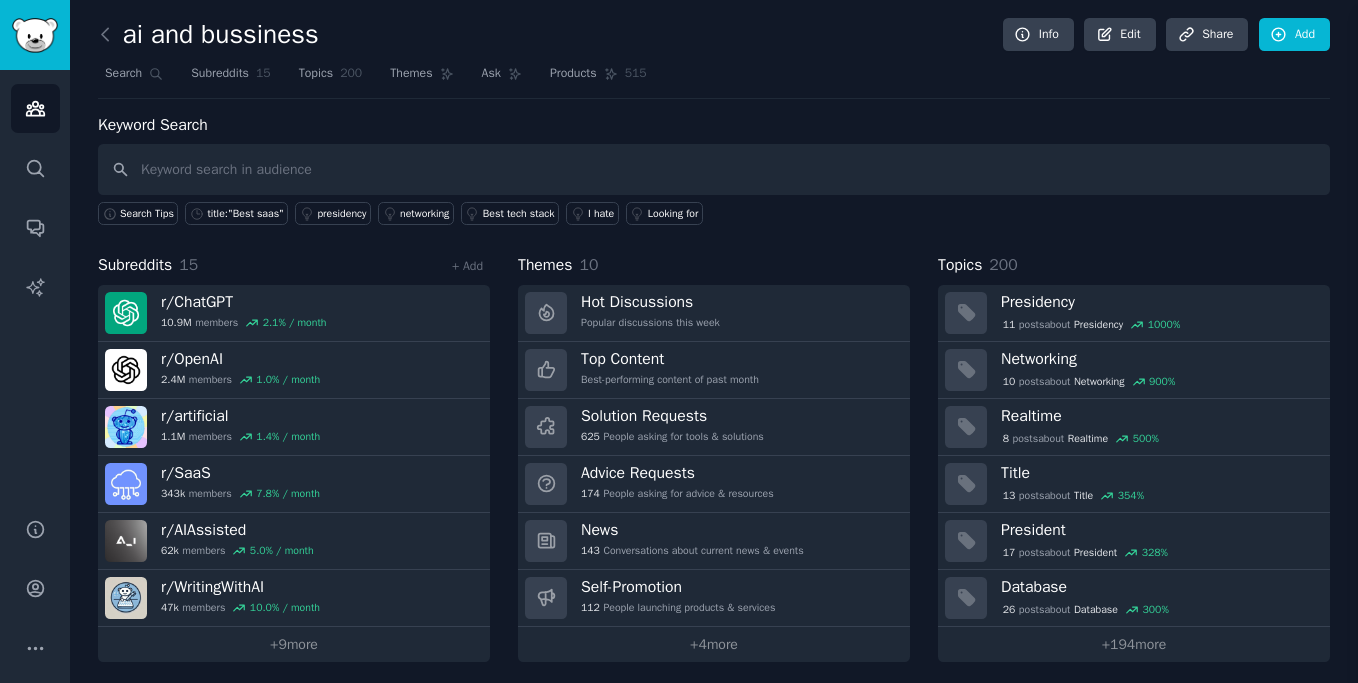 type 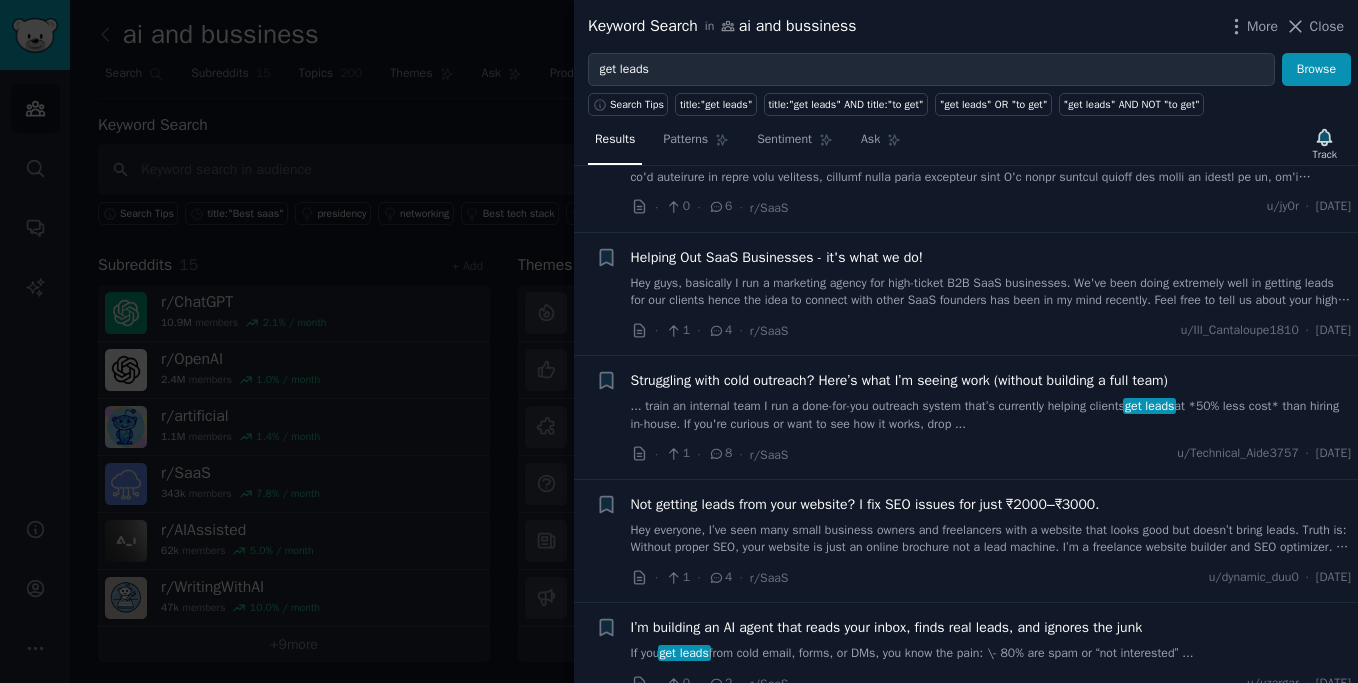 scroll, scrollTop: 217, scrollLeft: 0, axis: vertical 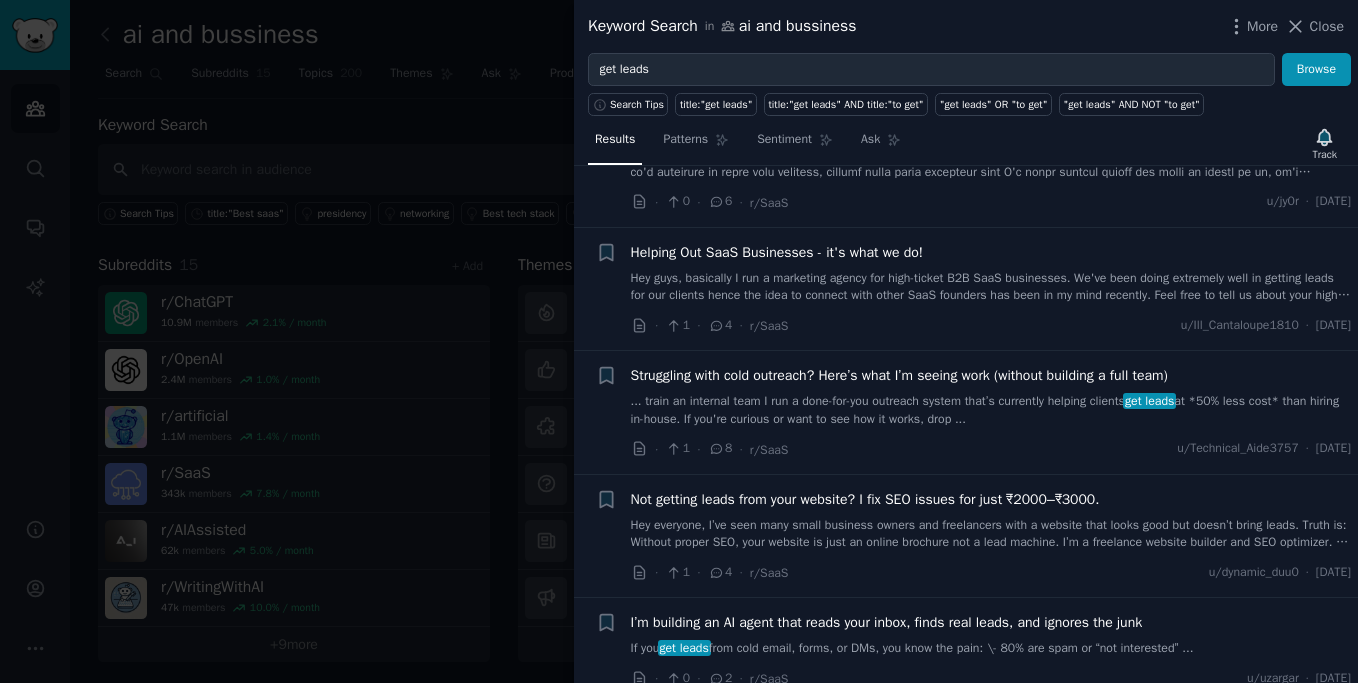 click on "4" at bounding box center (720, 326) 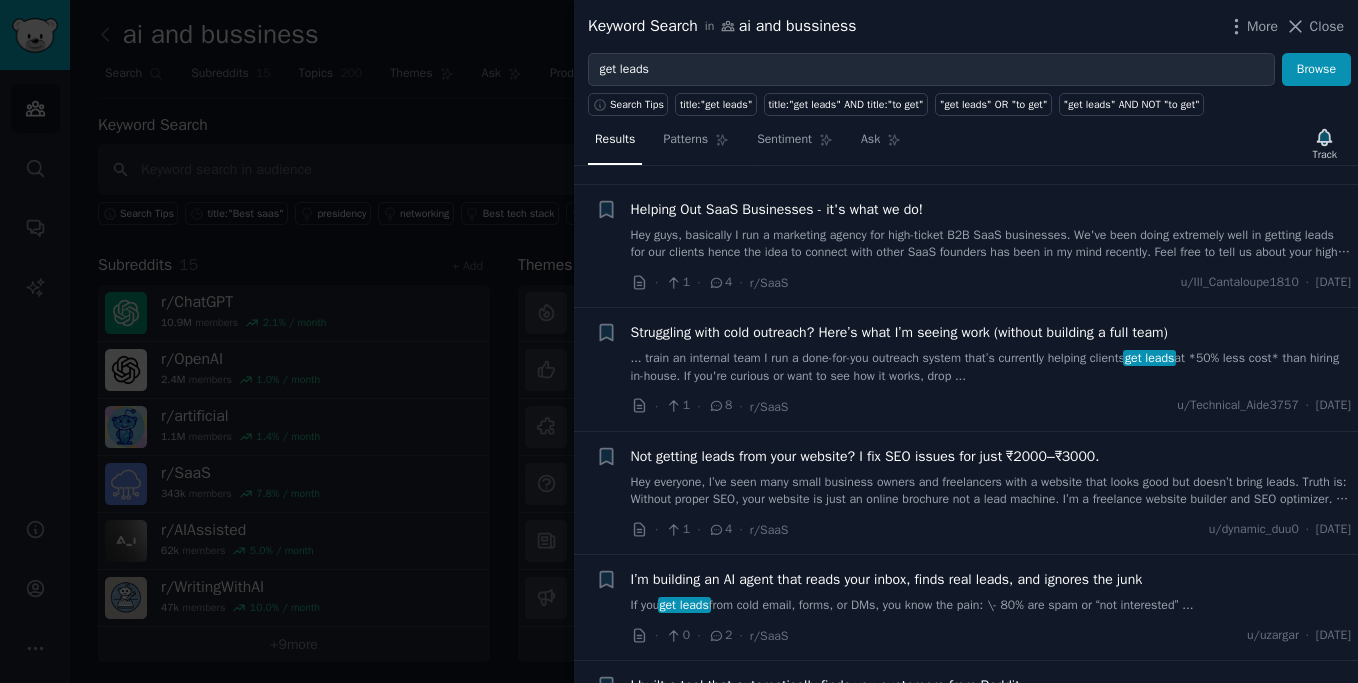 scroll, scrollTop: 258, scrollLeft: 0, axis: vertical 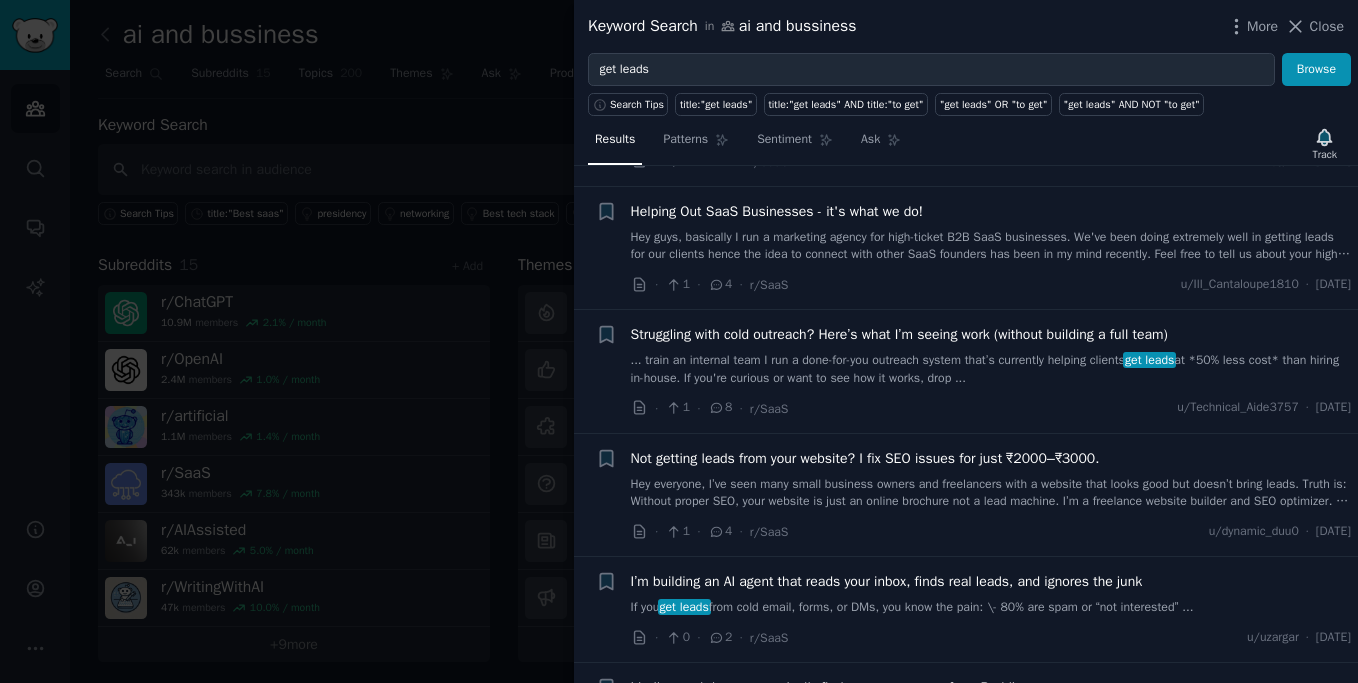 click on "Struggling with cold outreach? Here’s what I’m seeing work (without building a full team)" at bounding box center [899, 334] 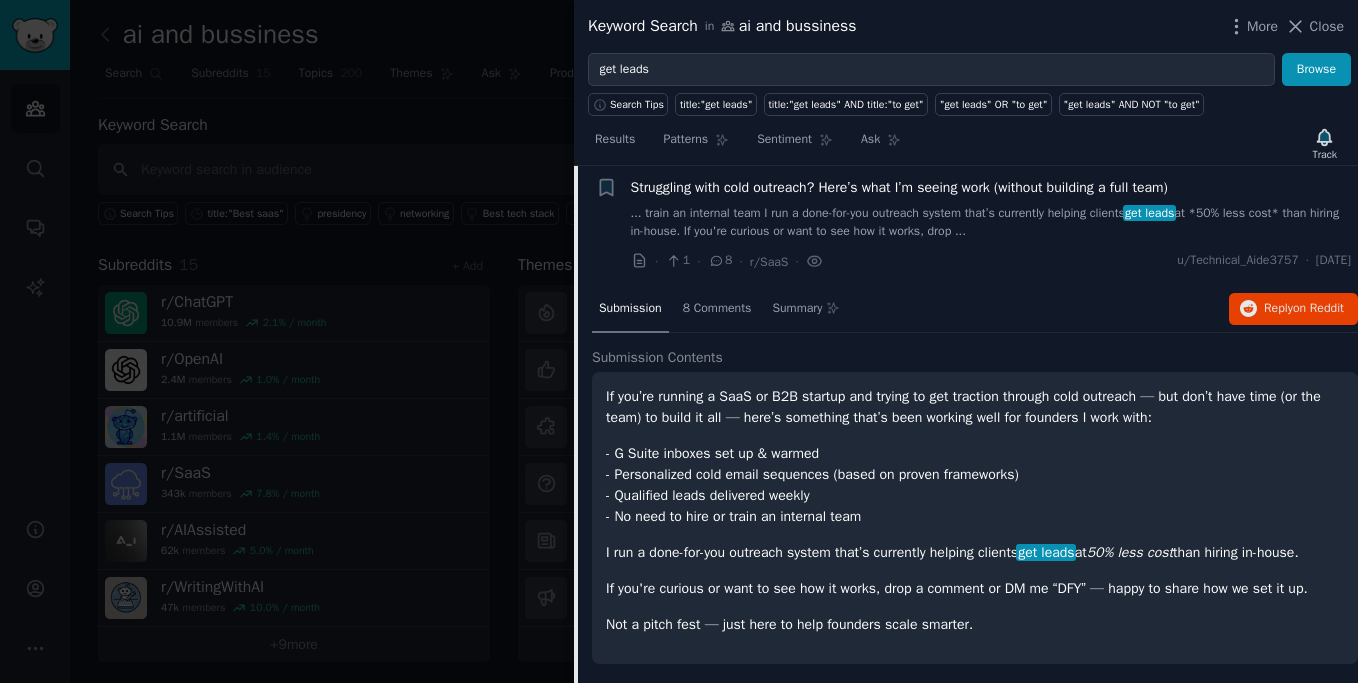 scroll, scrollTop: 423, scrollLeft: 0, axis: vertical 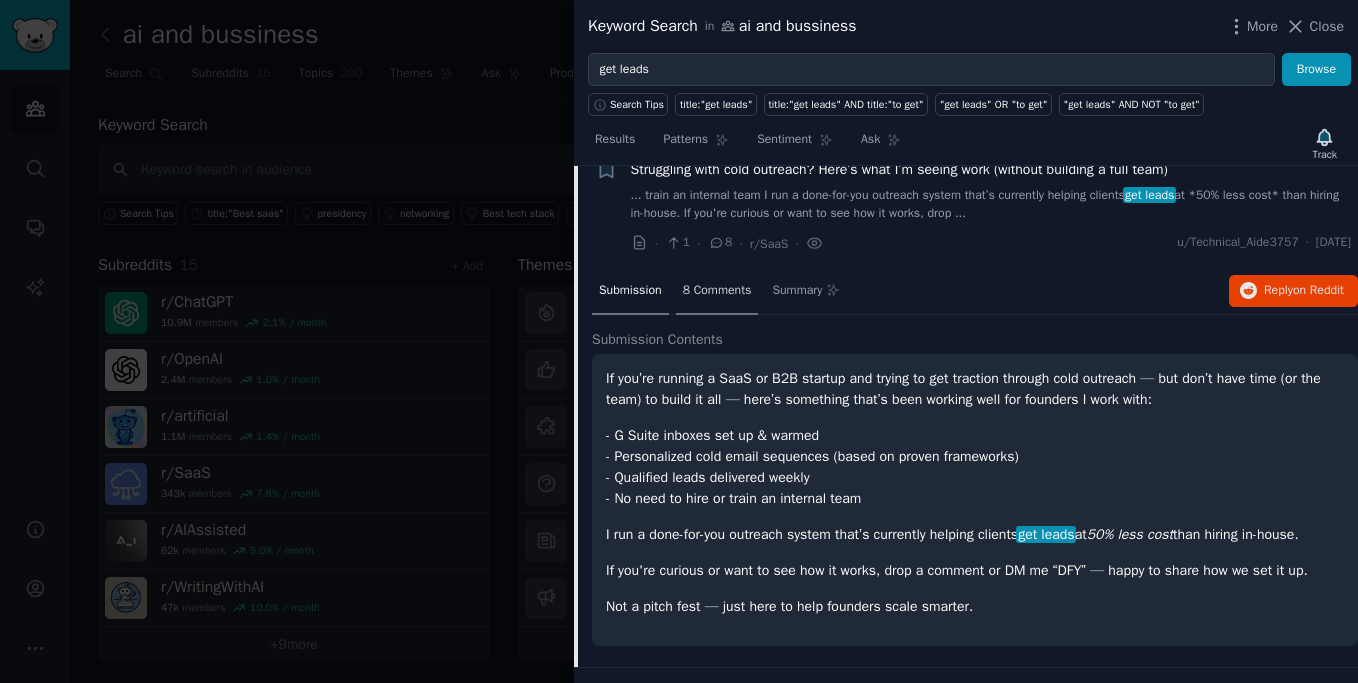 click on "8 Comments" at bounding box center (717, 291) 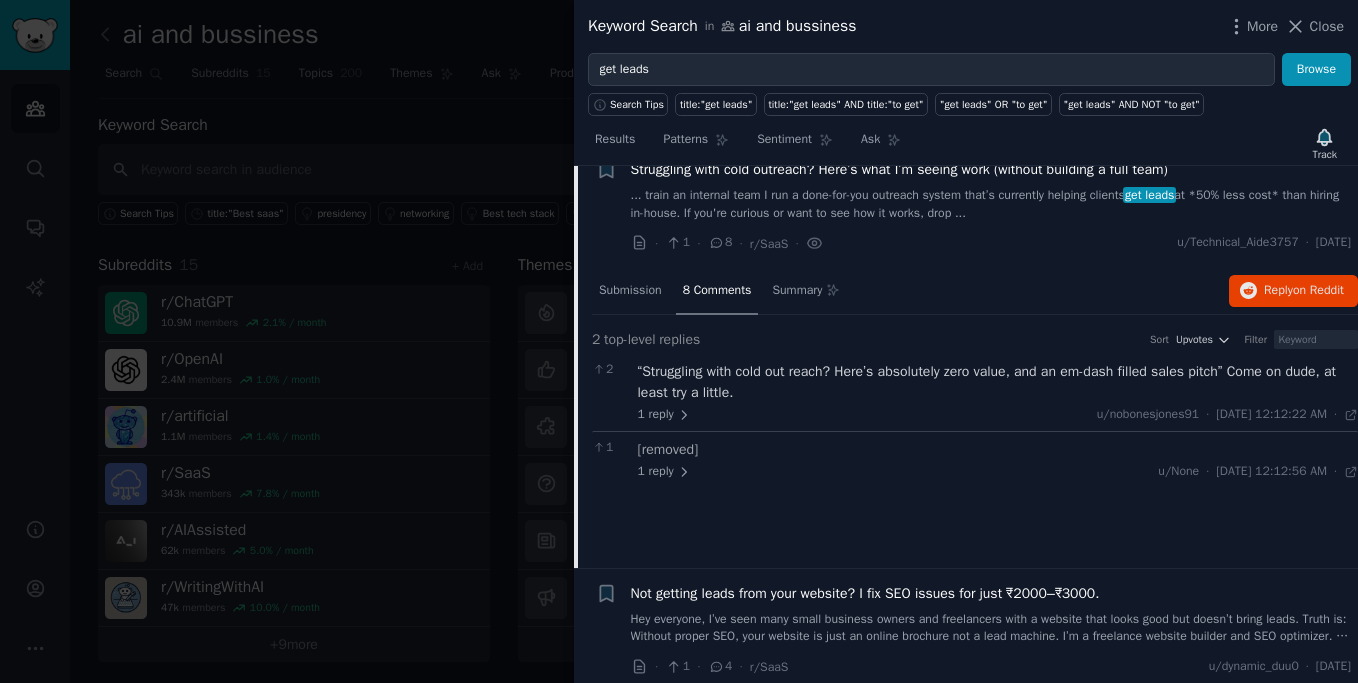 click on "... train an internal team
I run a done-for-you outreach system that’s currently helping clients  get leads  at *50% less cost* than hiring in-house.
If you're curious or want to see how it works, drop ..." at bounding box center (991, 204) 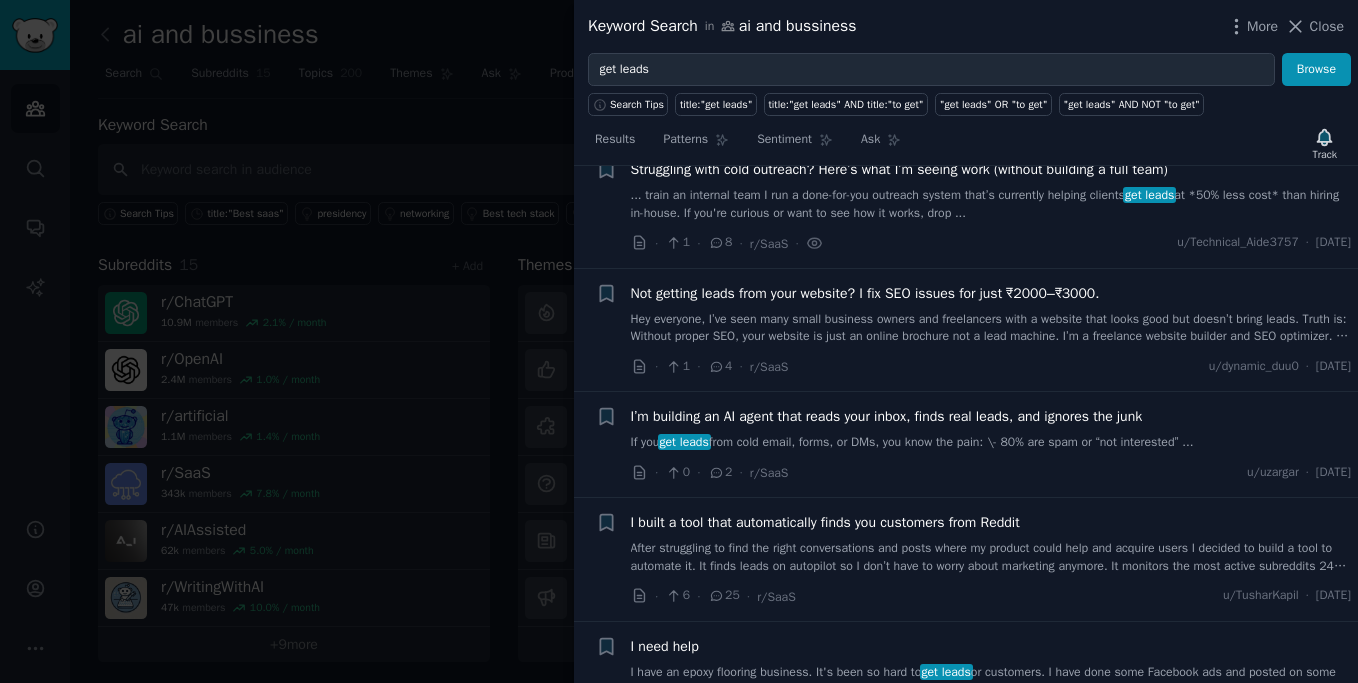 click on "... train an internal team
I run a done-for-you outreach system that’s currently helping clients  get leads  at *50% less cost* than hiring in-house.
If you're curious or want to see how it works, drop ..." at bounding box center (991, 204) 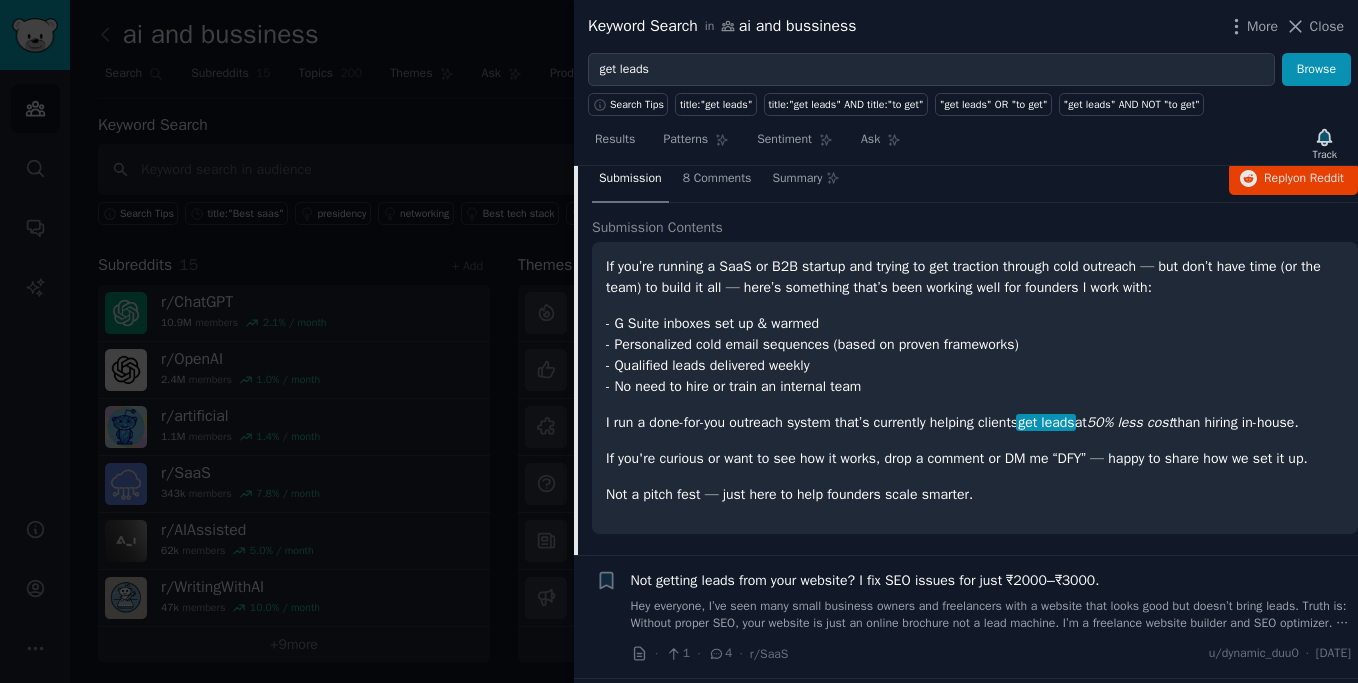 scroll, scrollTop: 526, scrollLeft: 0, axis: vertical 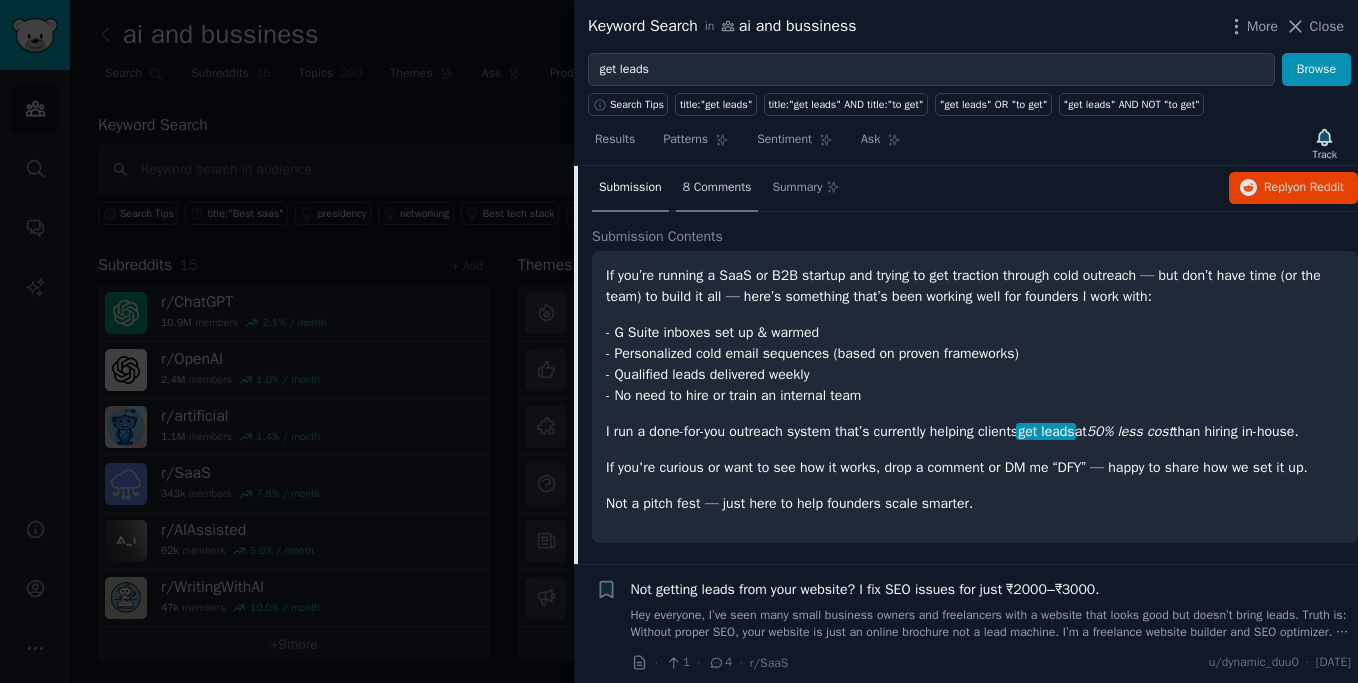 click on "8 Comments" at bounding box center (717, 188) 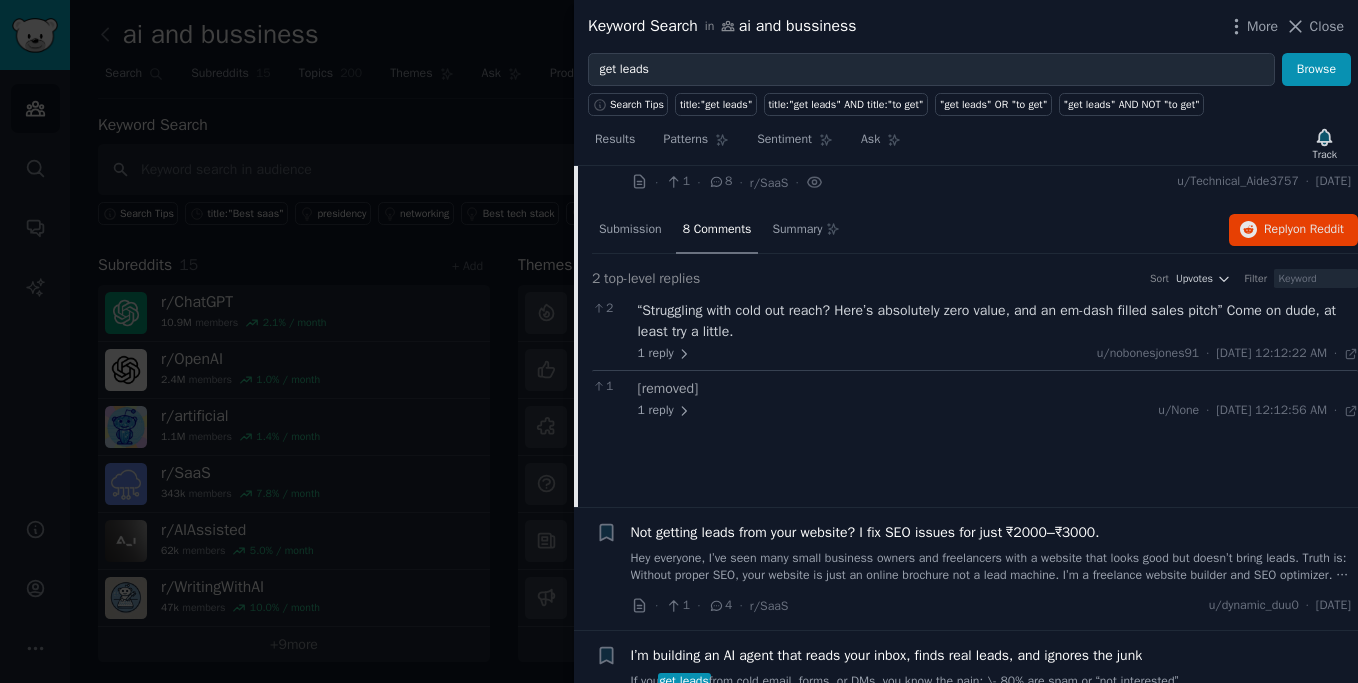 scroll, scrollTop: 482, scrollLeft: 0, axis: vertical 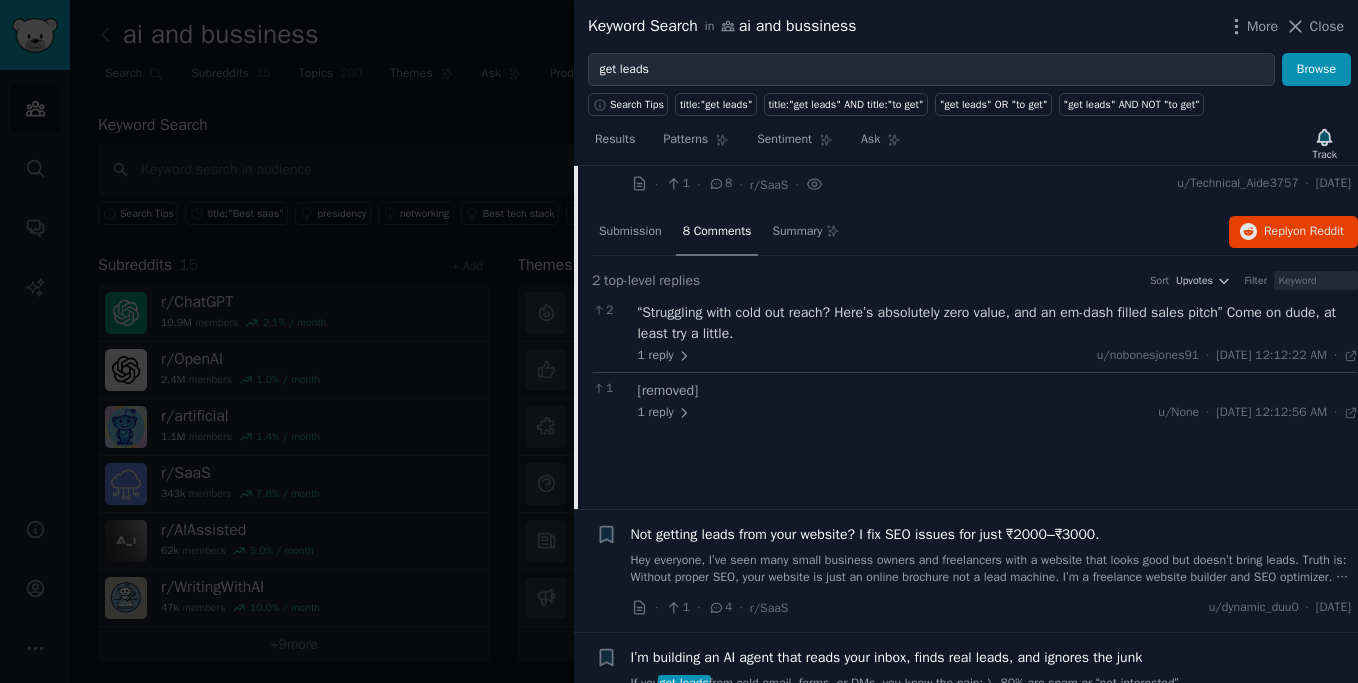 click on "8 Comments" at bounding box center (717, 232) 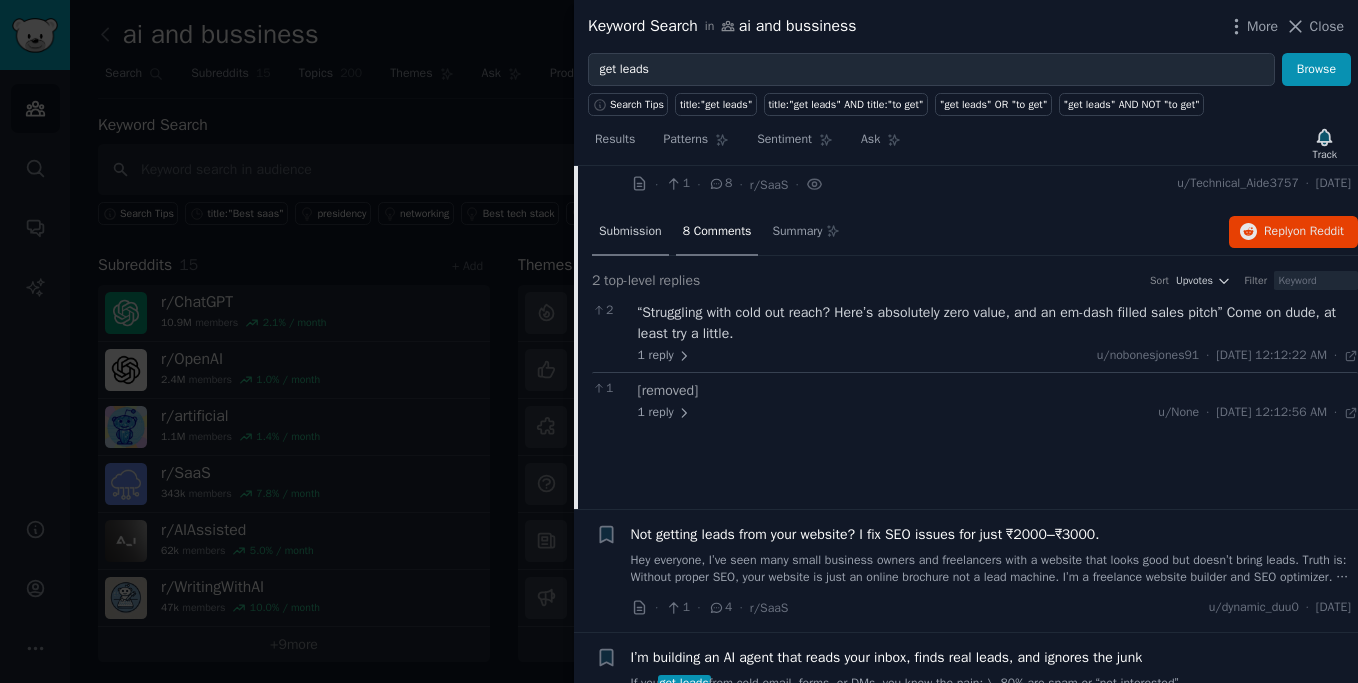 click on "Submission" at bounding box center [630, 232] 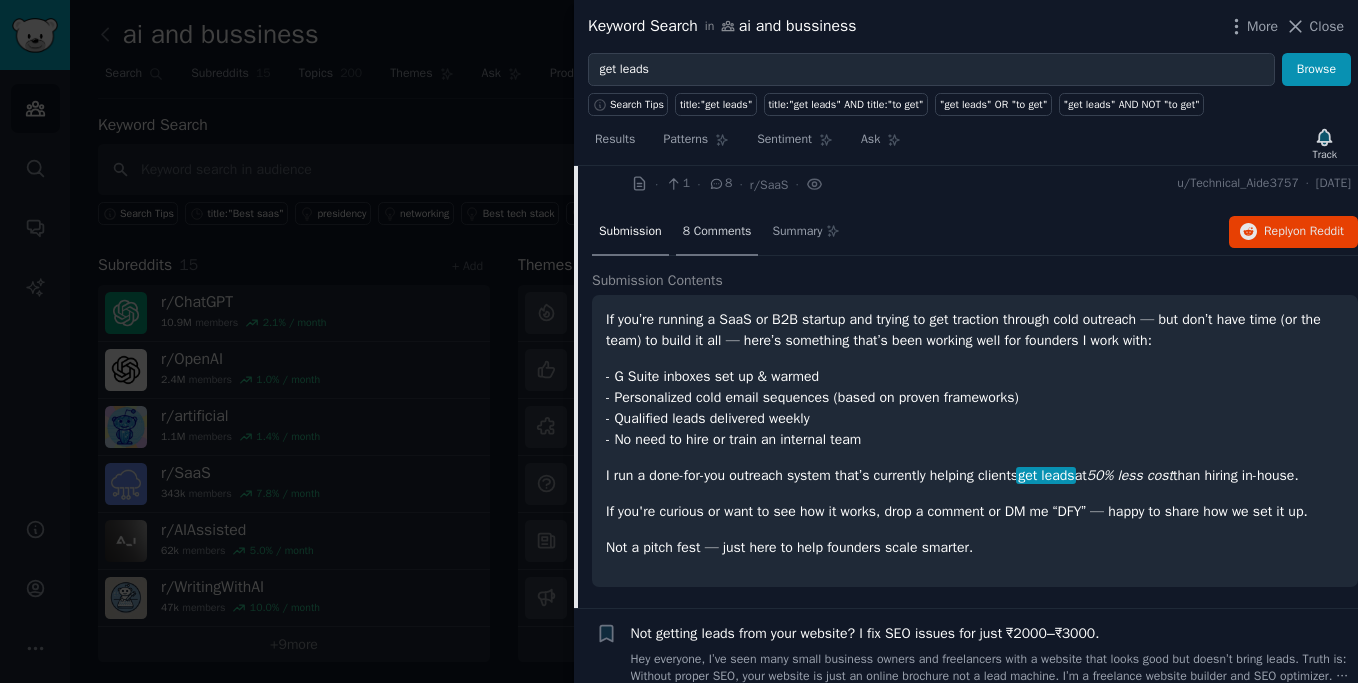 click on "8 Comments" at bounding box center [717, 232] 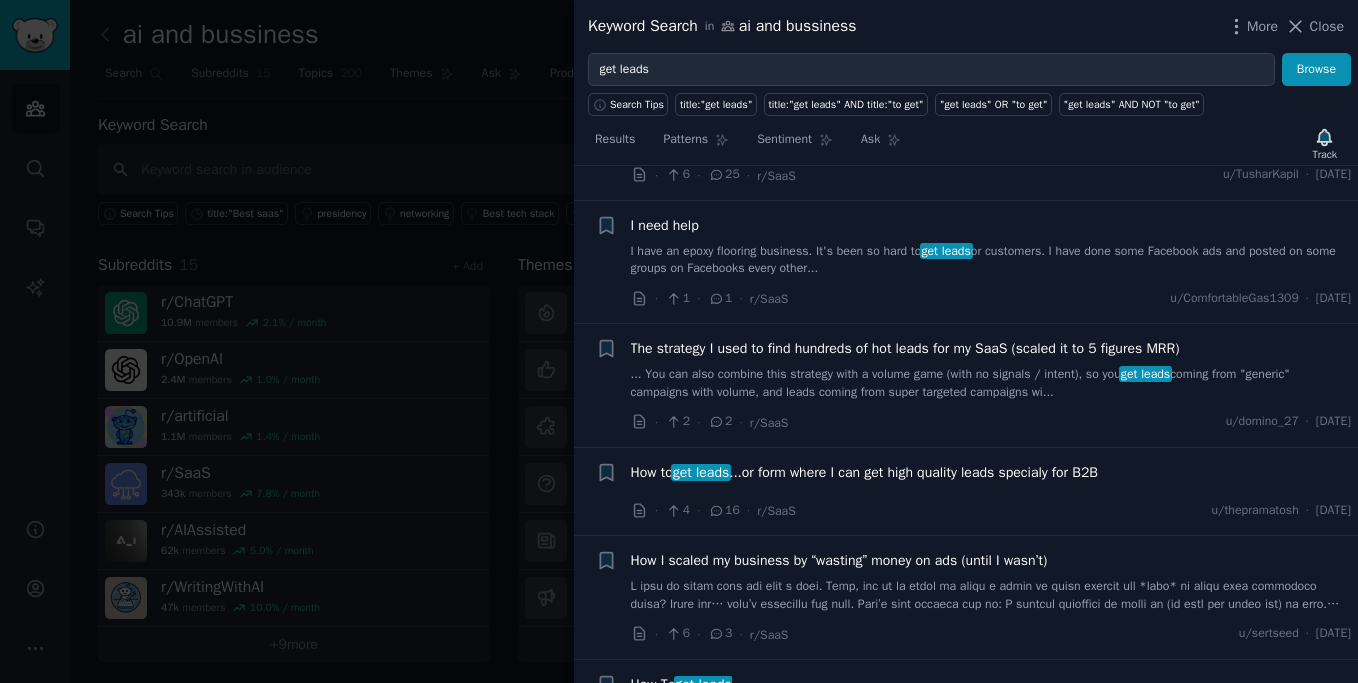 scroll, scrollTop: 1147, scrollLeft: 0, axis: vertical 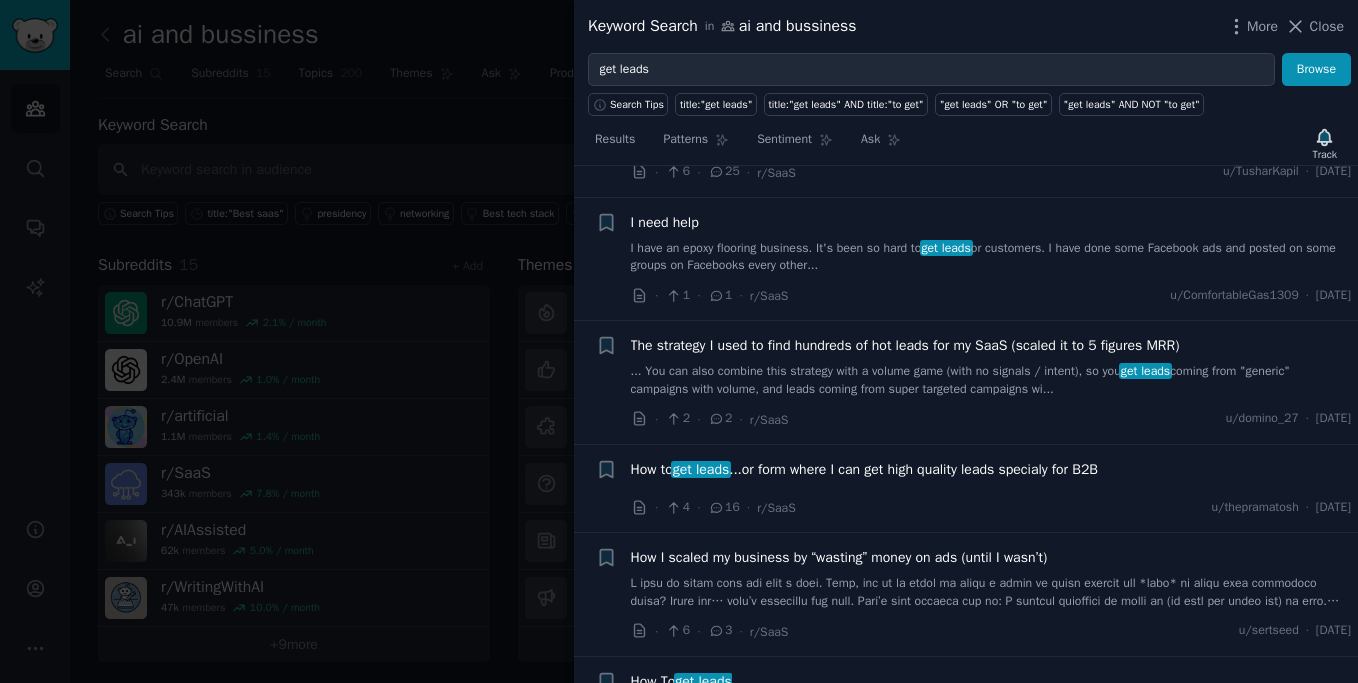 click on "I have an epoxy flooring business. It's been so hard to  get leads  or customers. I have done some Facebook ads and posted on some groups on Facebooks every other..." at bounding box center (991, 257) 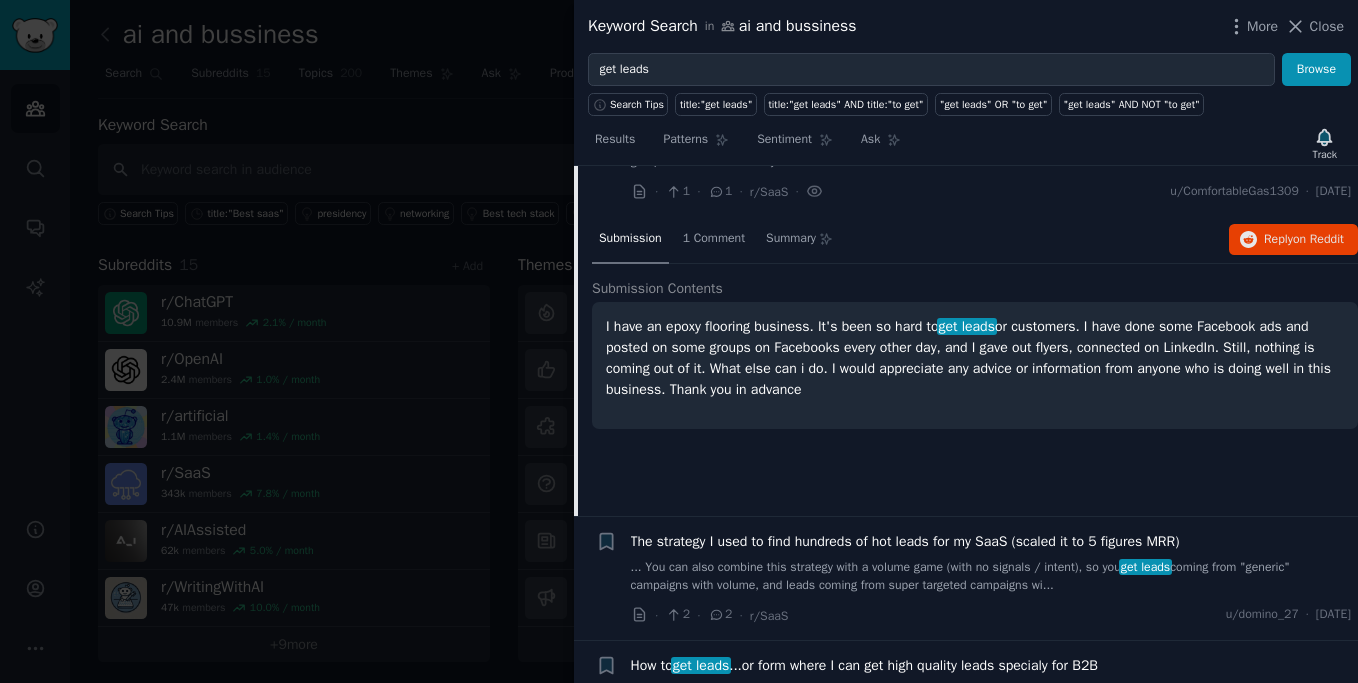 scroll, scrollTop: 954, scrollLeft: 0, axis: vertical 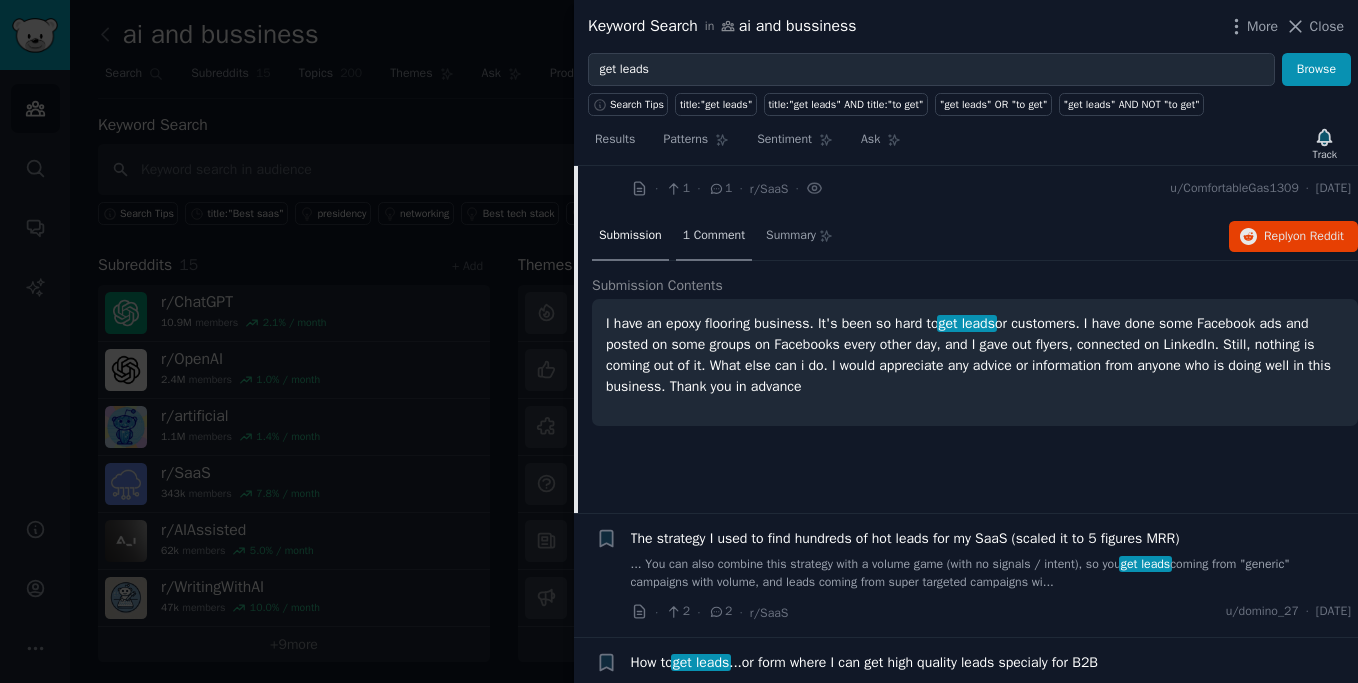 click on "1 Comment" at bounding box center (714, 237) 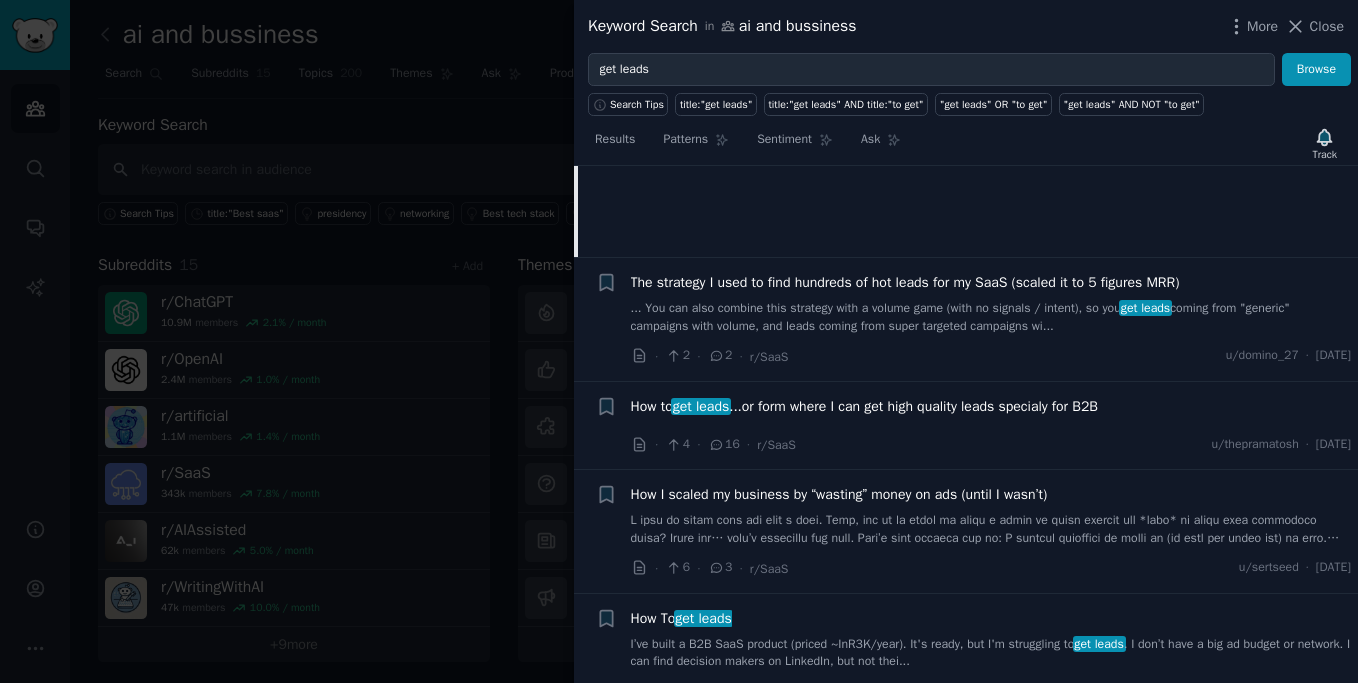 scroll, scrollTop: 1219, scrollLeft: 0, axis: vertical 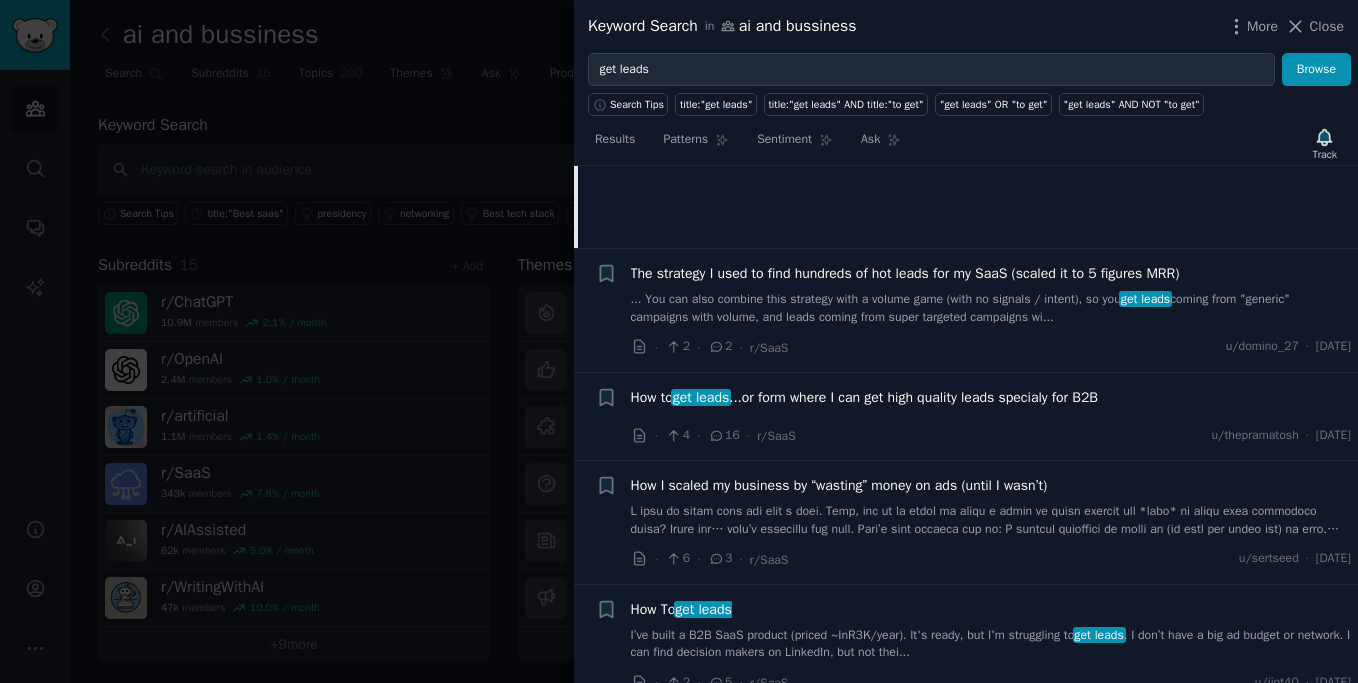 click on "The strategy I used to find hundreds of hot leads for my SaaS (scaled it to 5 figures MRR)" at bounding box center [905, 273] 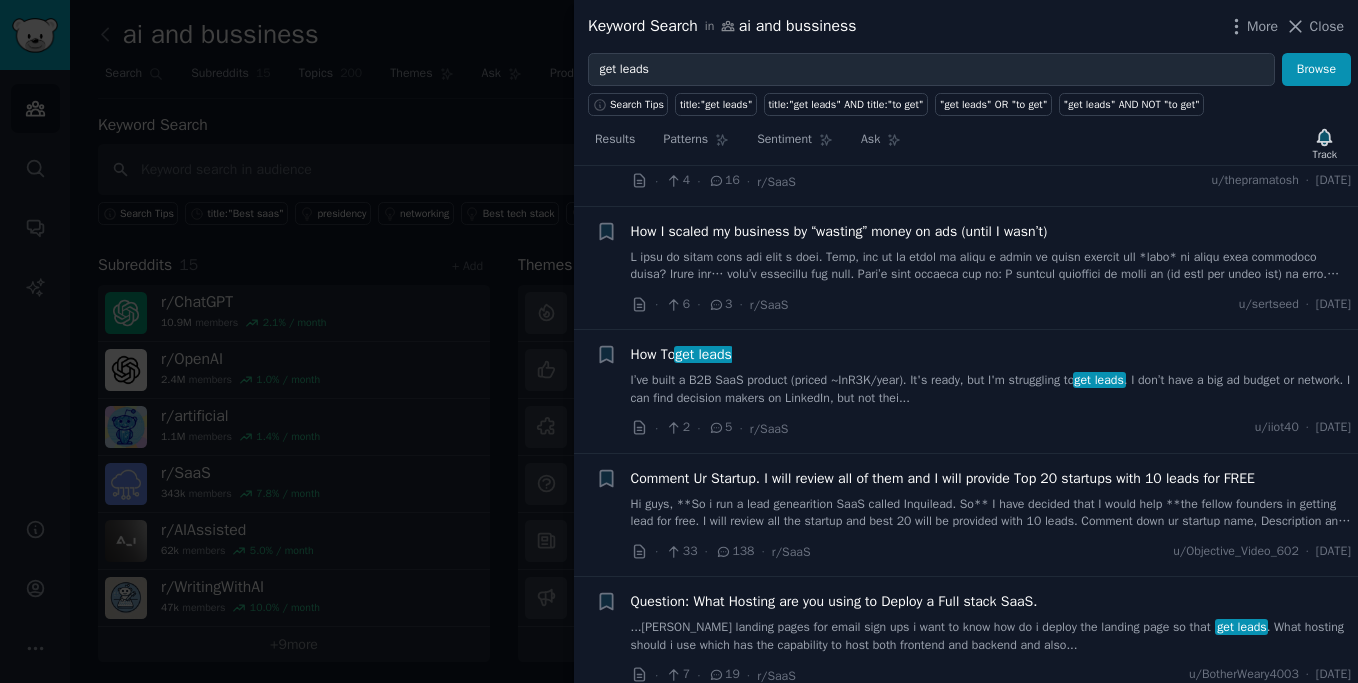 scroll, scrollTop: 2348, scrollLeft: 0, axis: vertical 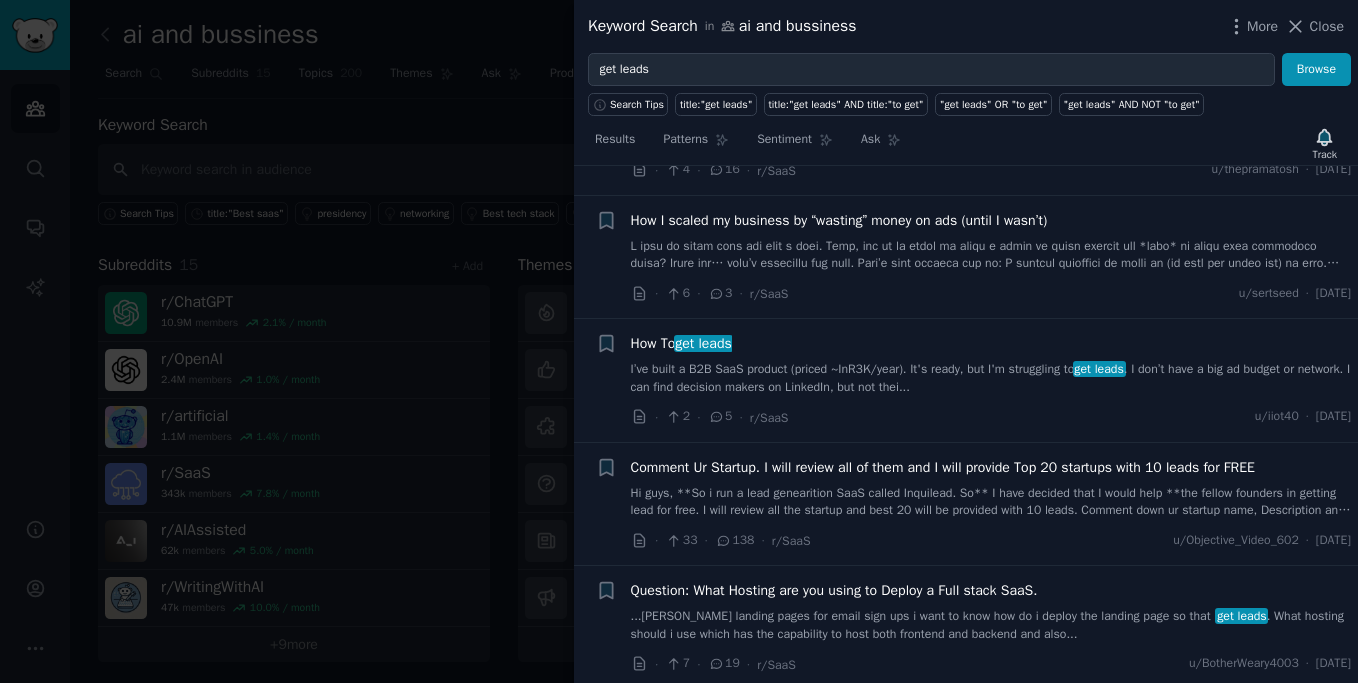 click on "How to  get leads  ...or form where I can get high quality leads specialy for B2B" at bounding box center (865, 131) 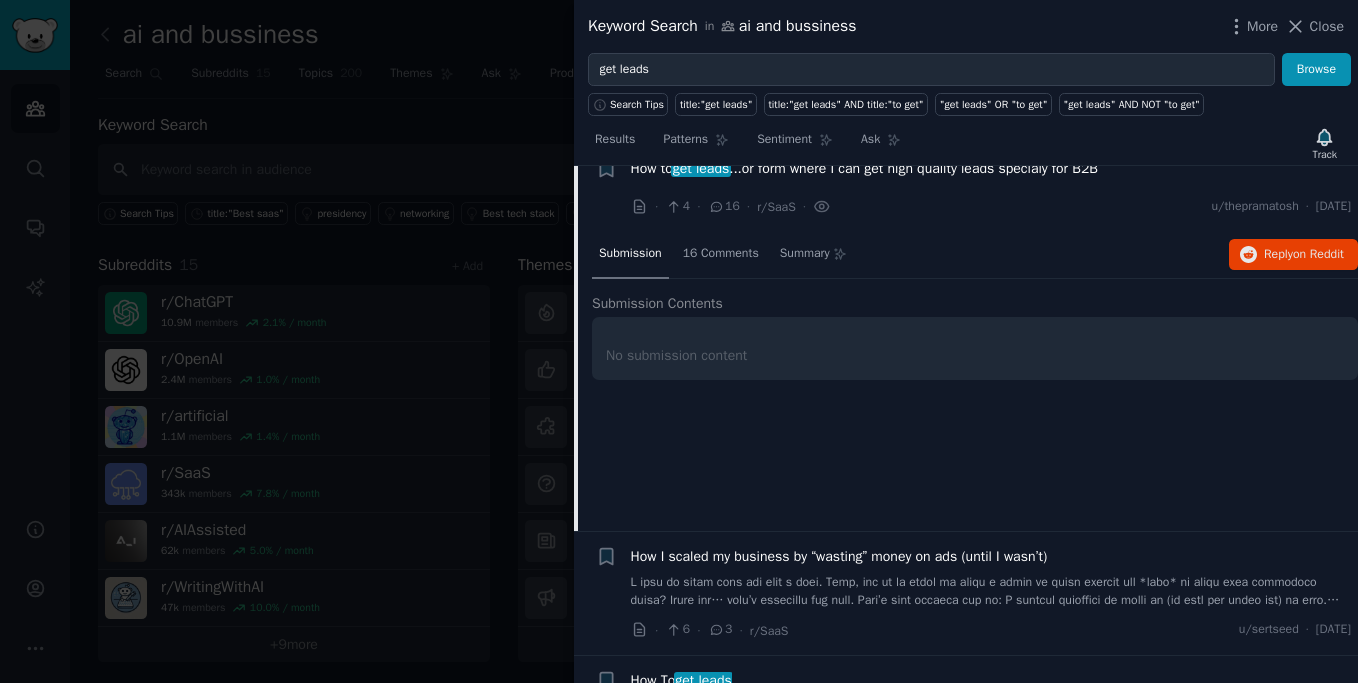 scroll, scrollTop: 1146, scrollLeft: 0, axis: vertical 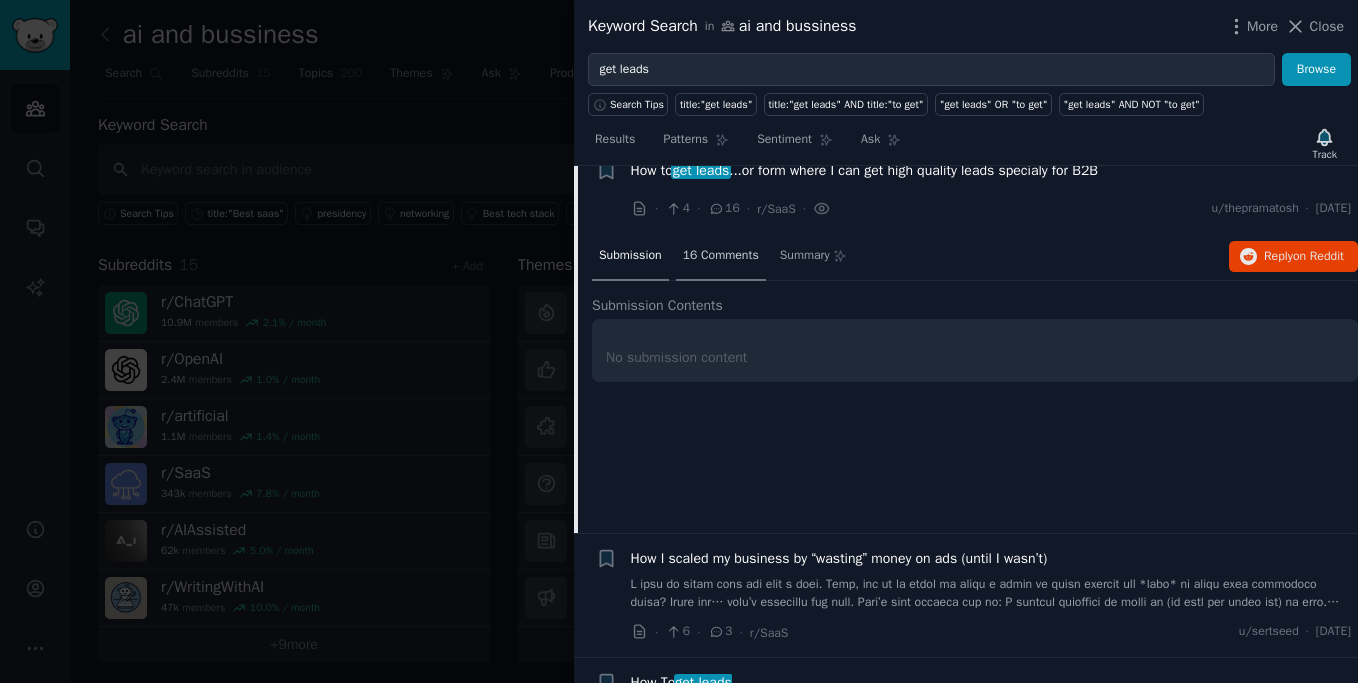 click on "16 Comments" at bounding box center [721, 256] 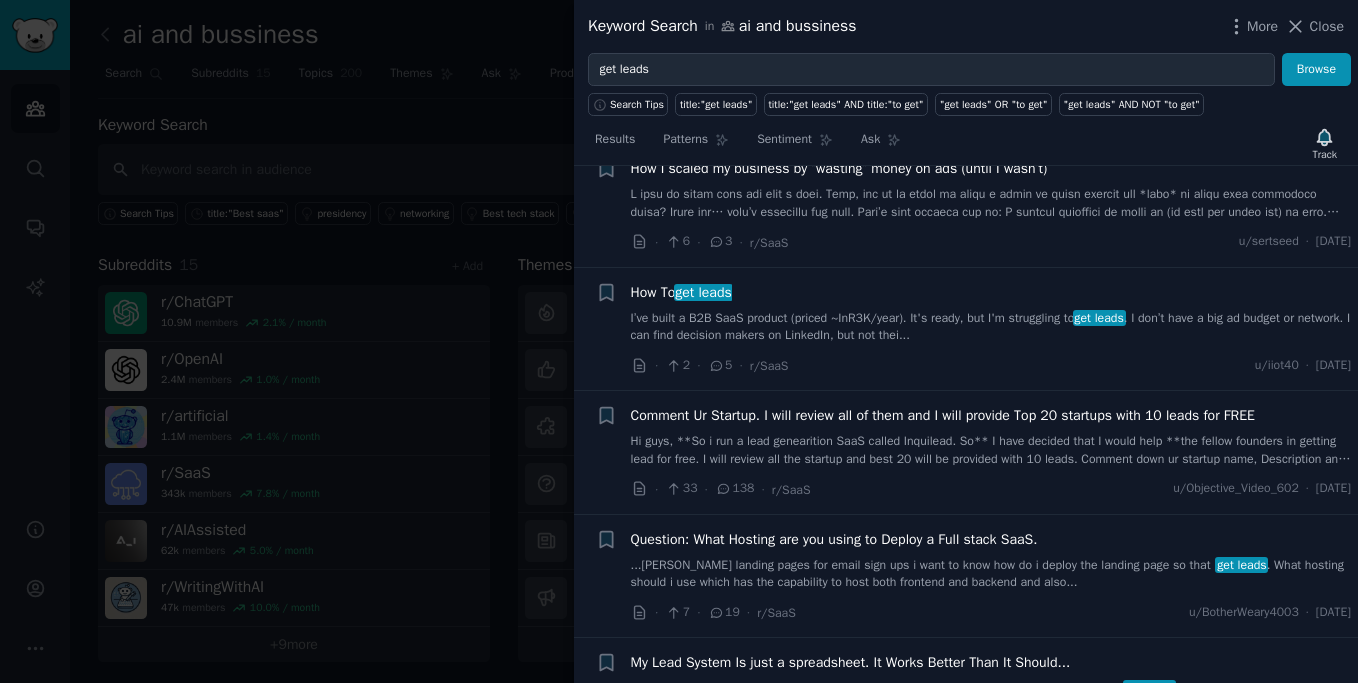 scroll, scrollTop: 1717, scrollLeft: 0, axis: vertical 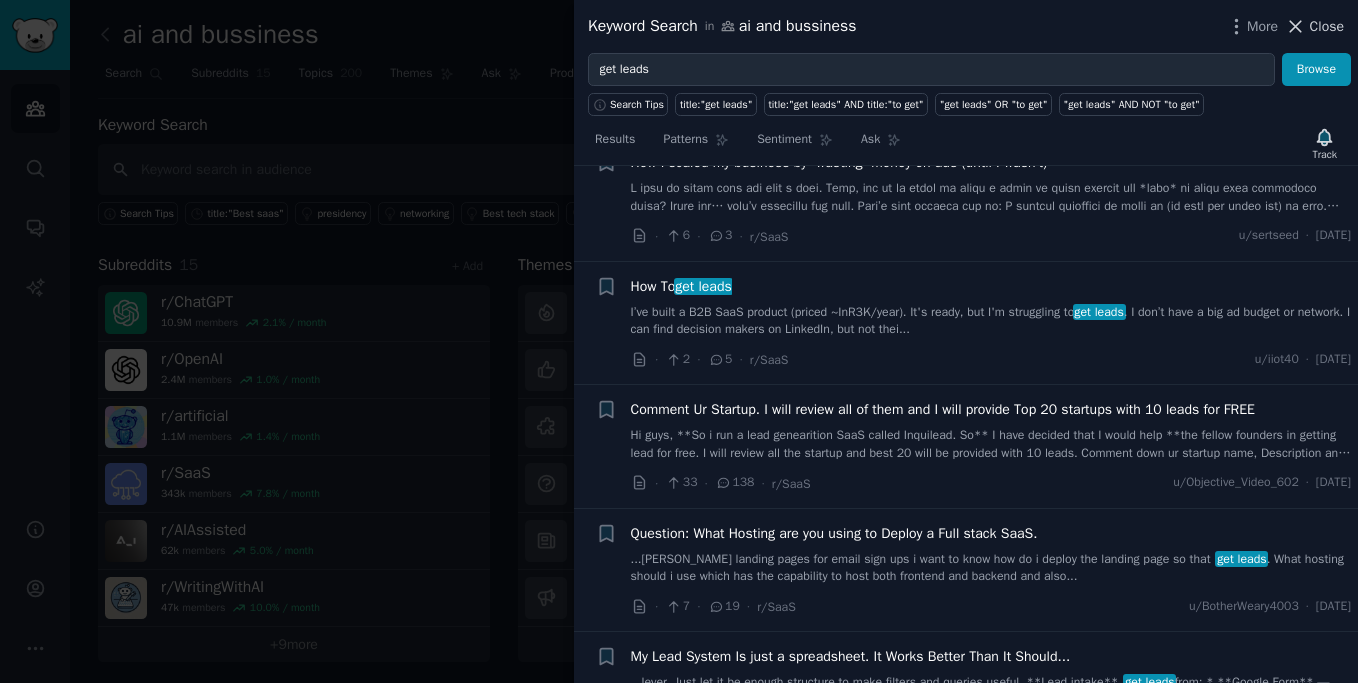 click on "Close" at bounding box center (1327, 26) 